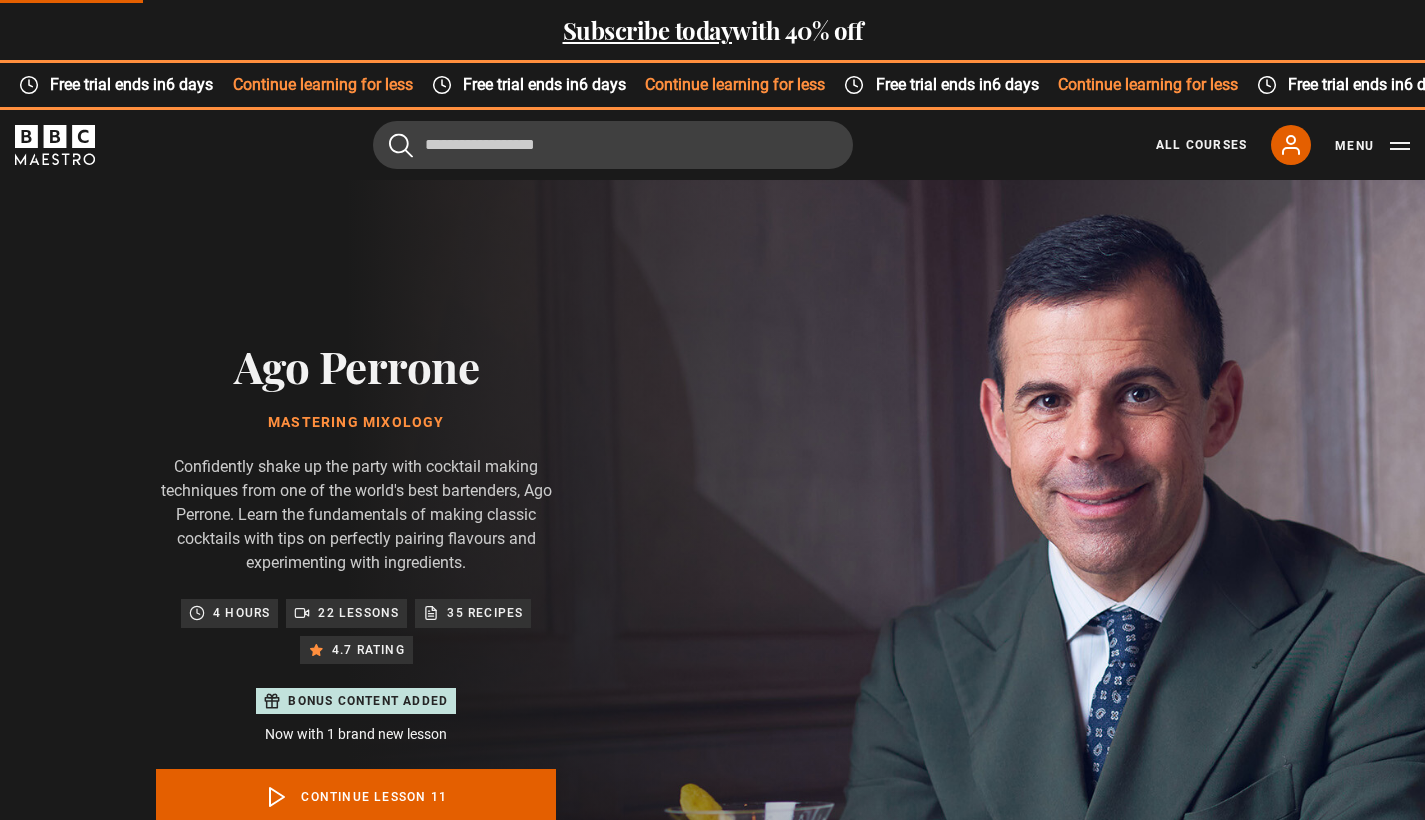 scroll, scrollTop: 1065, scrollLeft: 0, axis: vertical 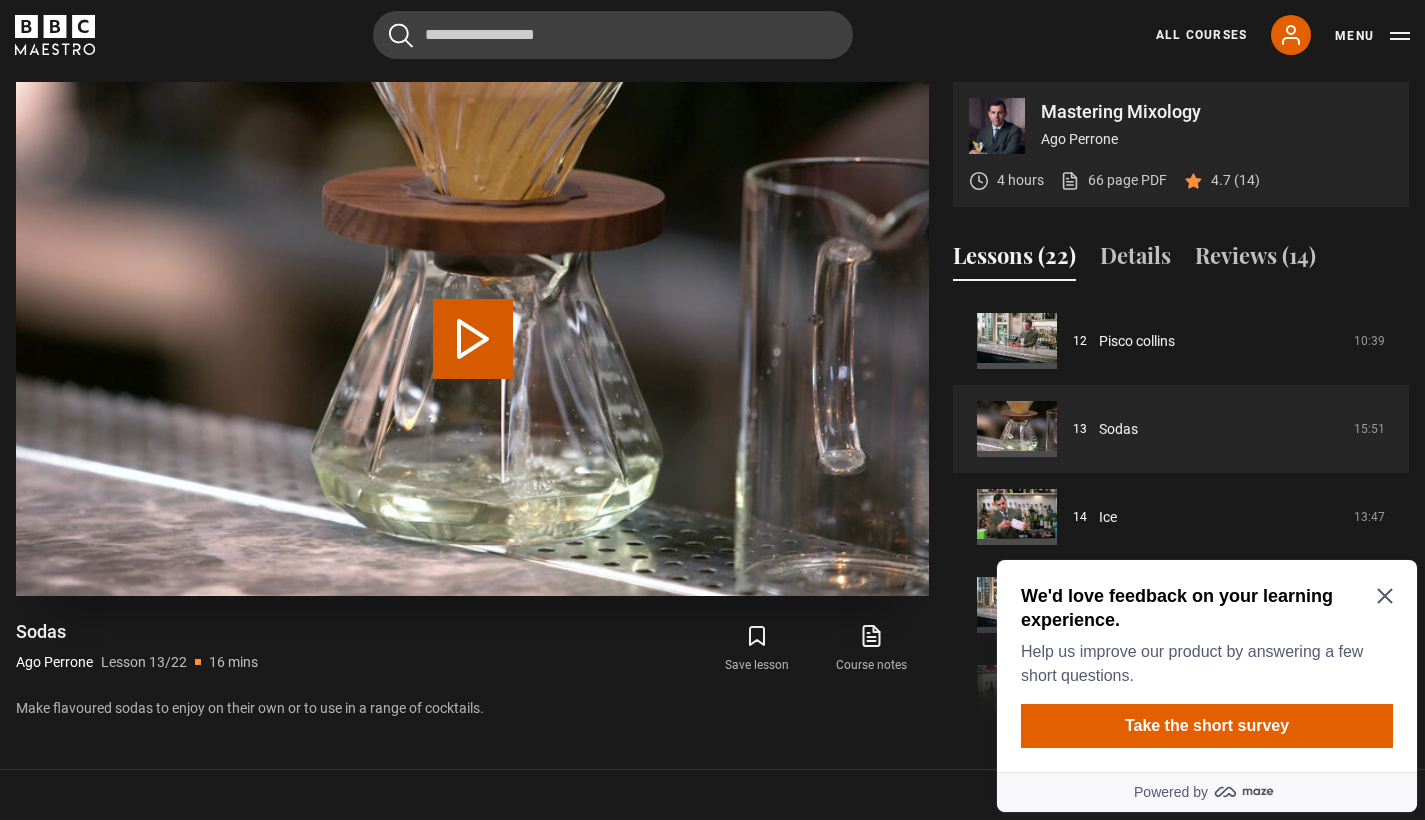click on "Play Lesson Sodas" at bounding box center [473, 339] 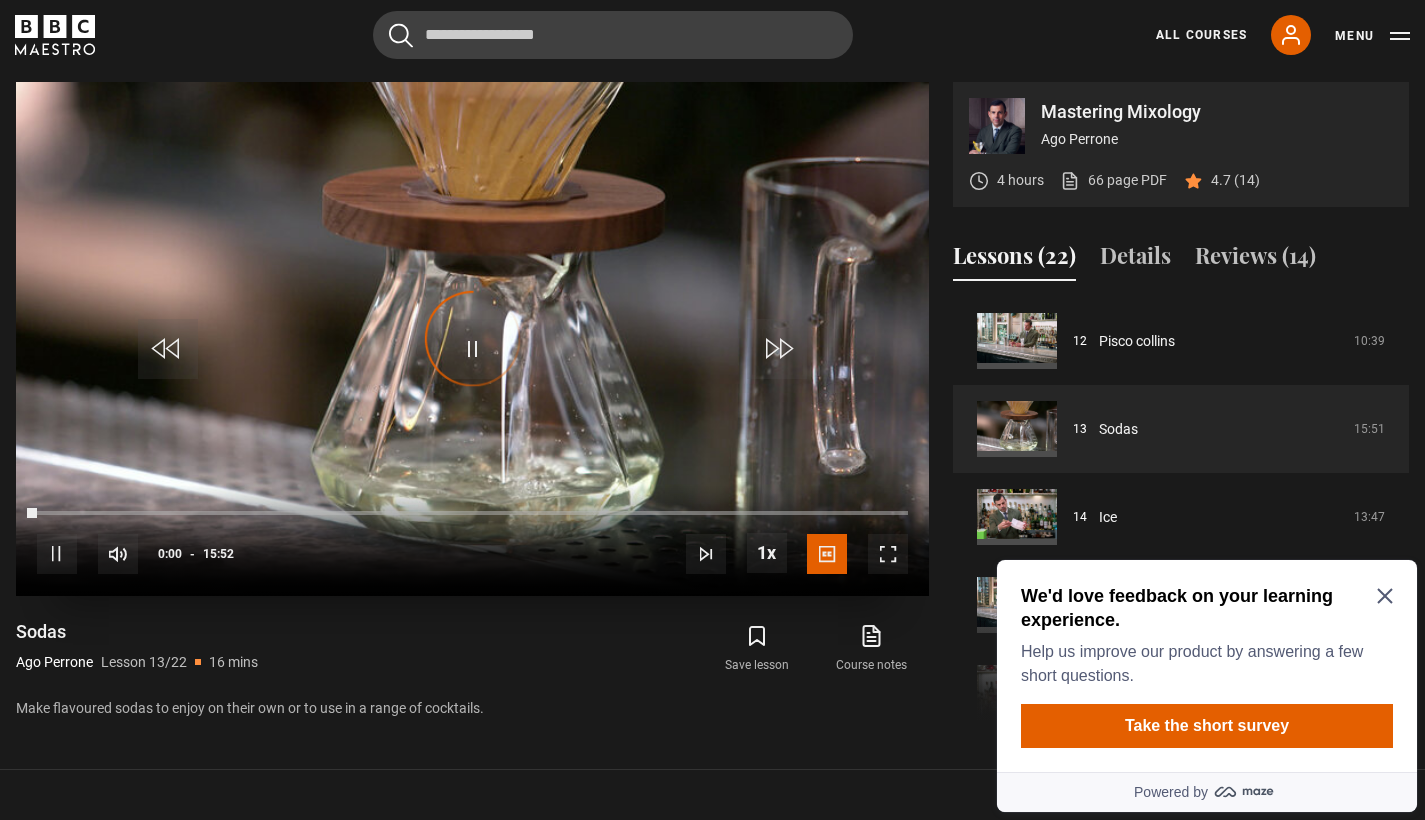 scroll, scrollTop: 0, scrollLeft: 0, axis: both 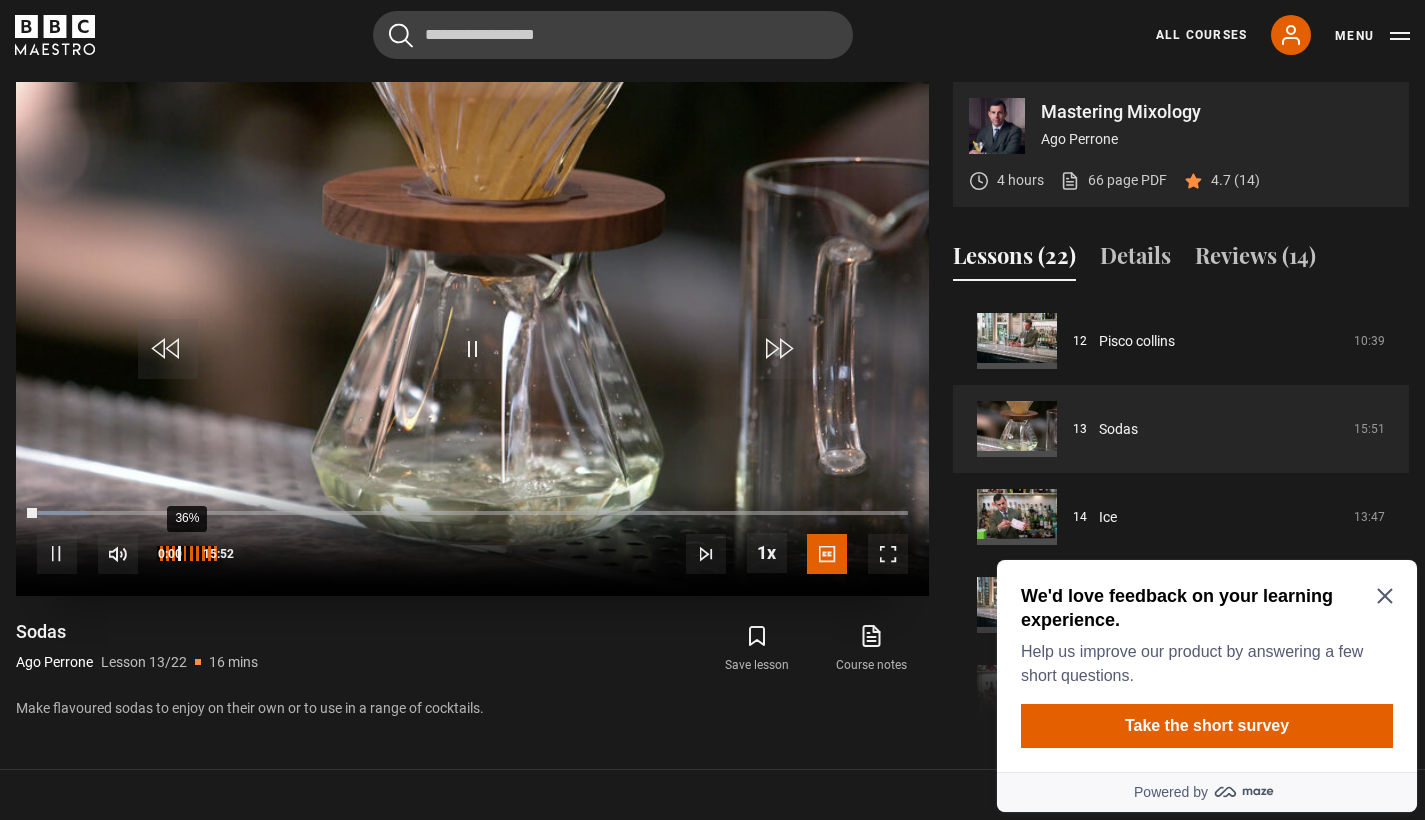 click on "36%" at bounding box center (186, 553) 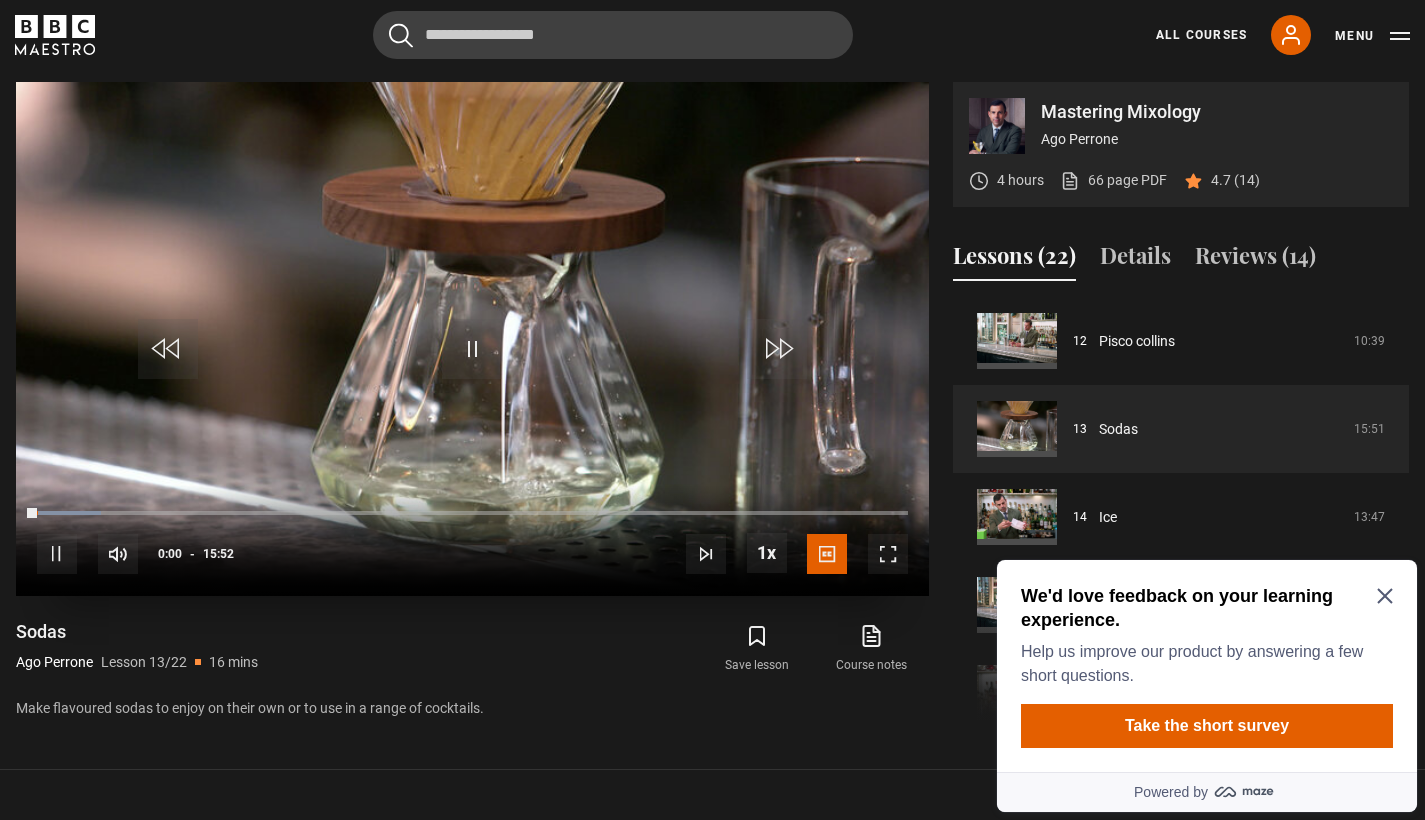 click on "10s Skip Back 10 seconds Pause 10s Skip Forward 10 seconds Loaded :  7.34% 01:44 00:00 Pause Mute 81% Current Time  0:00 - Duration  15:52
Ago Perrone
Lesson 13
Sodas
1x Playback Rate 2x 1.5x 1x , selected 0.5x Captions captions off English  Captions , selected" at bounding box center (472, 540) 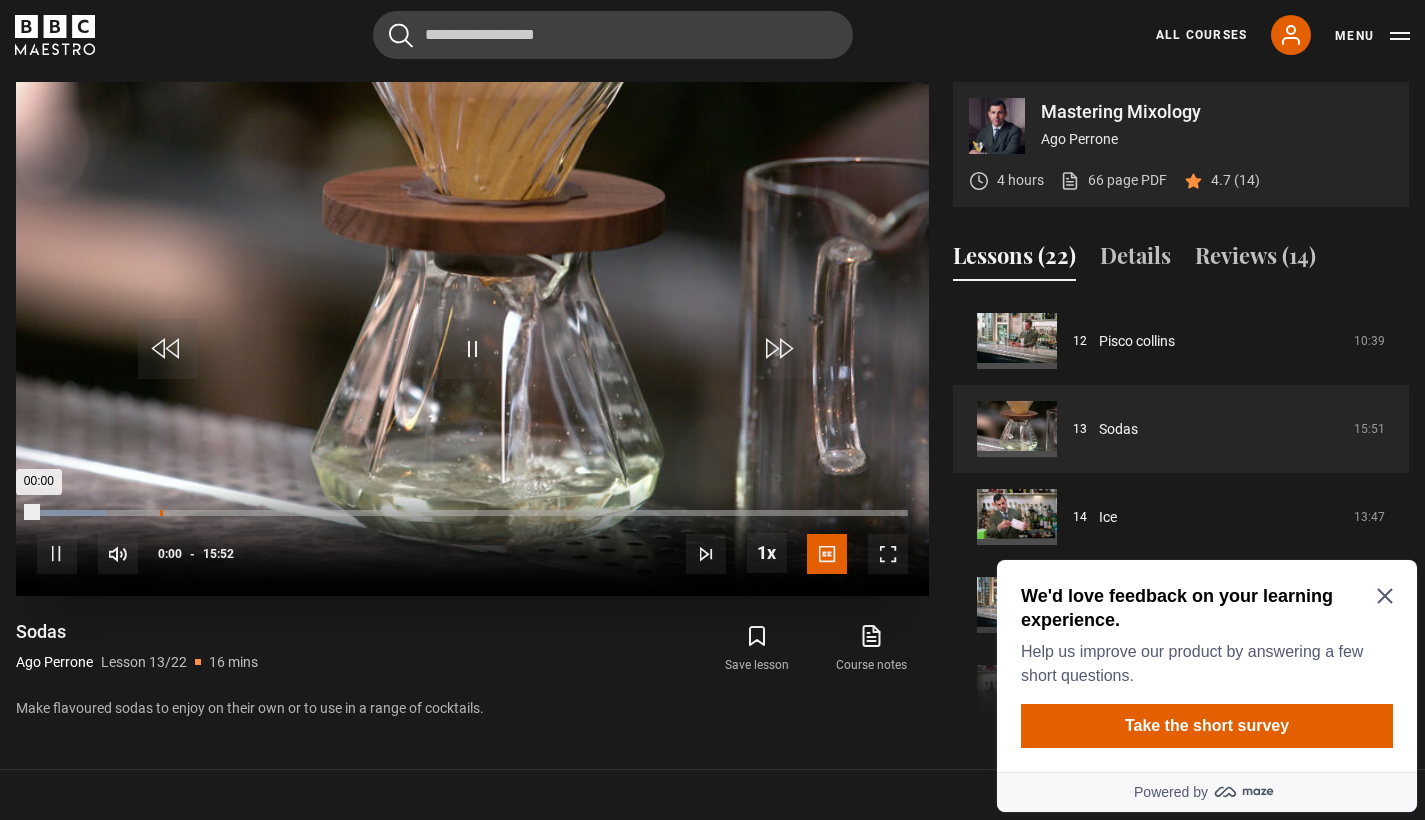 click on "02:14" at bounding box center [161, 513] 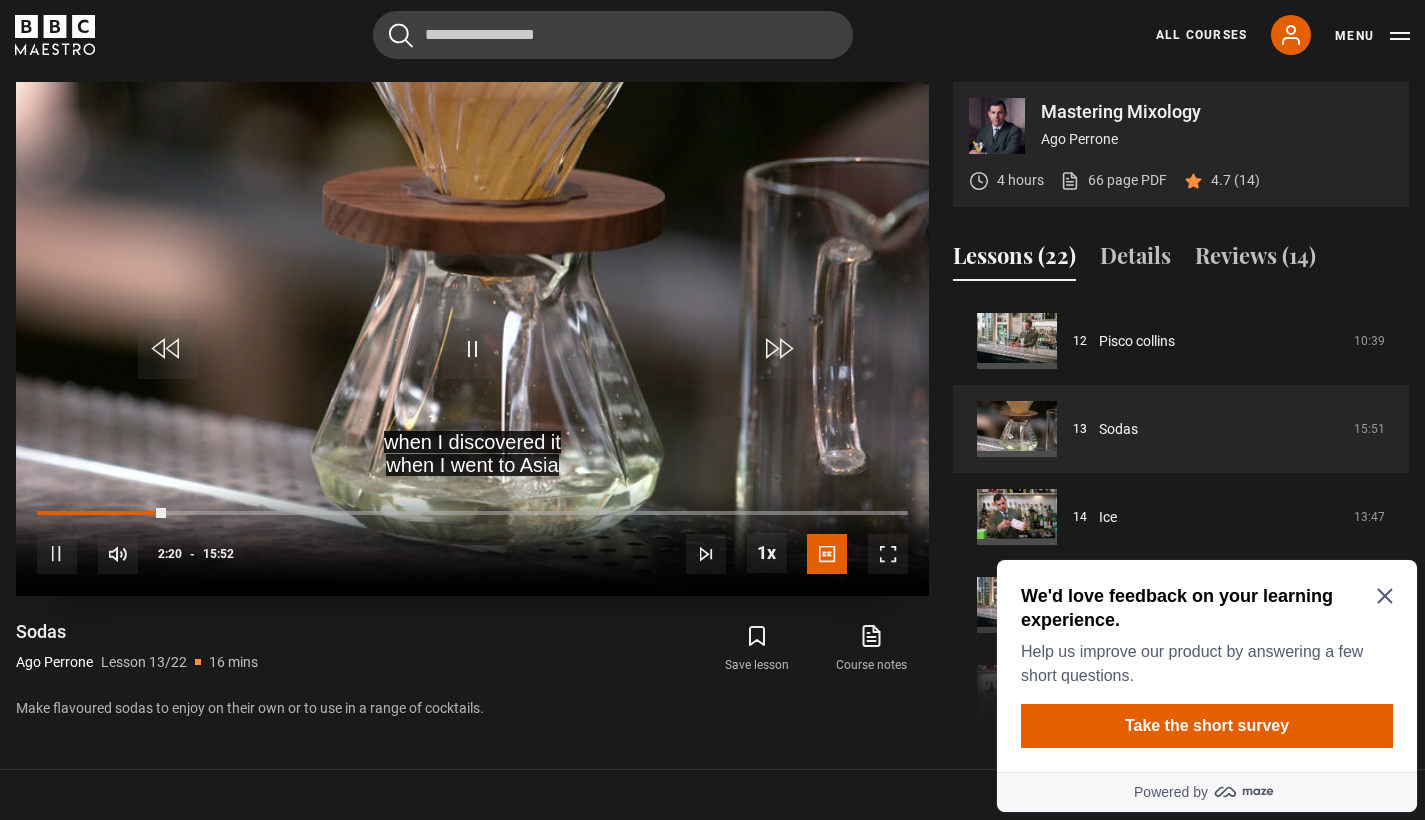 click on "10s Skip Back 10 seconds Pause 10s Skip Forward 10 seconds Loaded :  8.01% 02:22 02:20 Pause Mute 81% Current Time  2:20 - Duration  15:52
Ago Perrone
Lesson 13
Sodas
1x Playback Rate 2x 1.5x 1x , selected 0.5x Captions captions off English  Captions , selected" at bounding box center (472, 540) 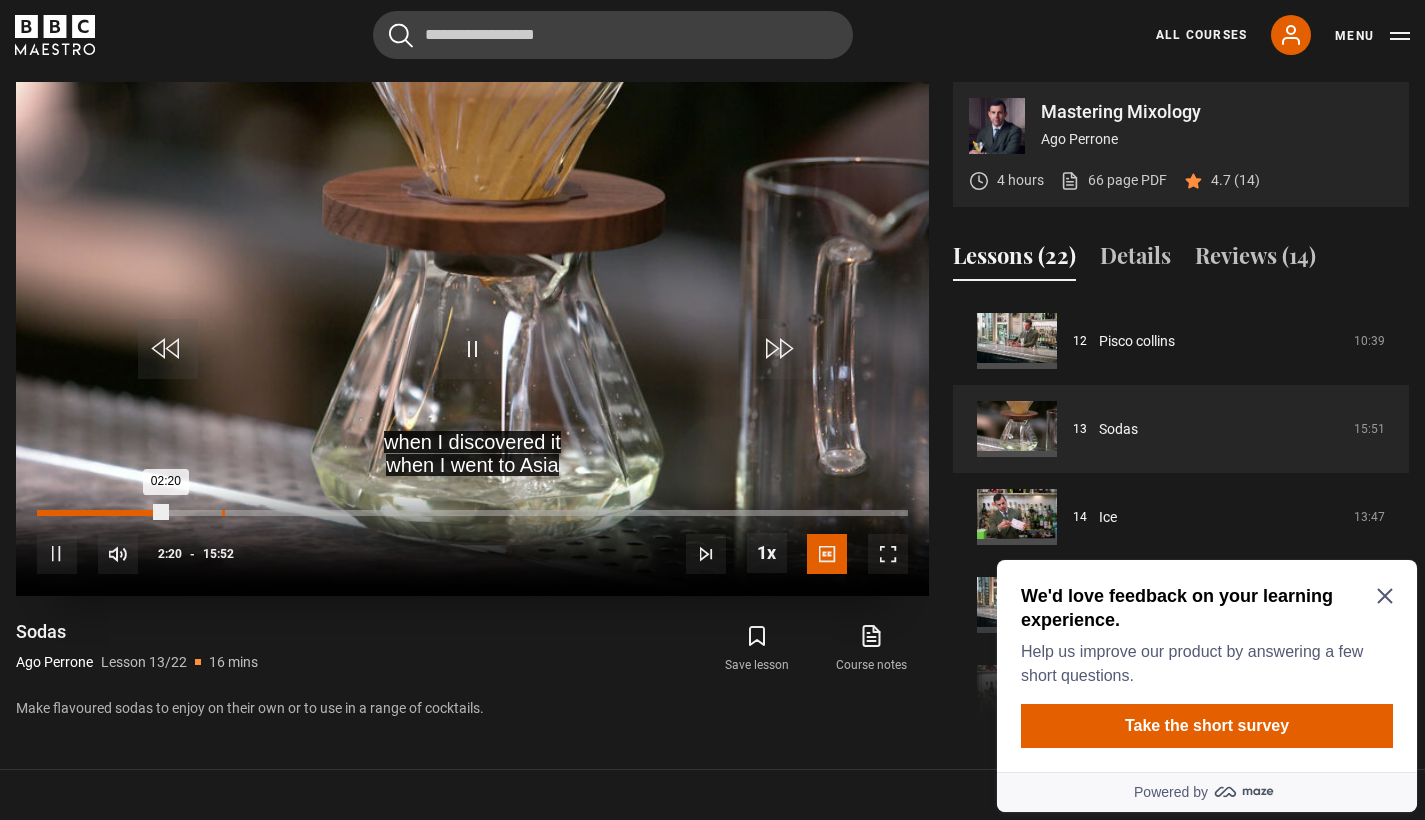 click on "03:22" at bounding box center (223, 513) 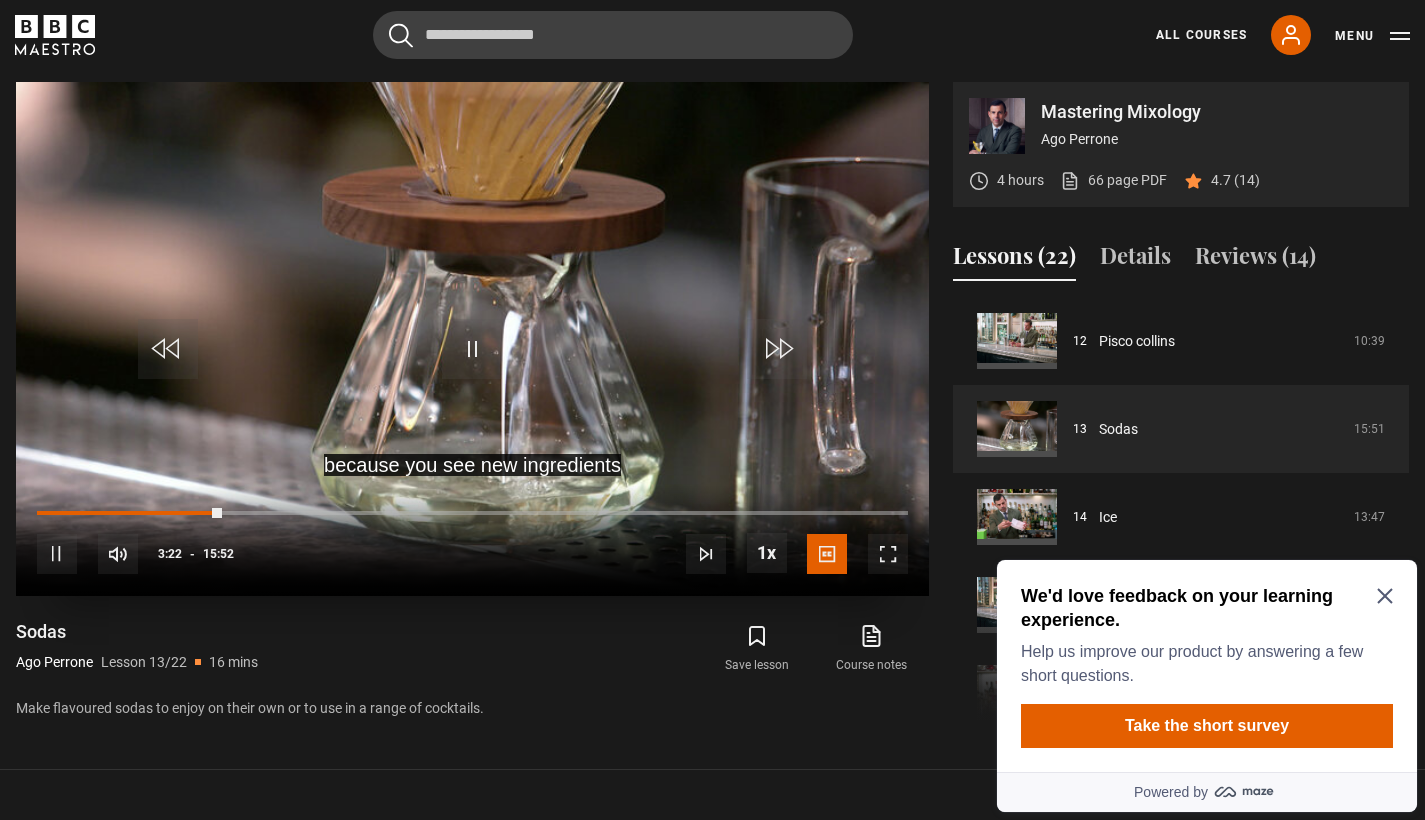 click on "10s Skip Back 10 seconds Pause 10s Skip Forward 10 seconds Loaded :  8.38% 03:23 03:22 Pause Mute 81% Current Time  3:22 - Duration  15:52
Ago Perrone
Lesson 13
Sodas
1x Playback Rate 2x 1.5x 1x , selected 0.5x Captions captions off English  Captions , selected" at bounding box center [472, 540] 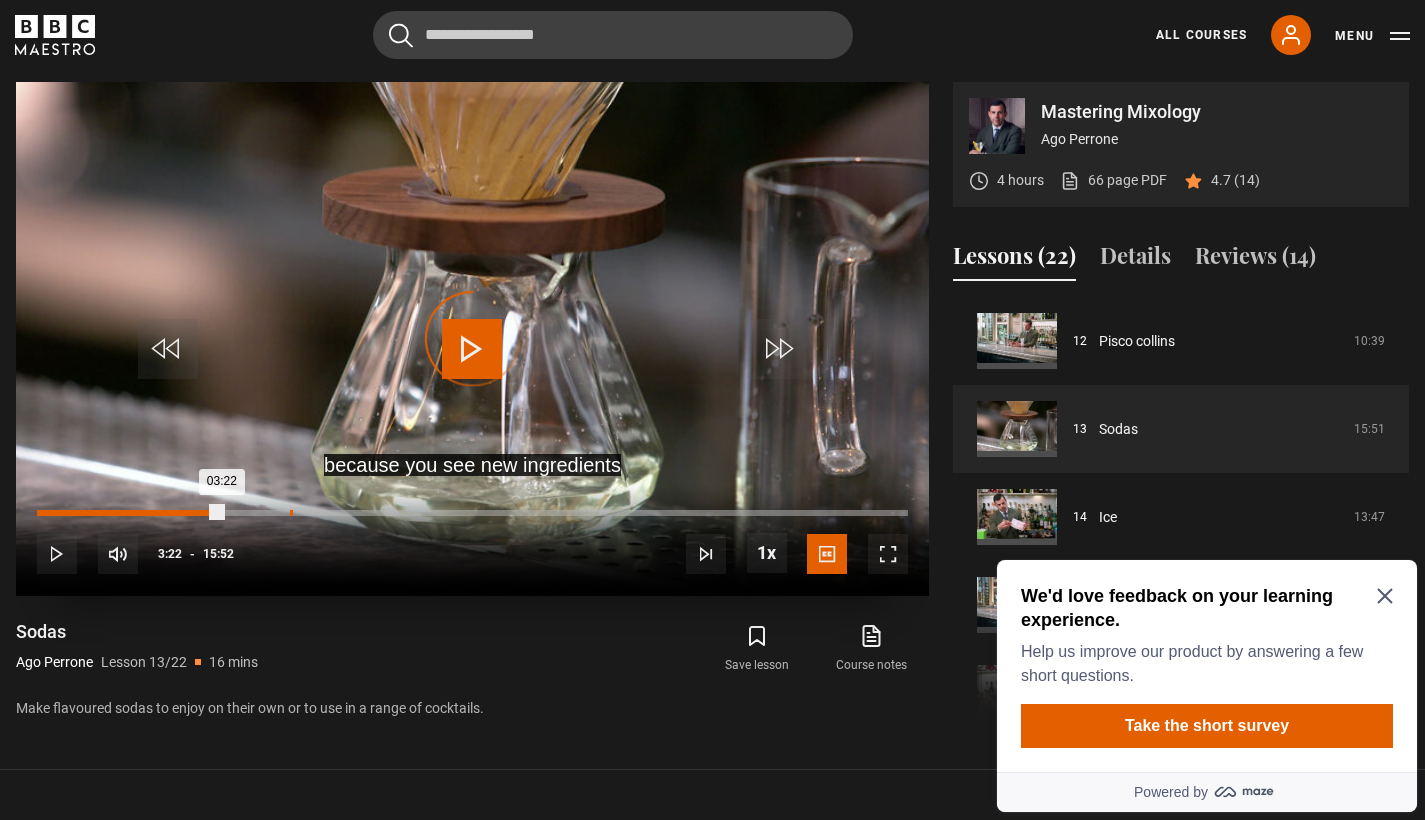 click on "04:36" at bounding box center [291, 513] 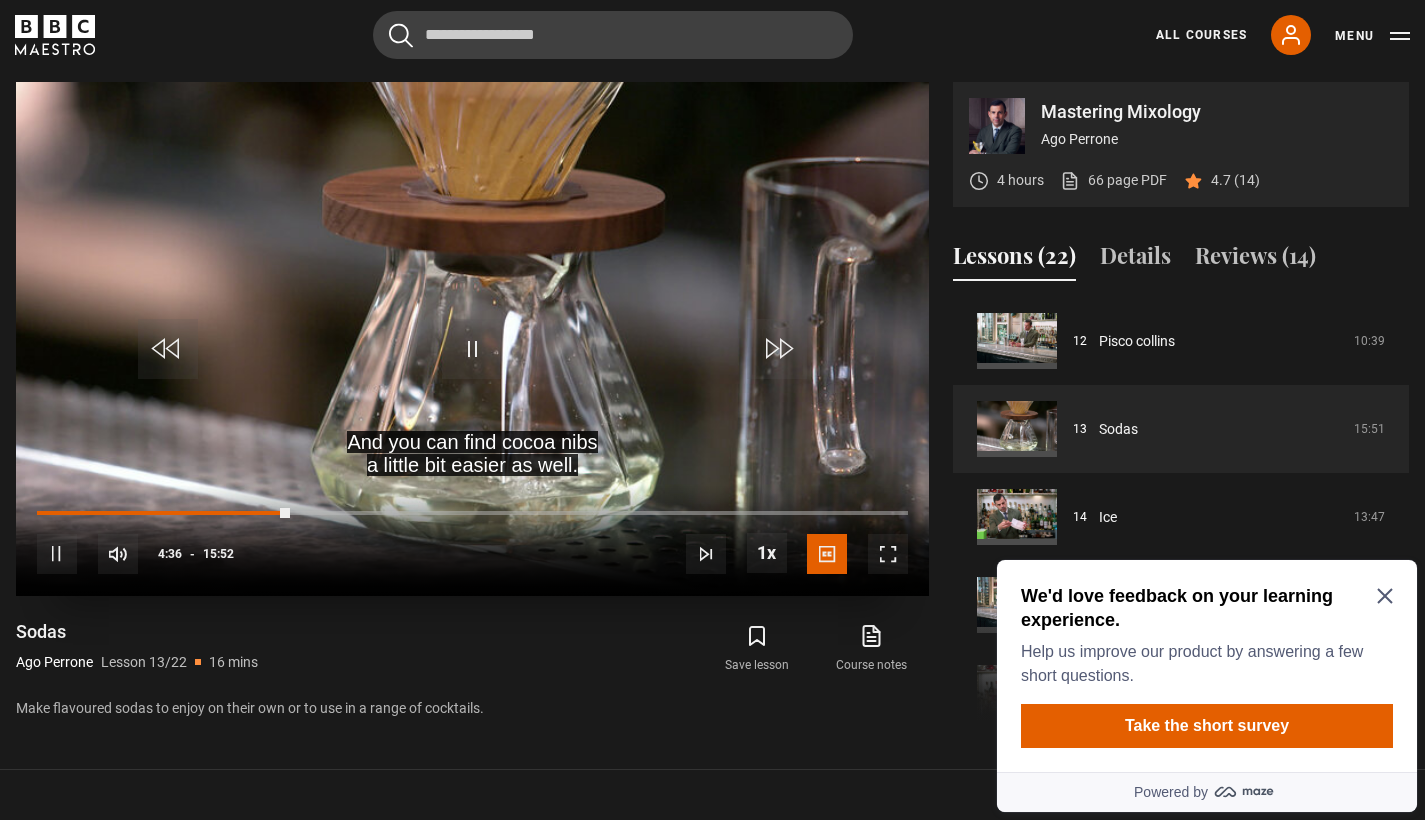 click on "10s Skip Back 10 seconds Pause 10s Skip Forward 10 seconds Loaded :  8.89% 05:46 04:36 Pause Mute 81% Current Time  4:36 - Duration  15:52
Ago Perrone
Lesson 13
Sodas
1x Playback Rate 2x 1.5x 1x , selected 0.5x Captions captions off English  Captions , selected" at bounding box center (472, 540) 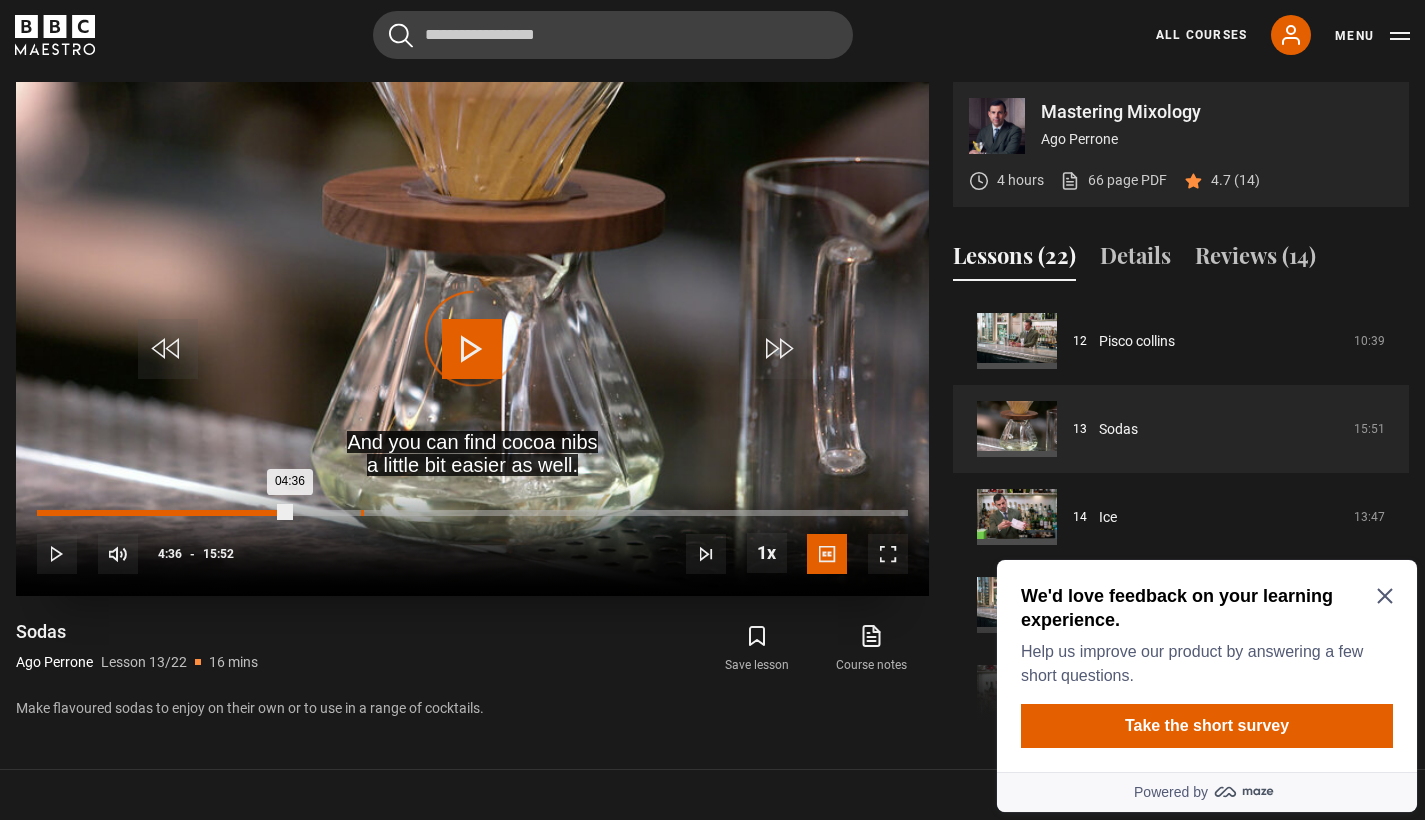 click on "05:54" at bounding box center (362, 513) 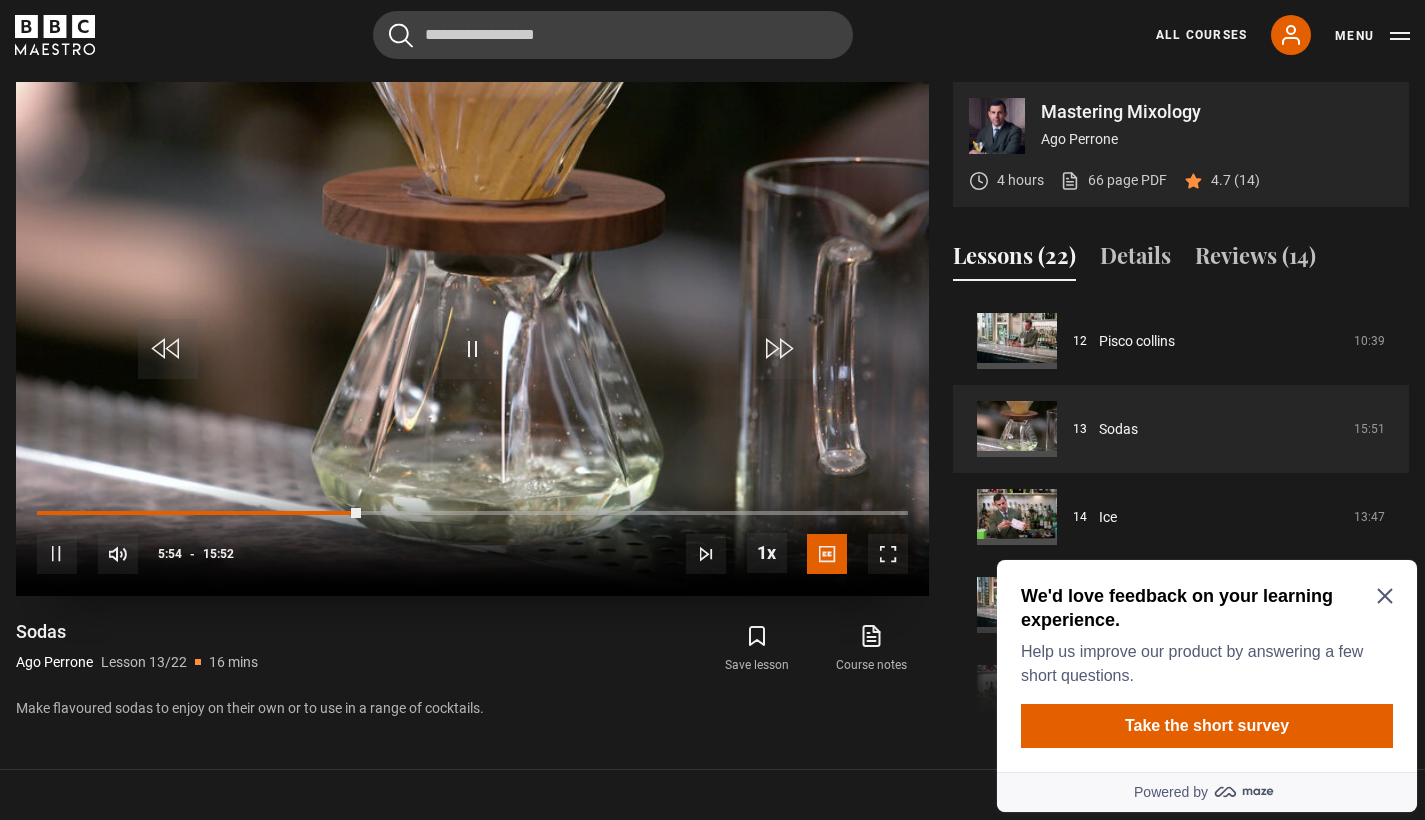 click on "10s Skip Back 10 seconds Pause 10s Skip Forward 10 seconds Loaded :  9.45% 06:07 05:54 Pause Mute 81% Current Time  5:54 - Duration  15:52
Ago Perrone
Lesson 13
Sodas
1x Playback Rate 2x 1.5x 1x , selected 0.5x Captions captions off English  Captions , selected" at bounding box center (472, 540) 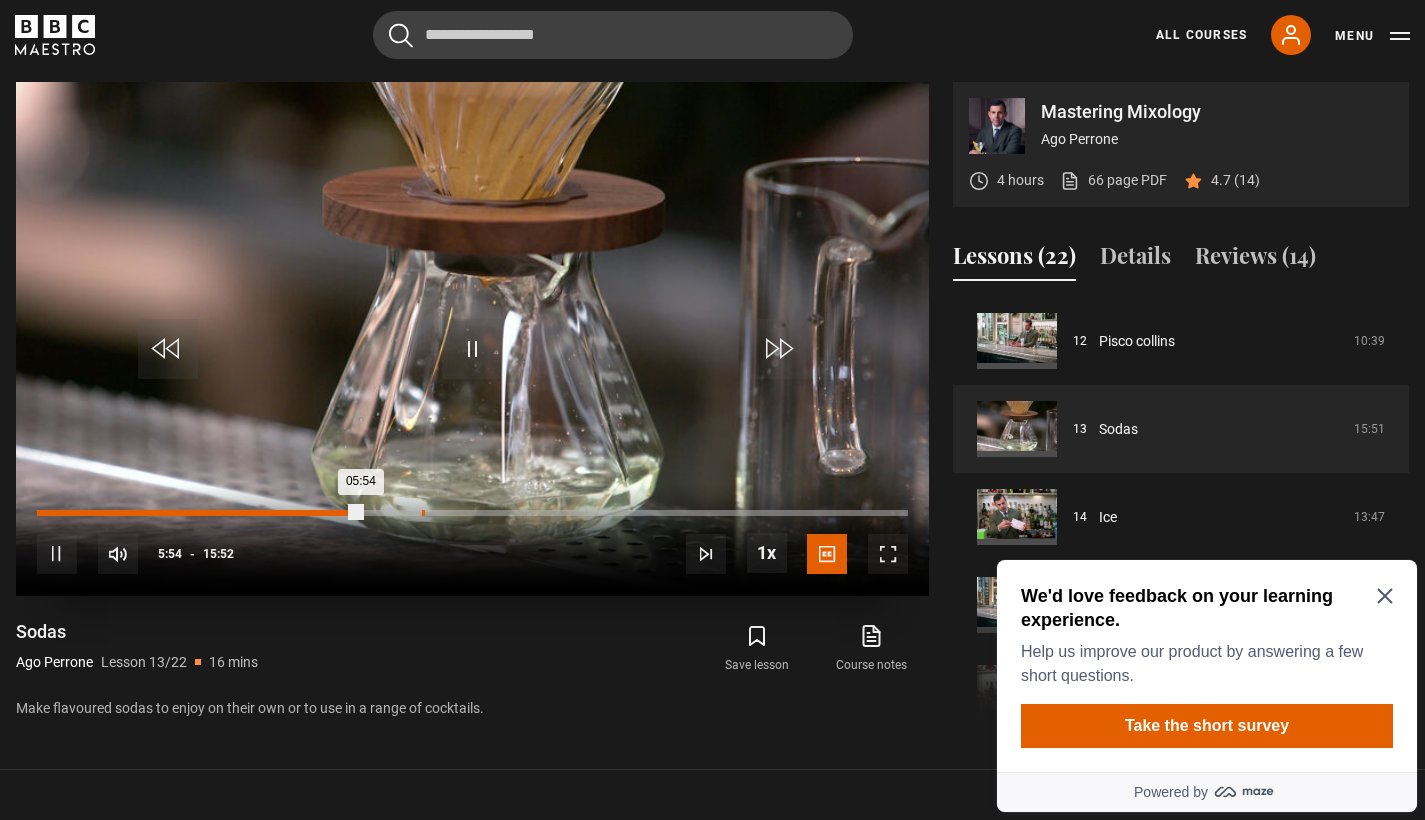 click on "07:00" at bounding box center [423, 513] 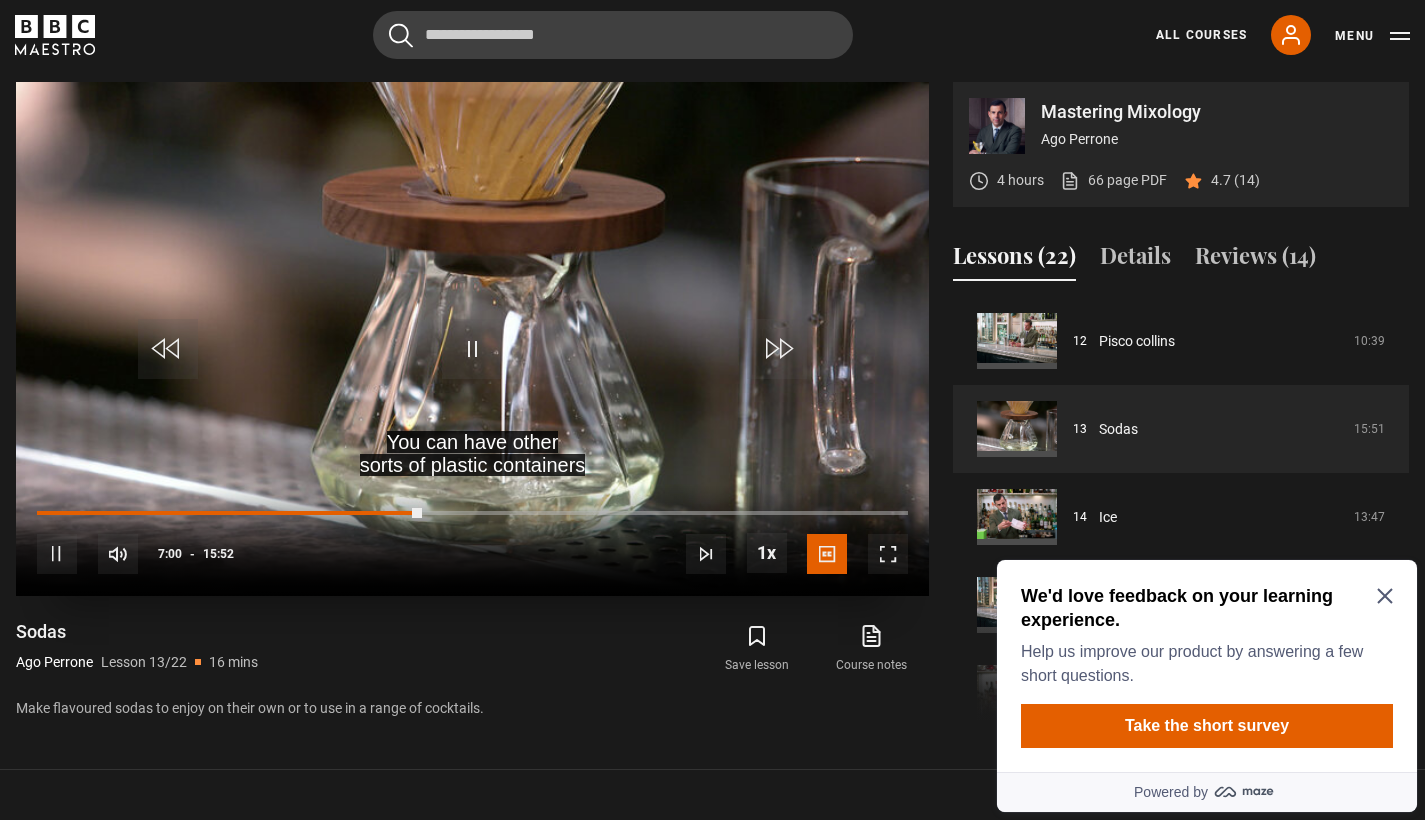click on "10s Skip Back 10 seconds Pause 10s Skip Forward 10 seconds Loaded :  10.48% 08:22 07:00 Pause Mute 81% Current Time  7:00 - Duration  15:52
Ago Perrone
Lesson 13
Sodas
1x Playback Rate 2x 1.5x 1x , selected 0.5x Captions captions off English  Captions , selected" at bounding box center (472, 540) 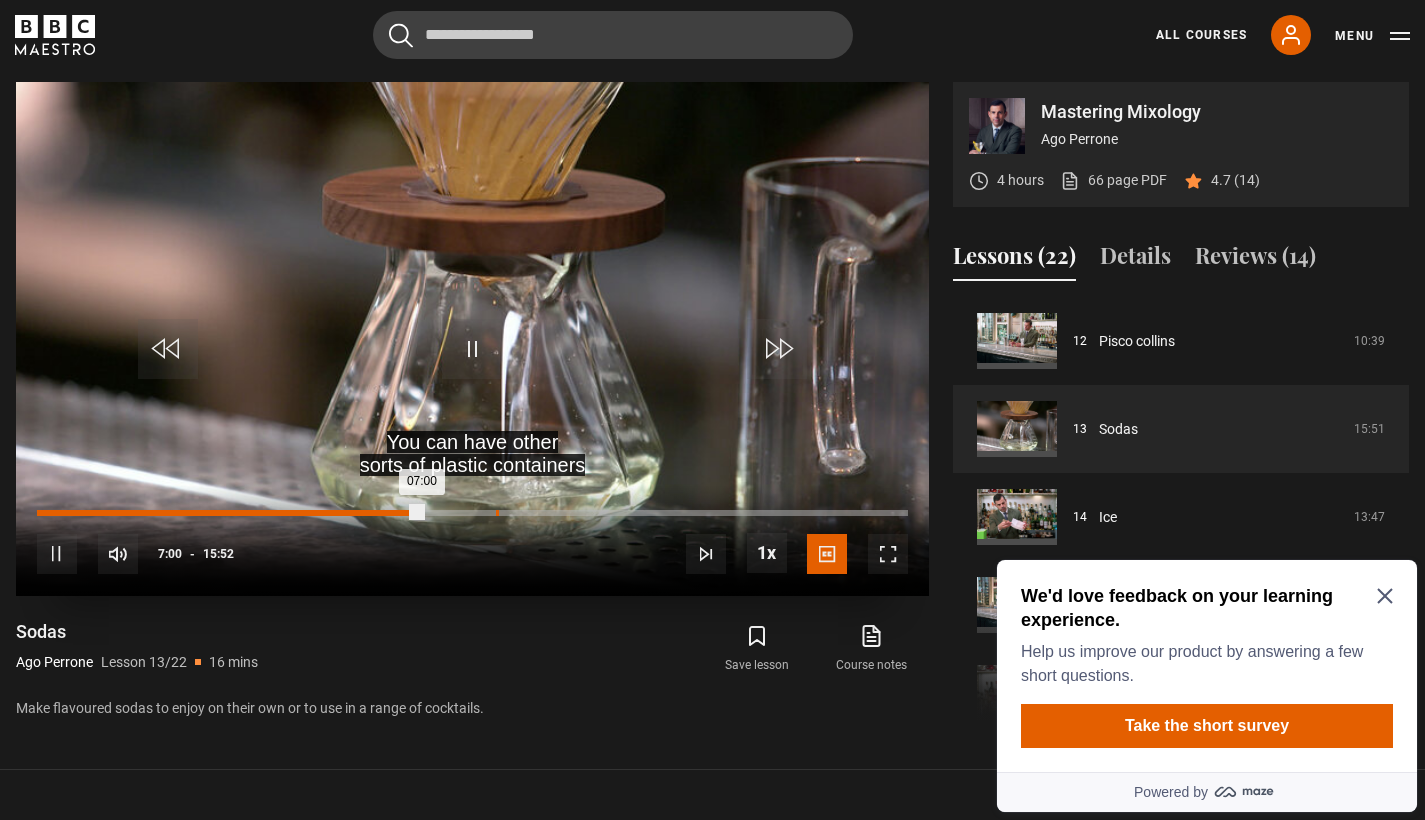 click on "08:21" at bounding box center [497, 513] 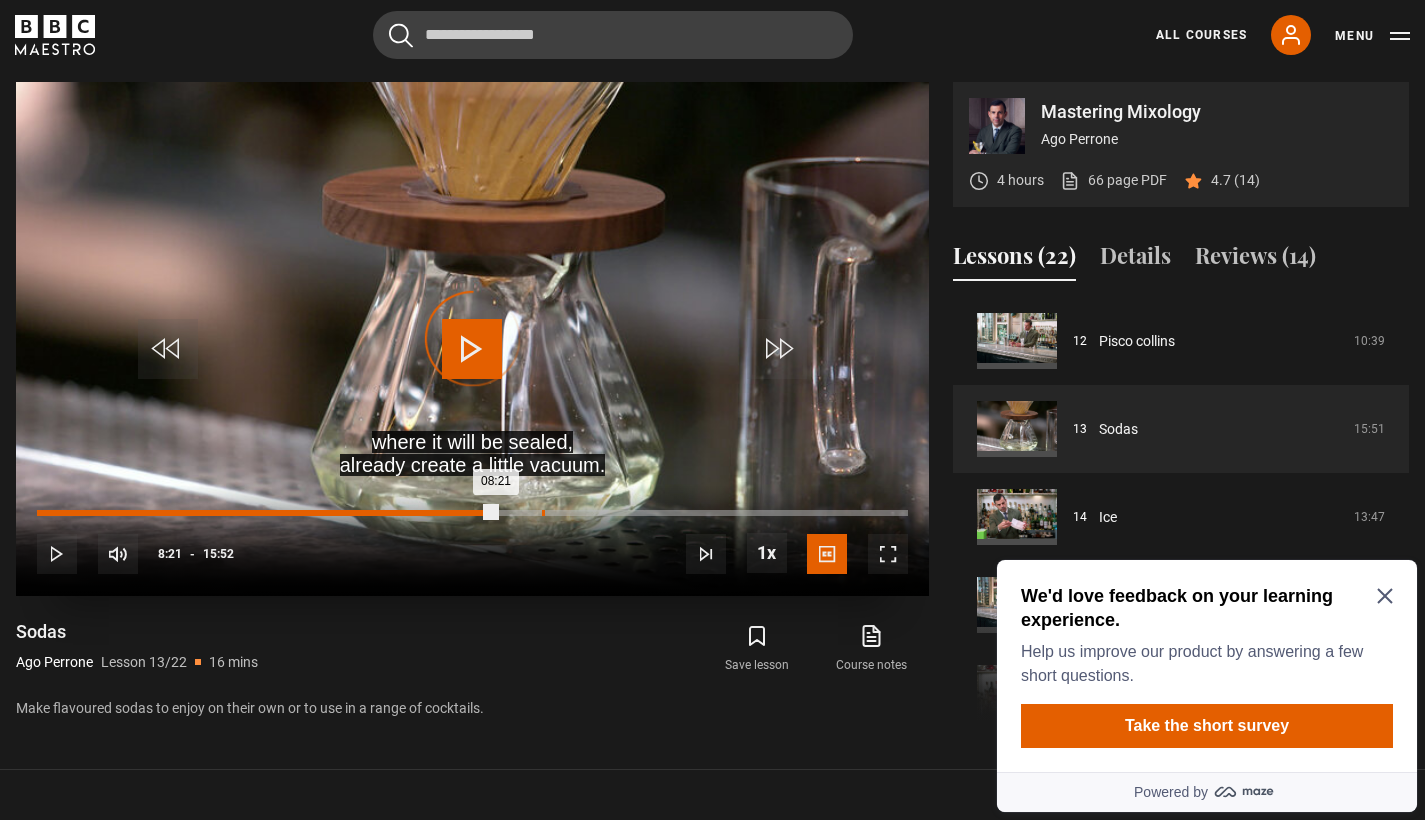 click on "09:11" at bounding box center (543, 513) 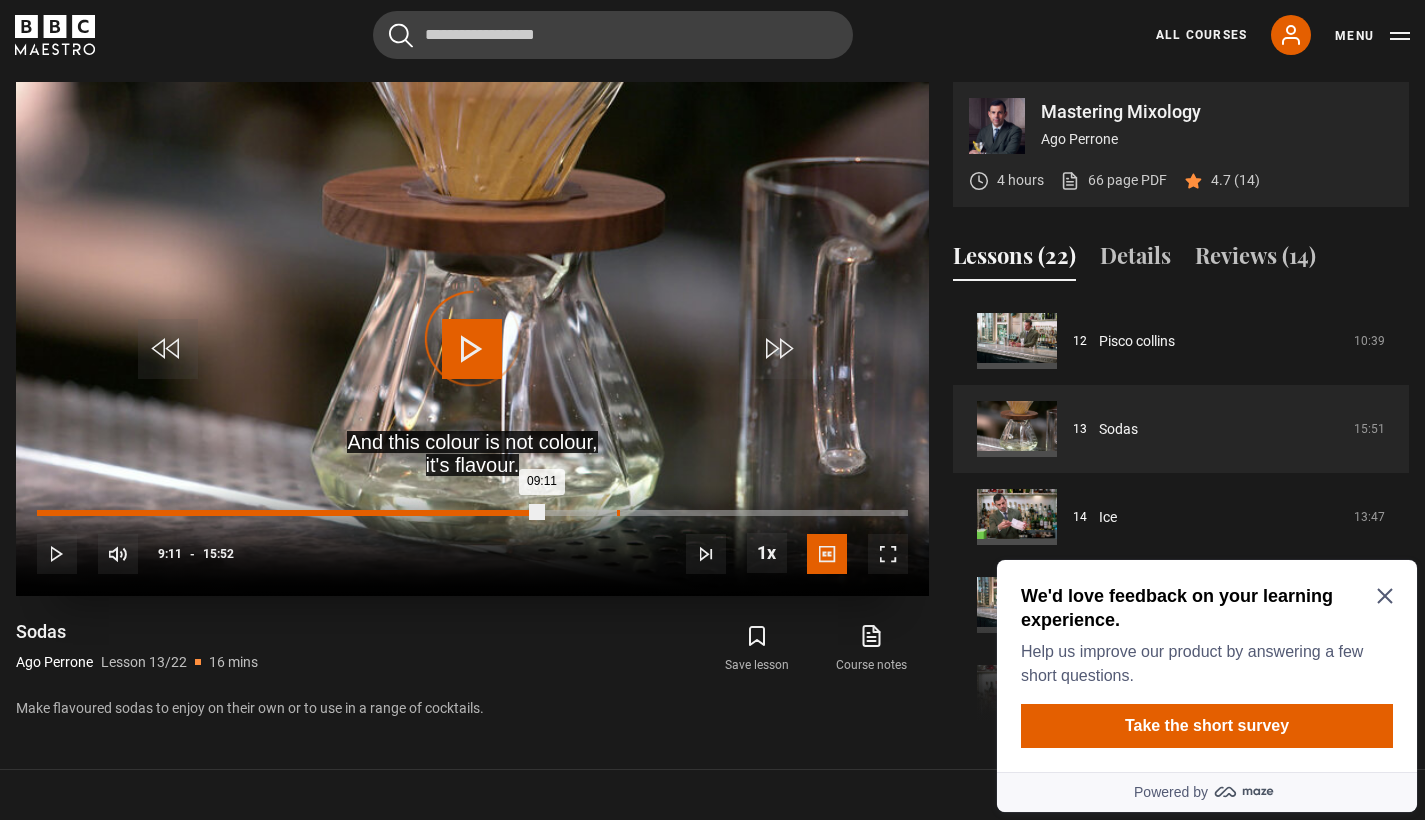 click on "10:33" at bounding box center [618, 513] 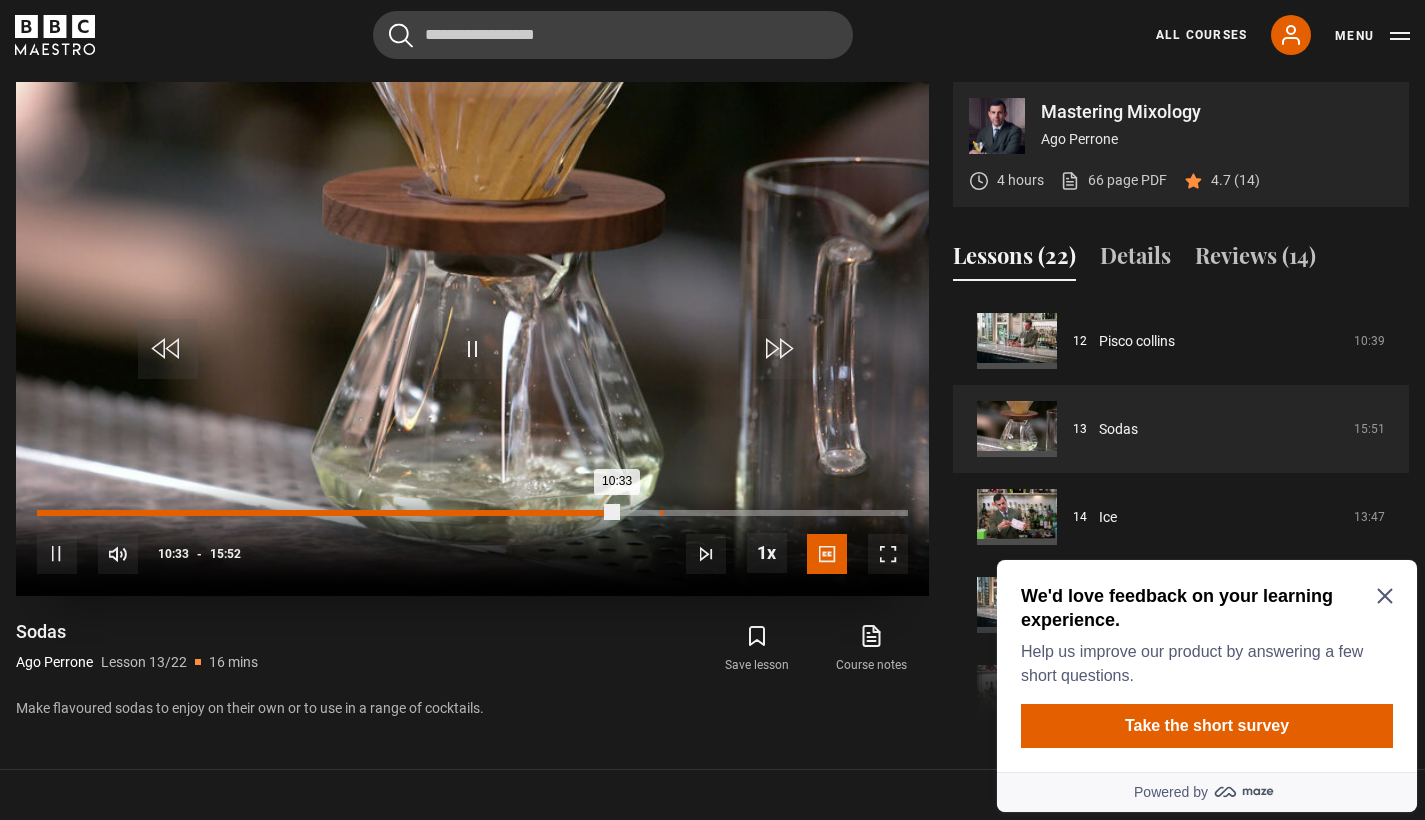 click on "11:20" at bounding box center [661, 513] 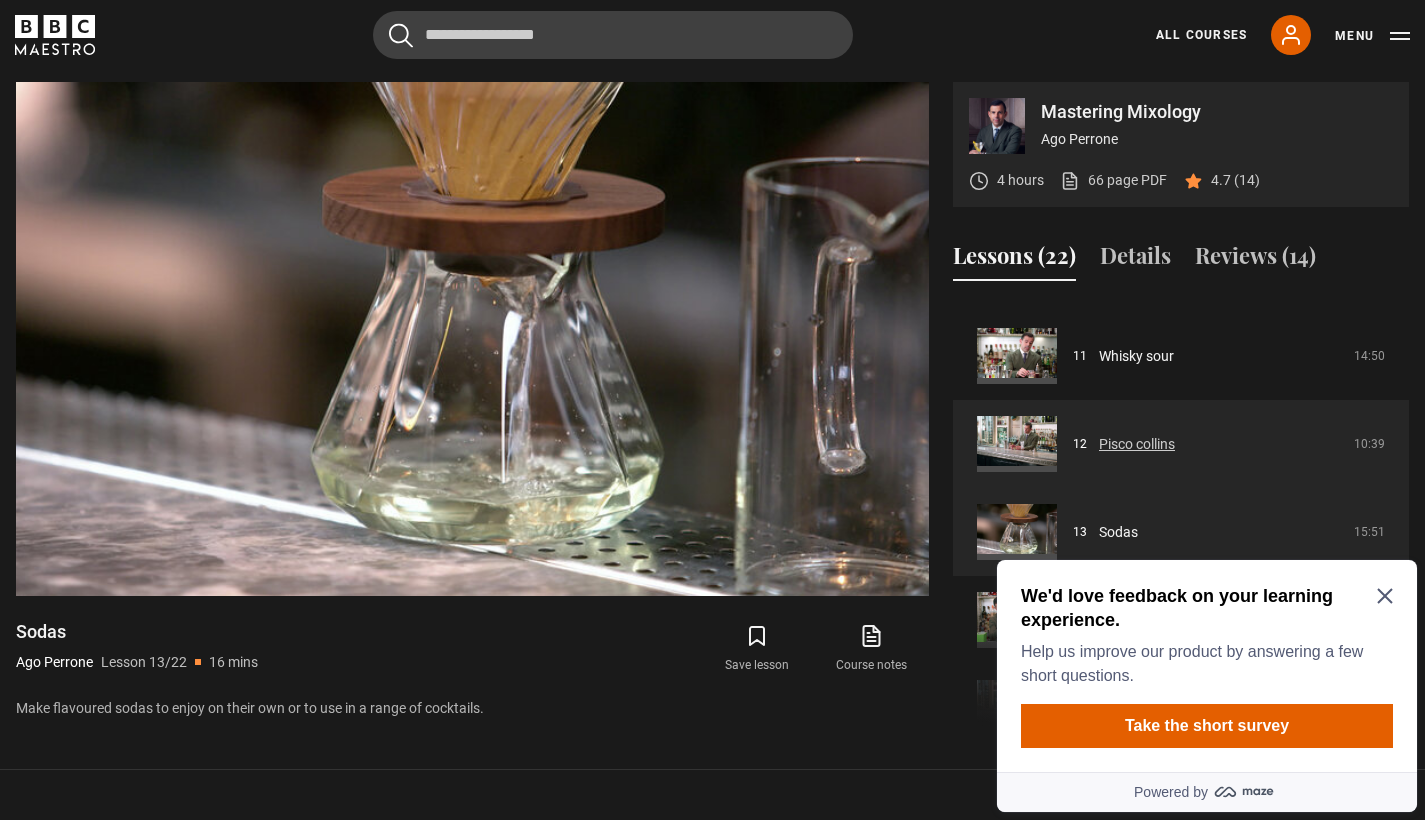 scroll, scrollTop: 951, scrollLeft: 0, axis: vertical 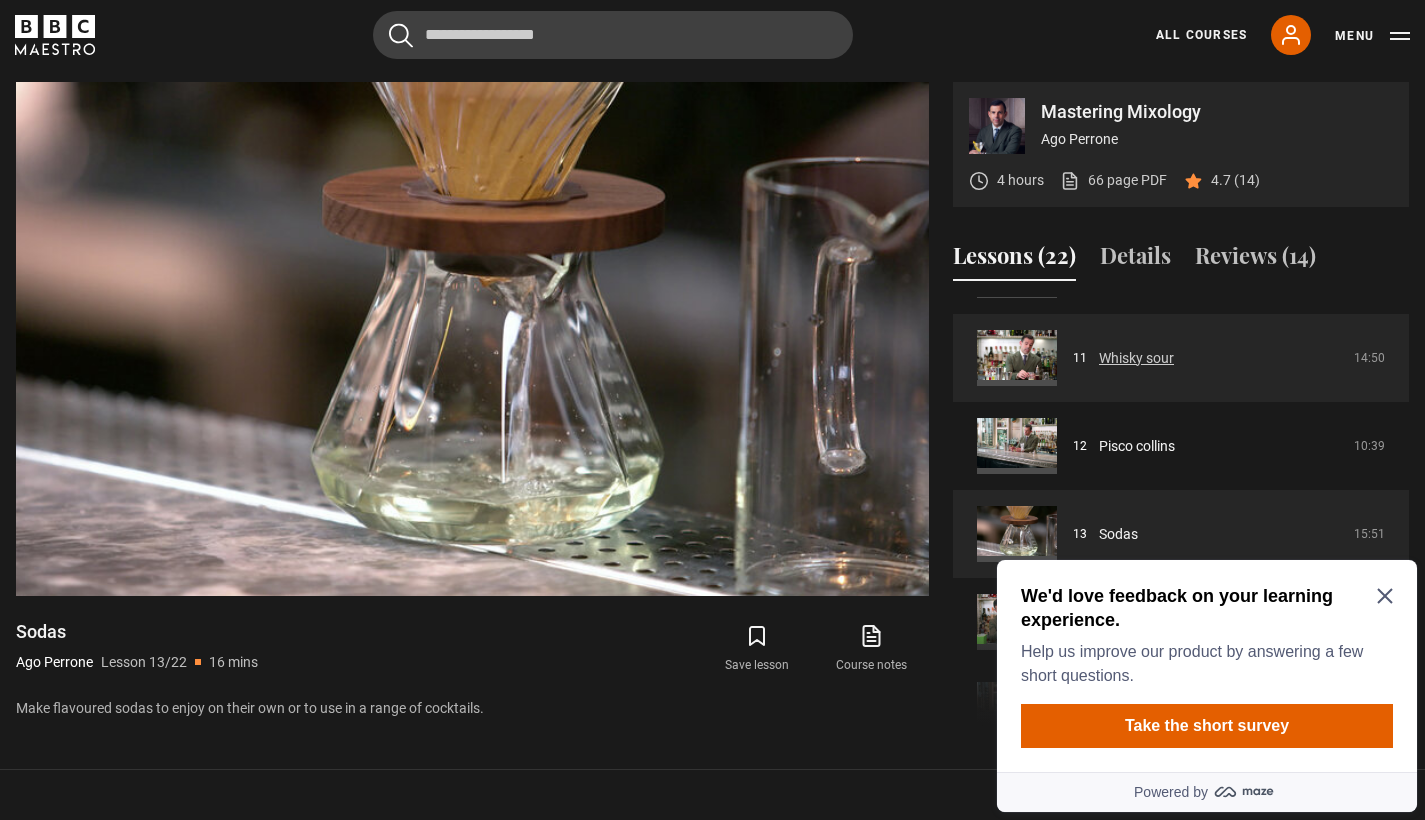 click on "Whisky sour" at bounding box center [1136, 358] 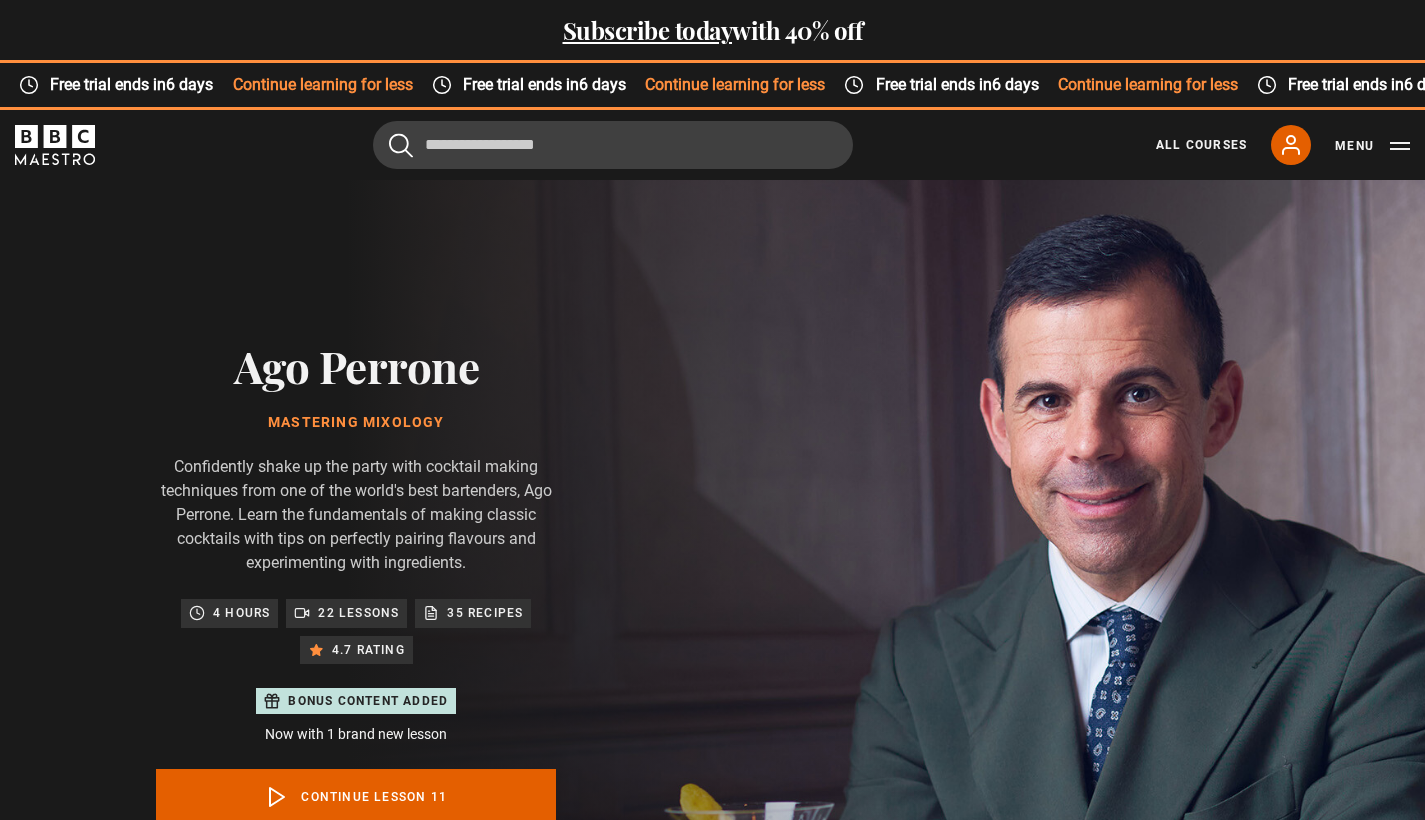 scroll, scrollTop: 1065, scrollLeft: 0, axis: vertical 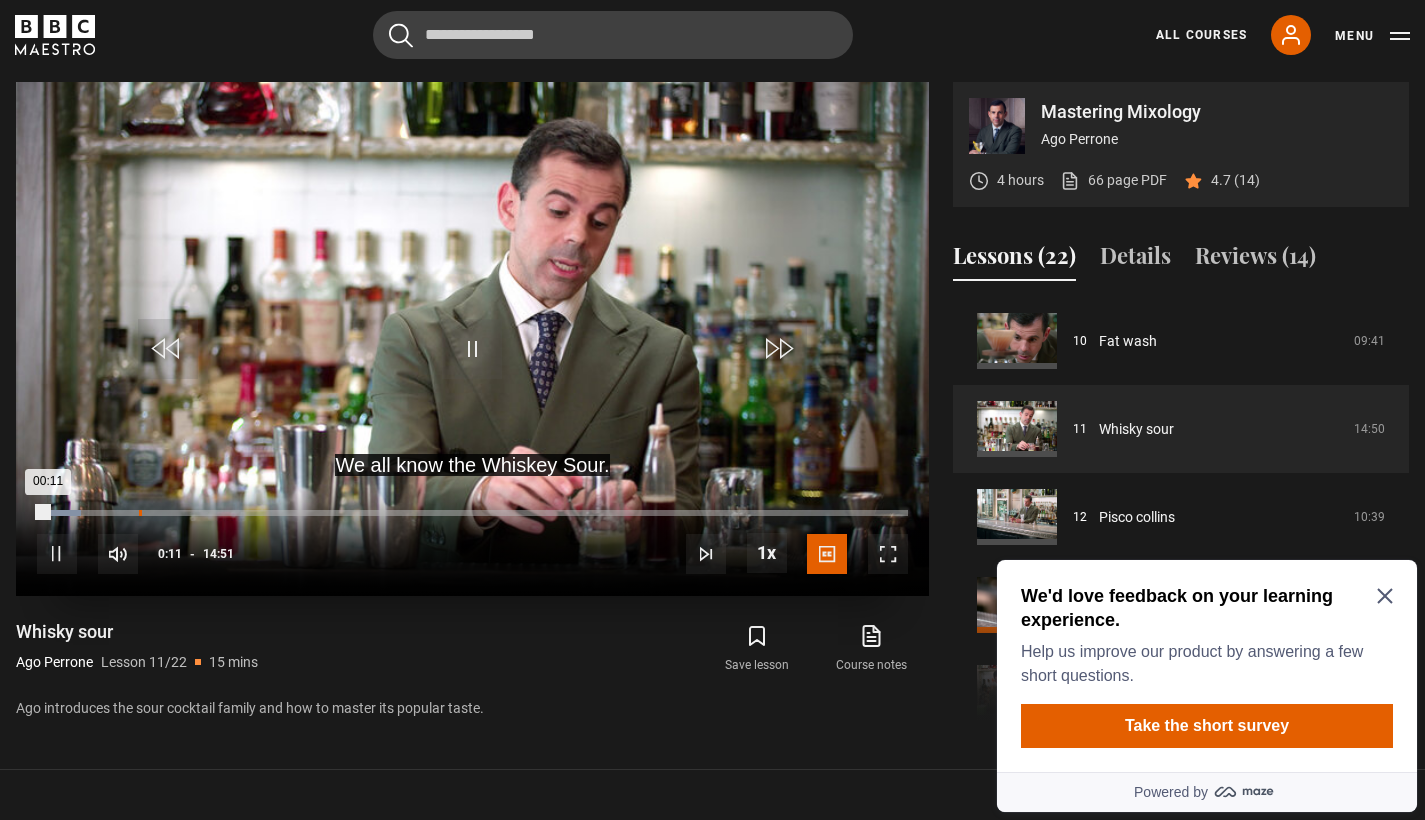 click on "01:44" at bounding box center [140, 513] 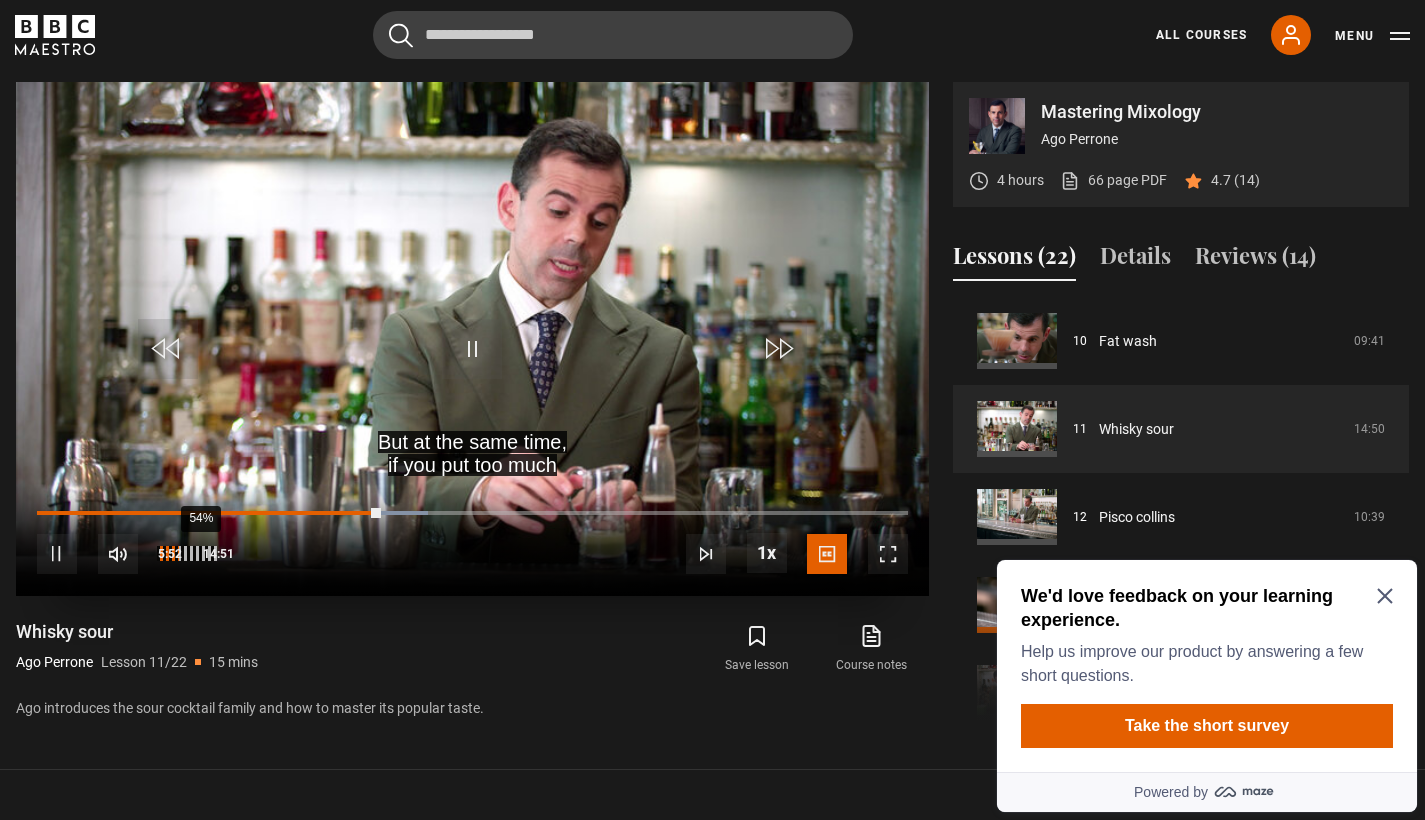 click on "54%" at bounding box center (200, 553) 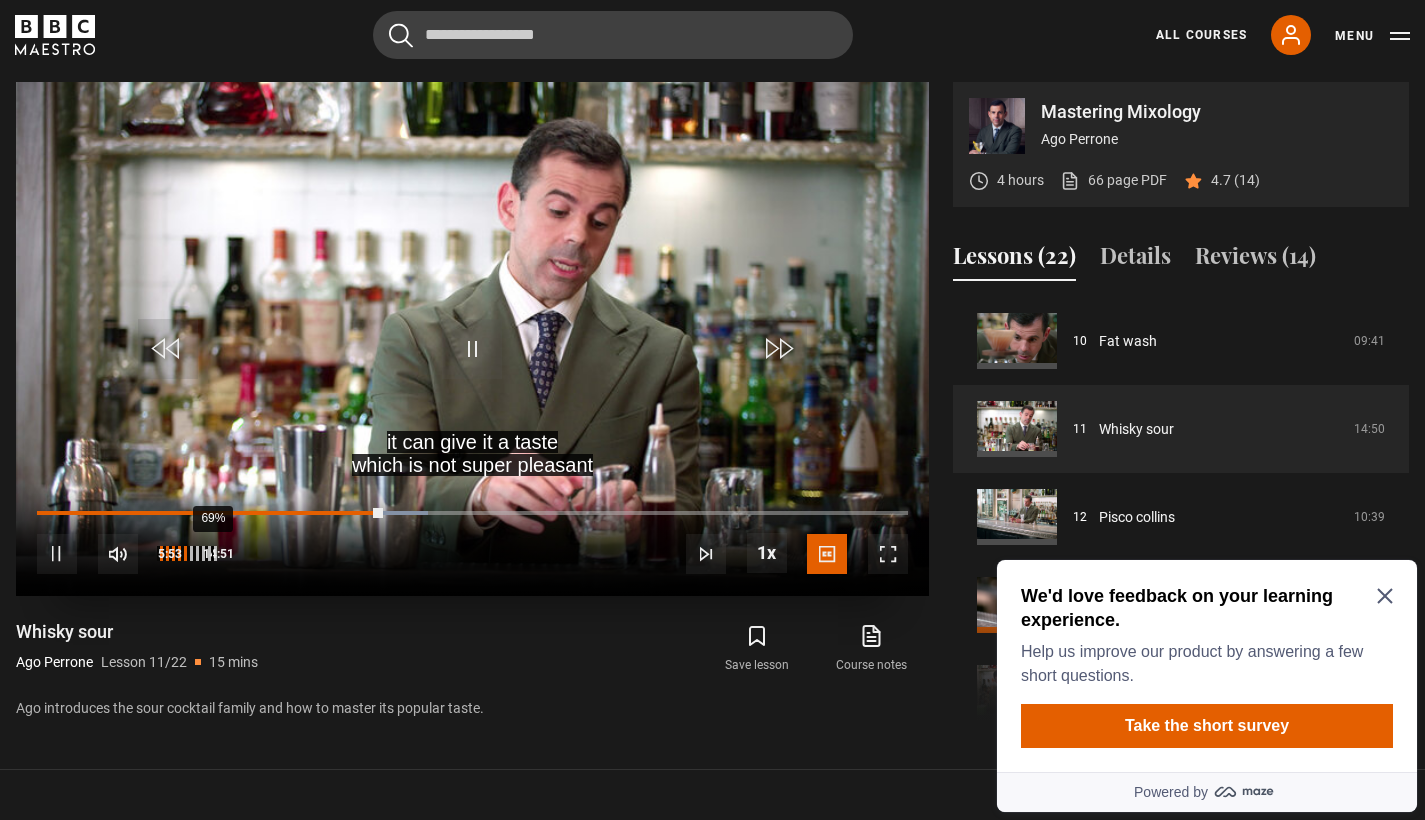 click on "69%" at bounding box center [212, 553] 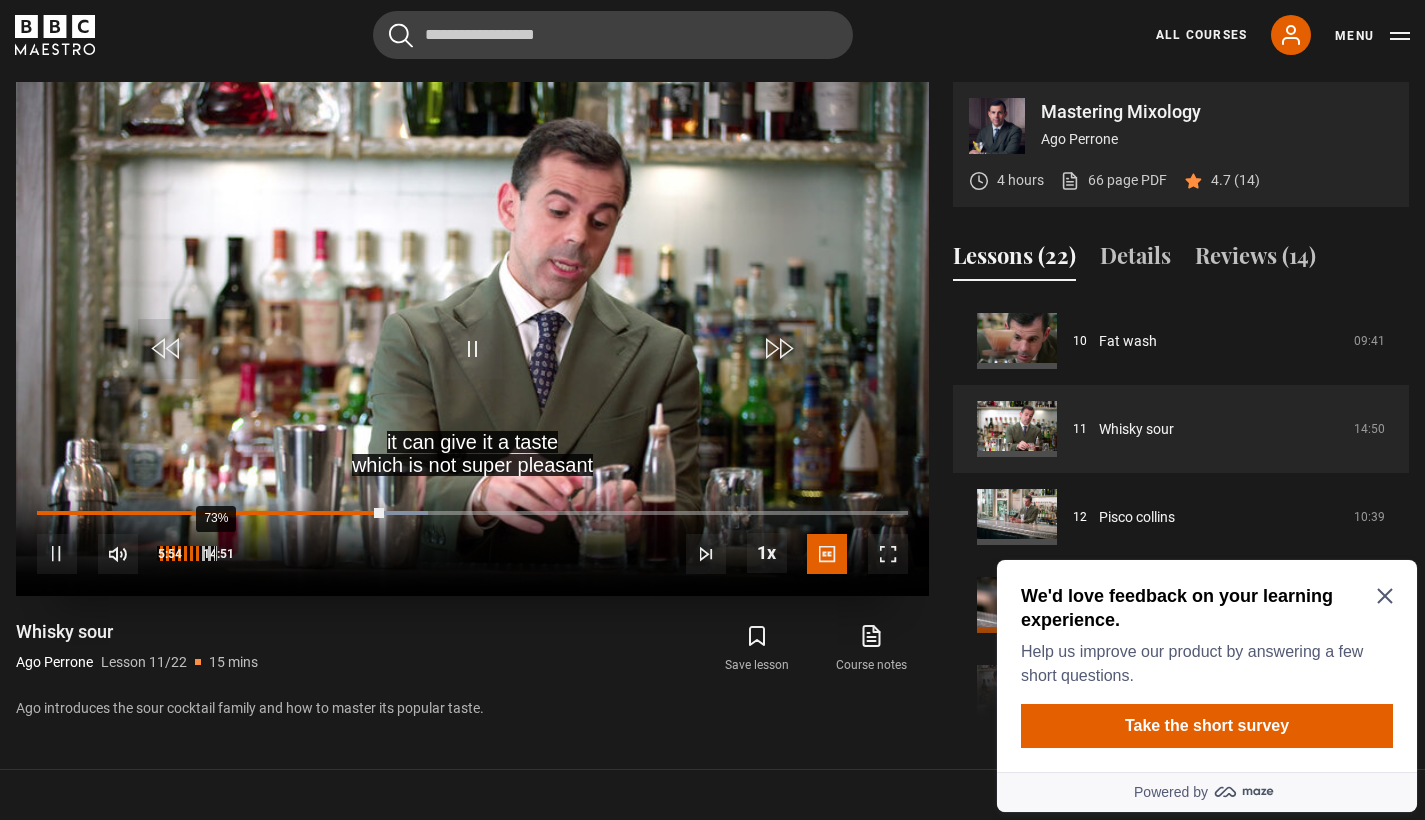 click on "73%" at bounding box center (215, 553) 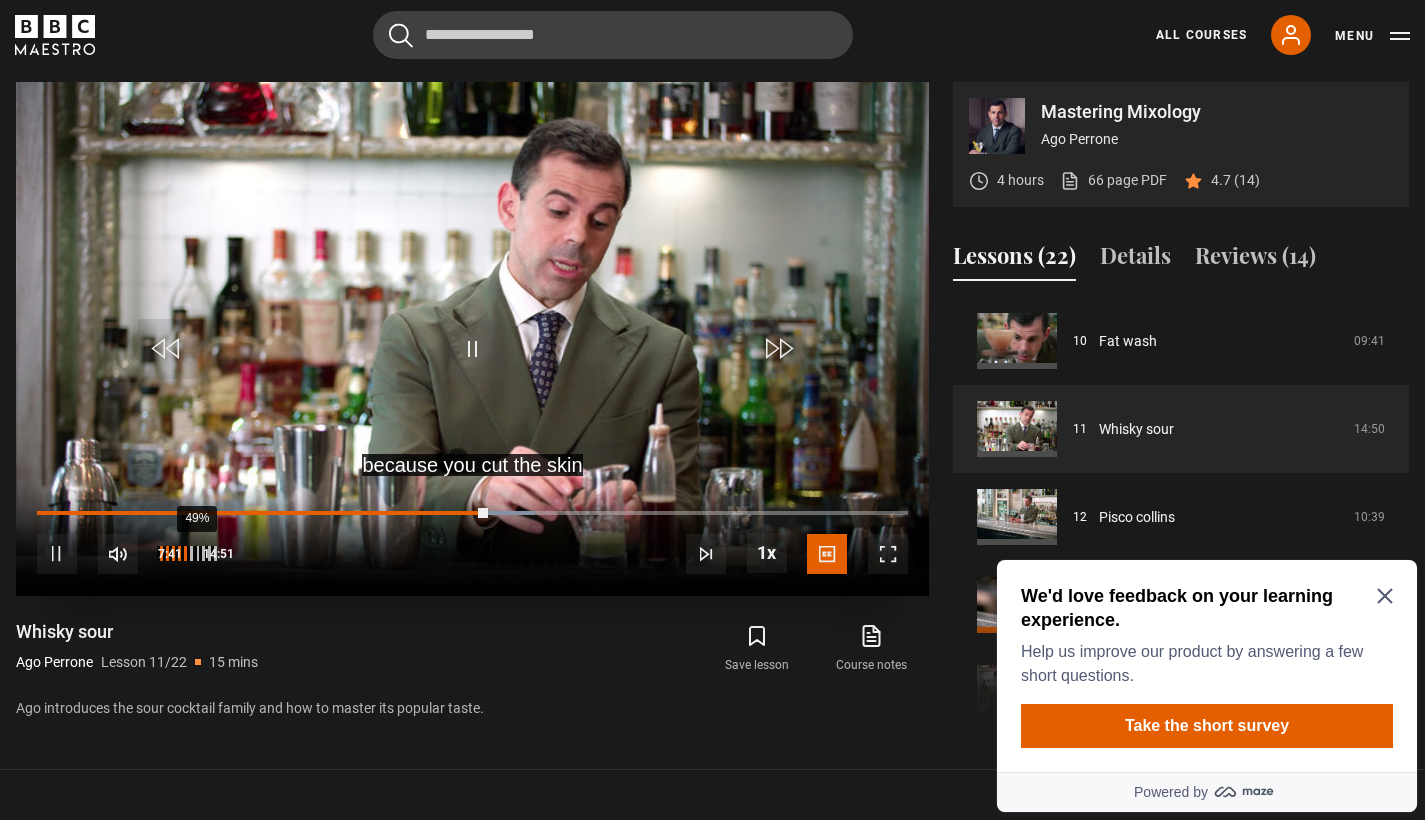 click on "49%" at bounding box center (196, 553) 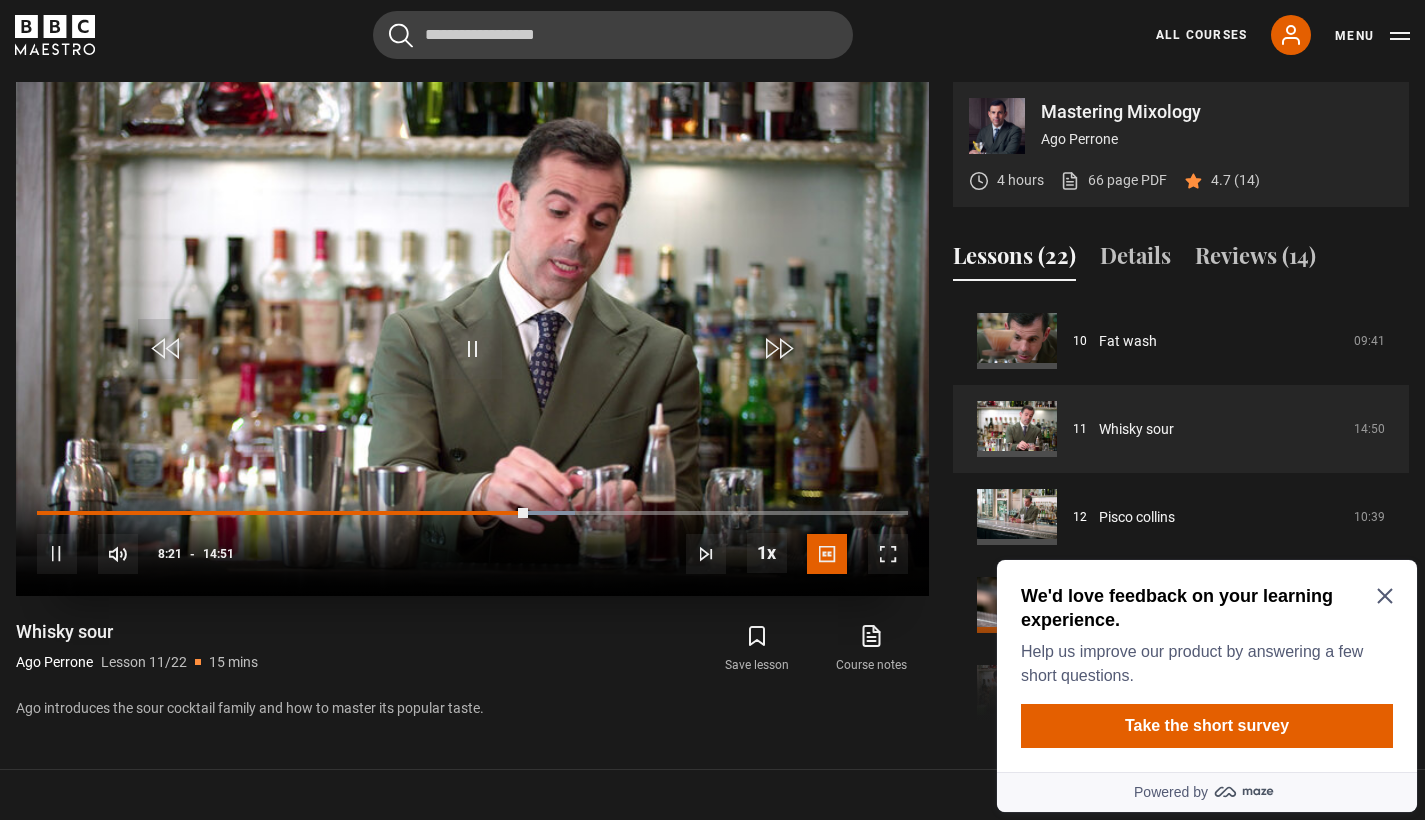 click on "10s Skip Back 10 seconds Pause 10s Skip Forward 10 seconds Loaded :  61.72% 09:35 08:21 Pause Mute 61% Current Time  8:21 - Duration  14:51
Ago Perrone
Lesson 11
Whisky sour
1x Playback Rate 2x 1.5x 1x , selected 0.5x Captions captions off English  Captions , selected" at bounding box center (472, 540) 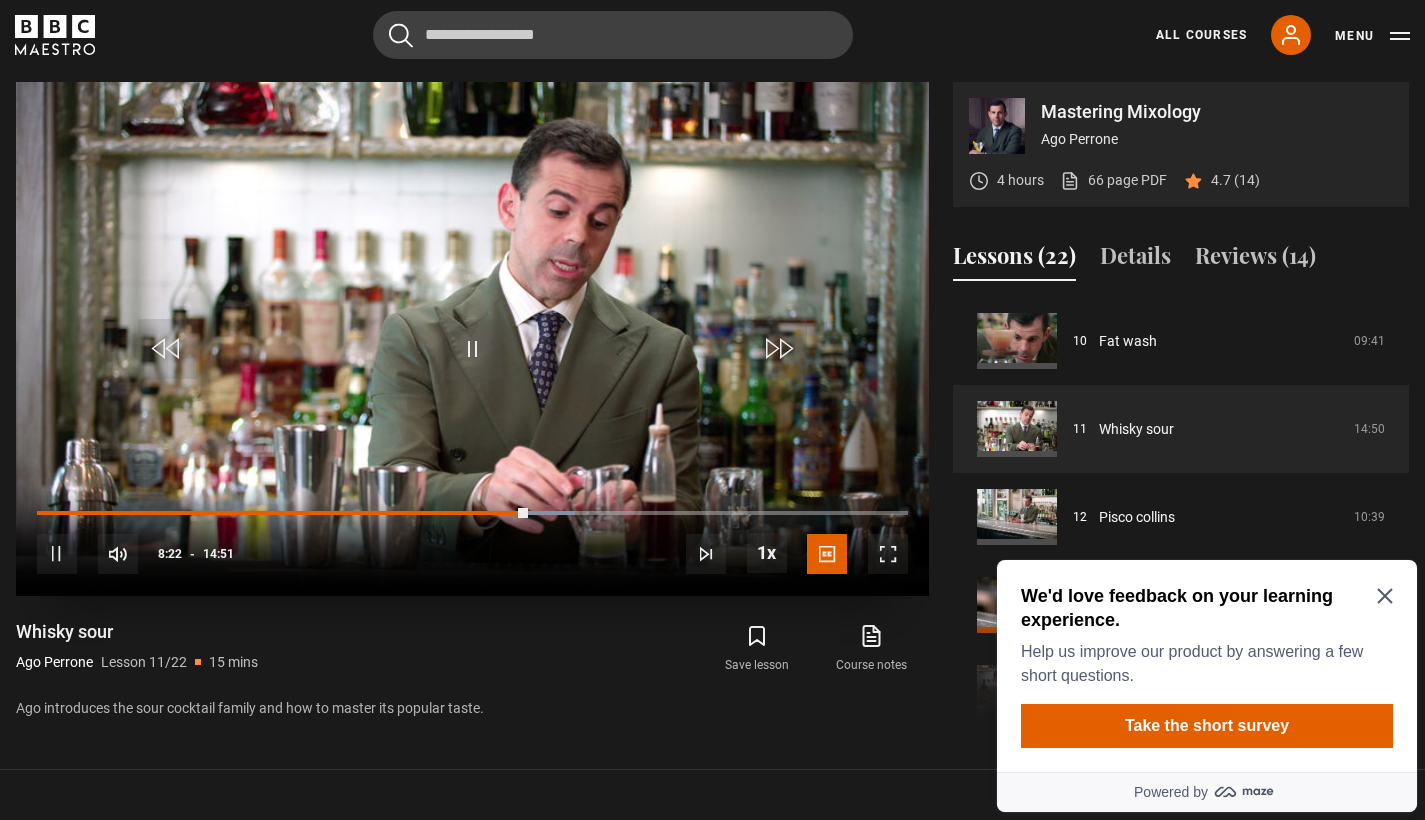 click on "10s Skip Back 10 seconds Pause 10s Skip Forward 10 seconds Loaded :  61.72% 09:35 08:22 Pause Mute 61% Current Time  8:22 - Duration  14:51
Ago Perrone
Lesson 11
Whisky sour
1x Playback Rate 2x 1.5x 1x , selected 0.5x Captions captions off English  Captions , selected" at bounding box center [472, 540] 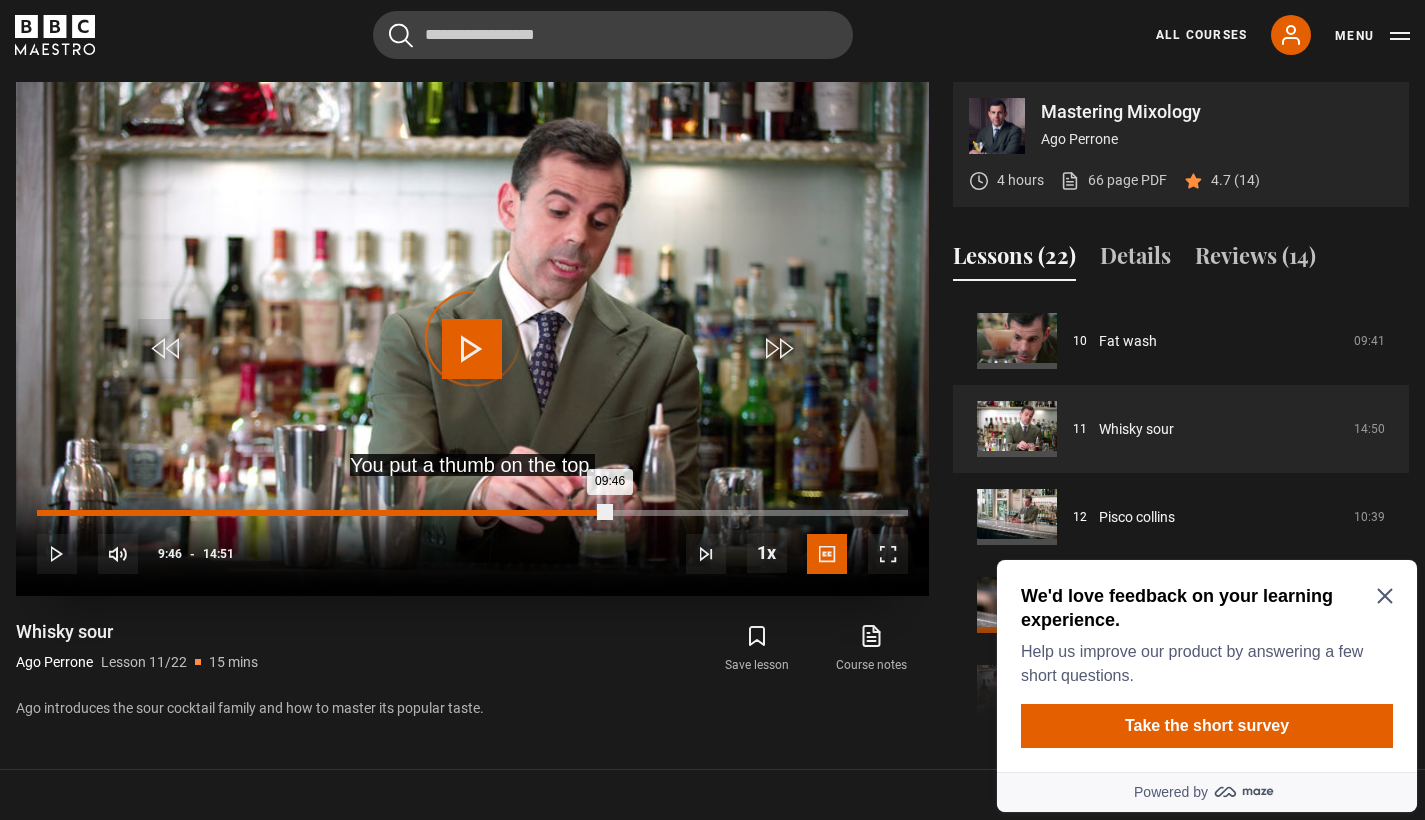 click on "Loaded :  62.38% 09:46 09:46" at bounding box center (472, 513) 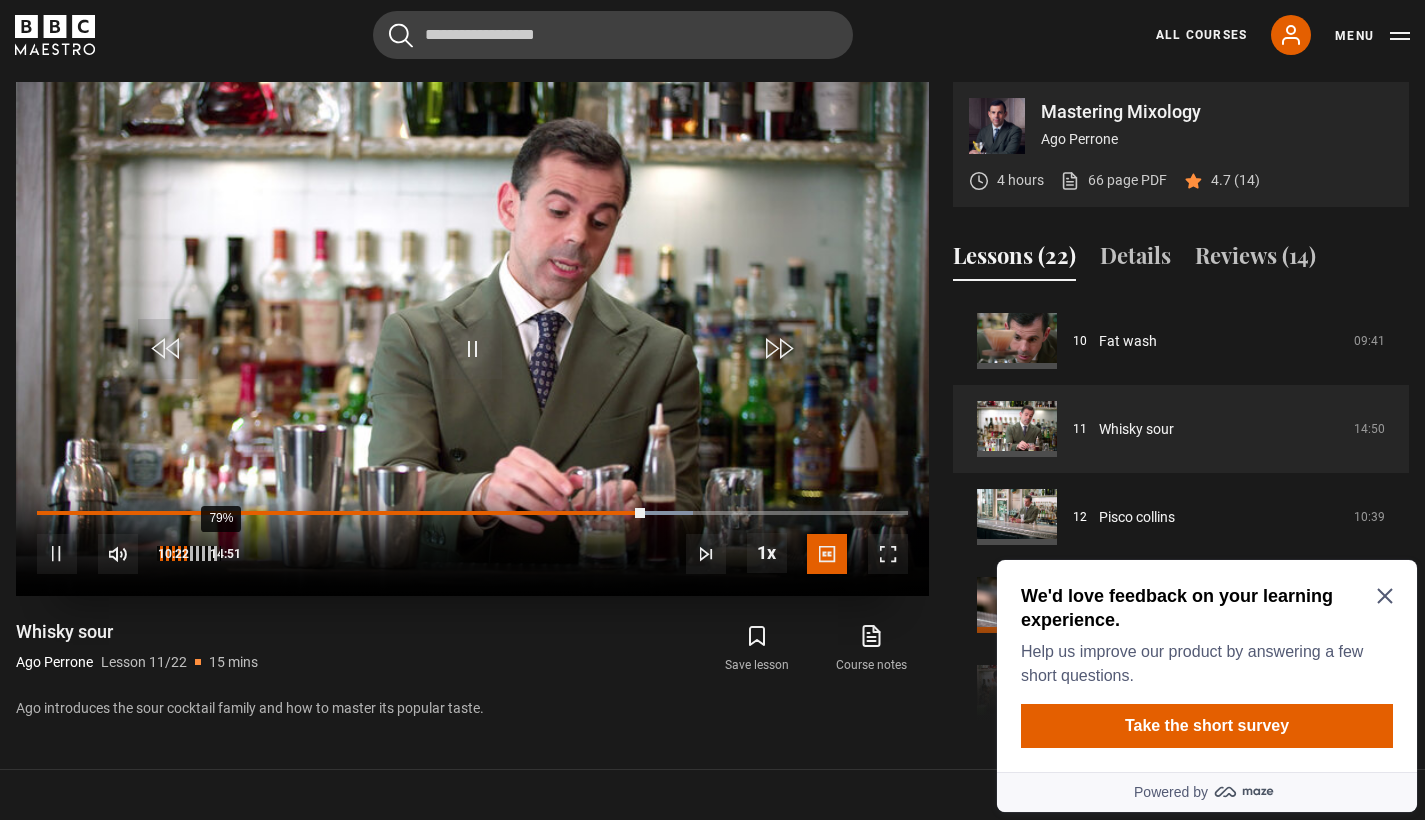 click on "79%" at bounding box center [220, 553] 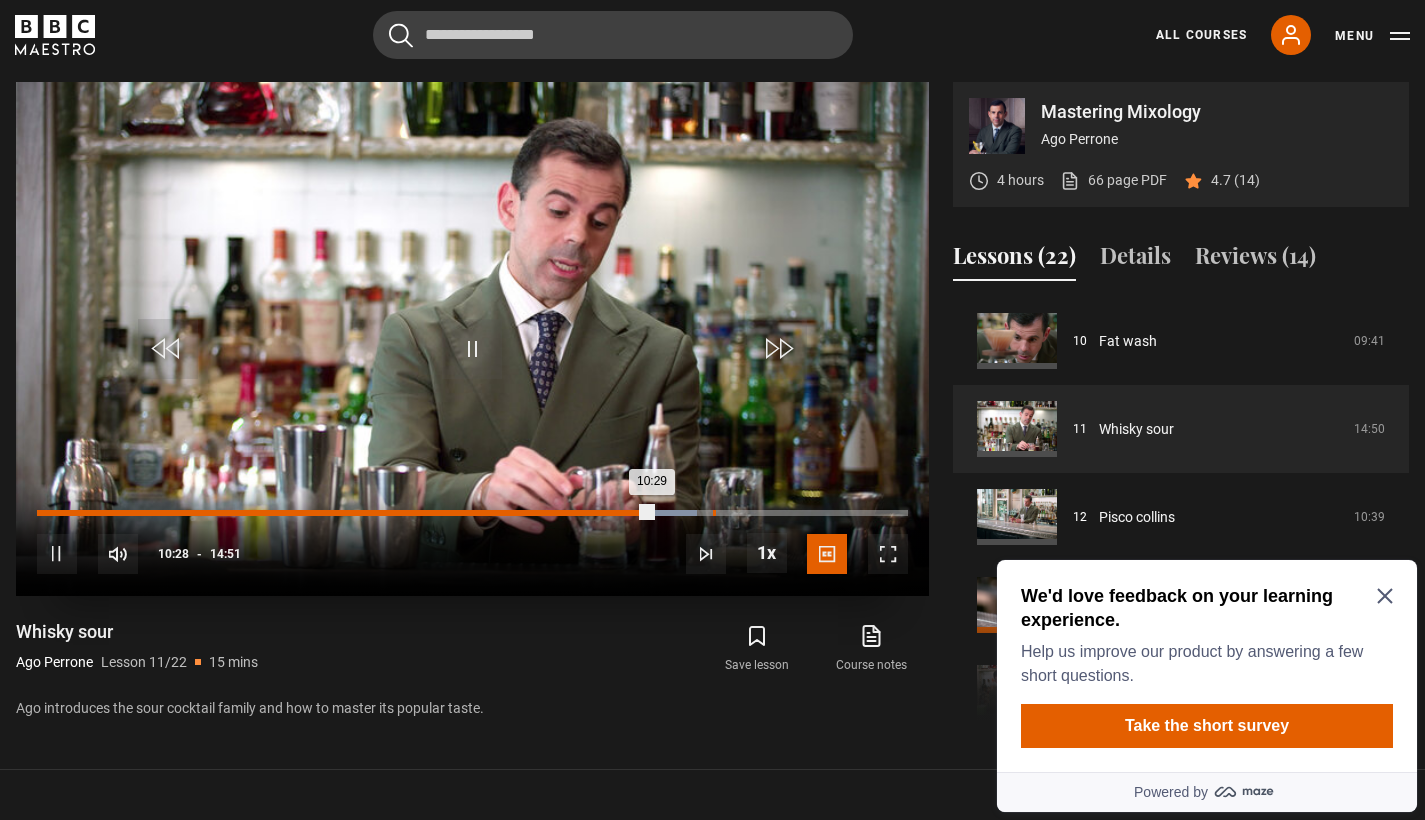 click on "11:31" at bounding box center (714, 513) 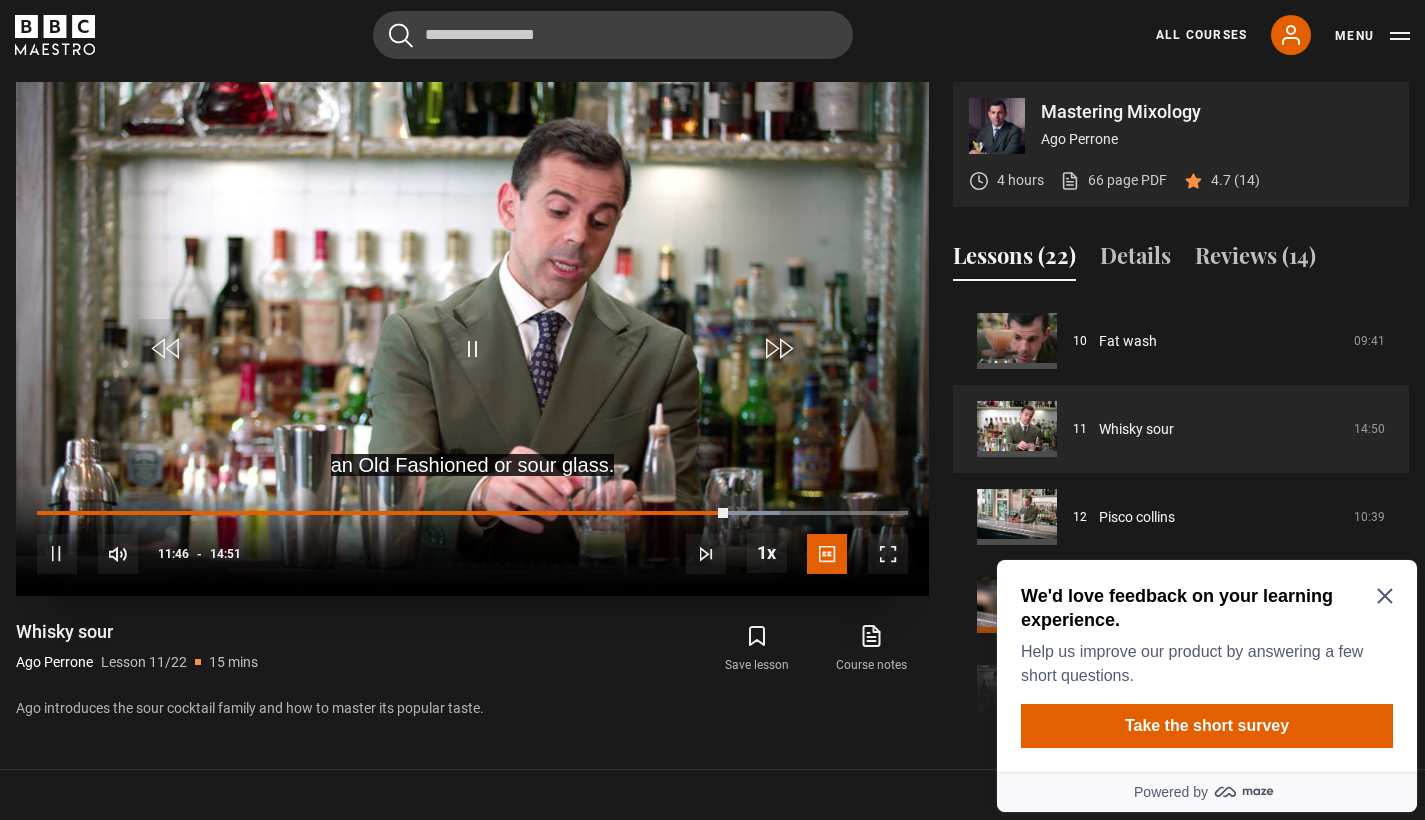 click on "10s Skip Back 10 seconds Pause 10s Skip Forward 10 seconds Loaded :  85.26% 07:23 11:46 Pause Mute 94% Current Time  11:46 - Duration  14:51
Ago Perrone
Lesson 11
Whisky sour
1x Playback Rate 2x 1.5x 1x , selected 0.5x Captions captions off English  Captions , selected" at bounding box center [472, 540] 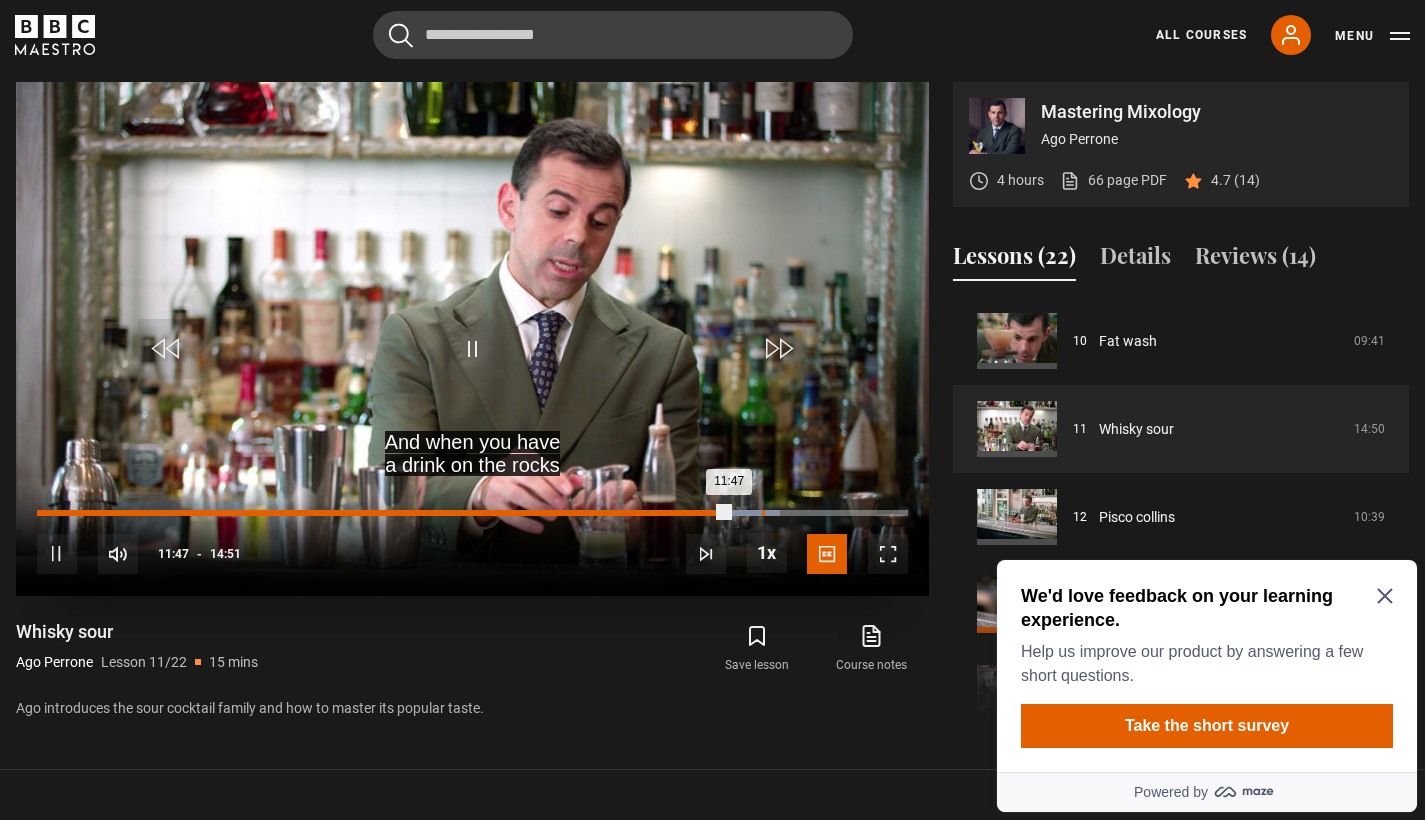 click on "12:21" at bounding box center [763, 513] 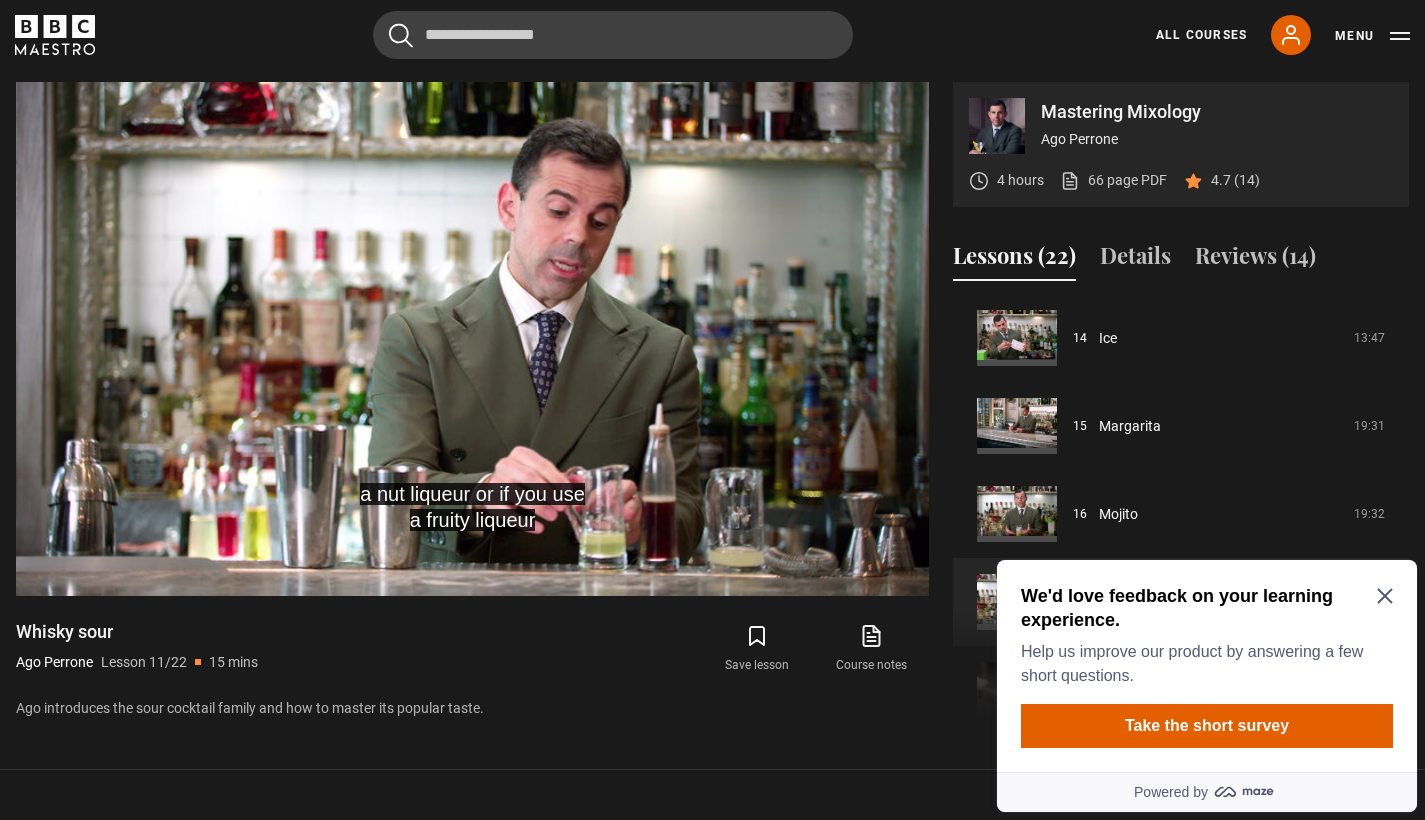 scroll, scrollTop: 1223, scrollLeft: 0, axis: vertical 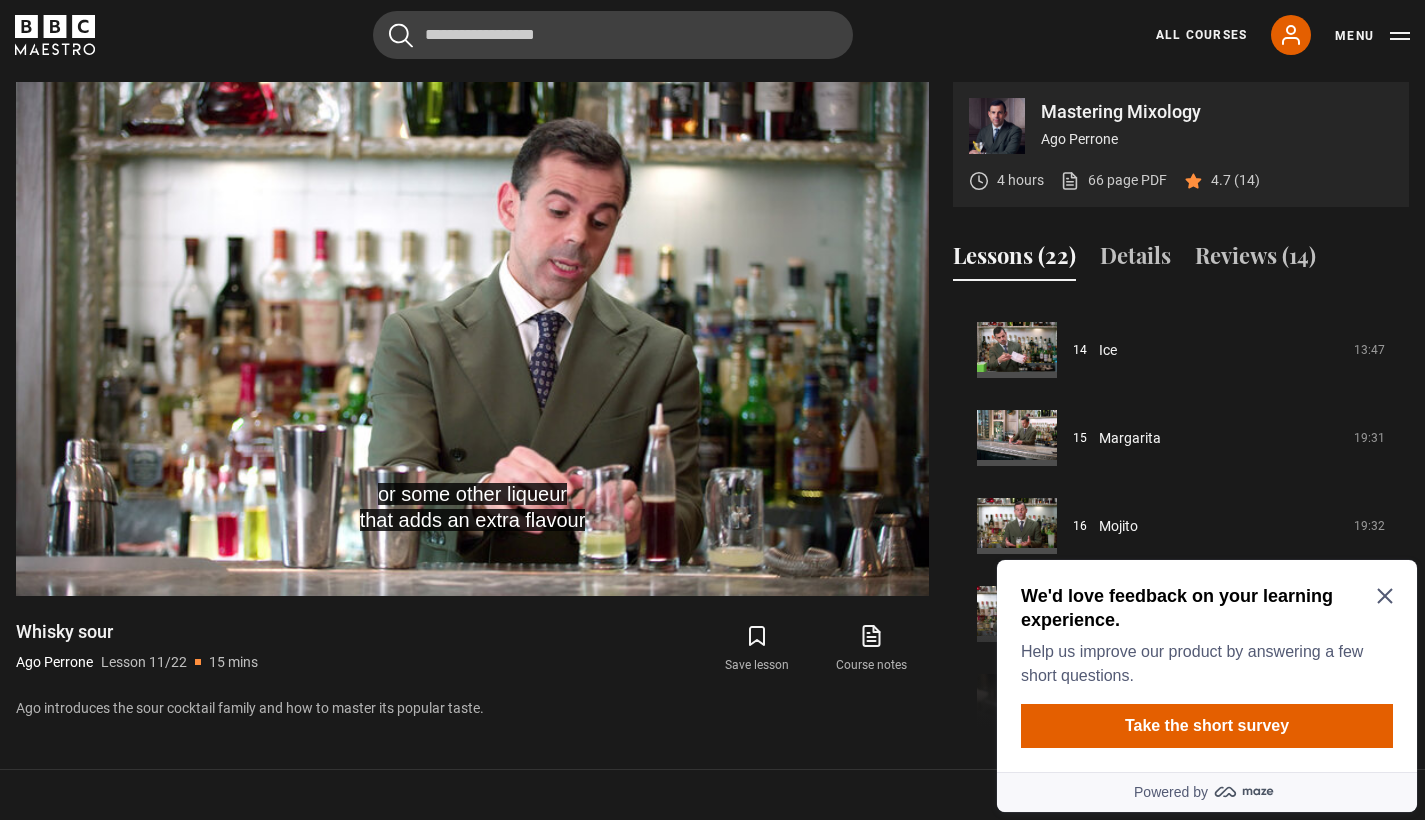 click 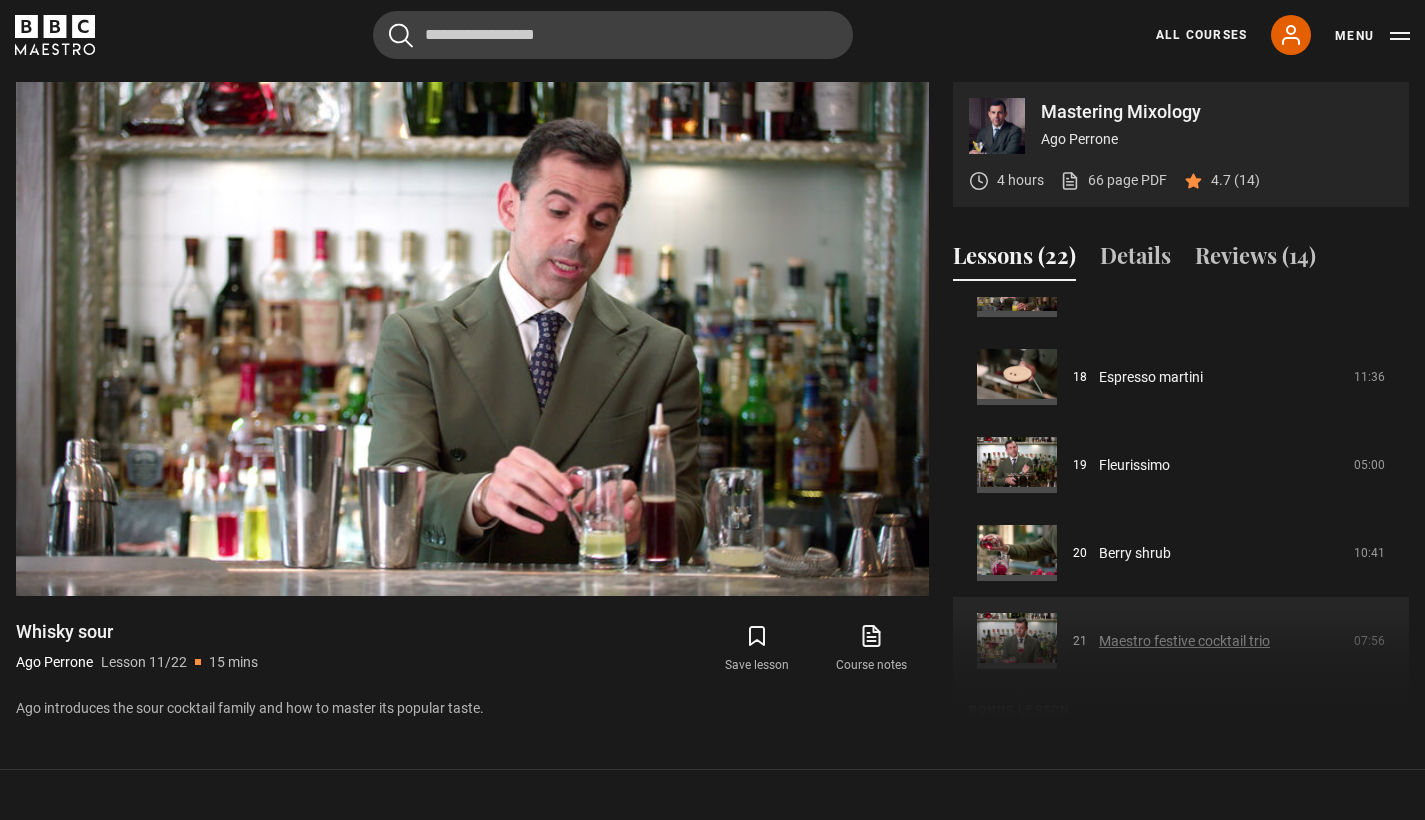 scroll, scrollTop: 1498, scrollLeft: 0, axis: vertical 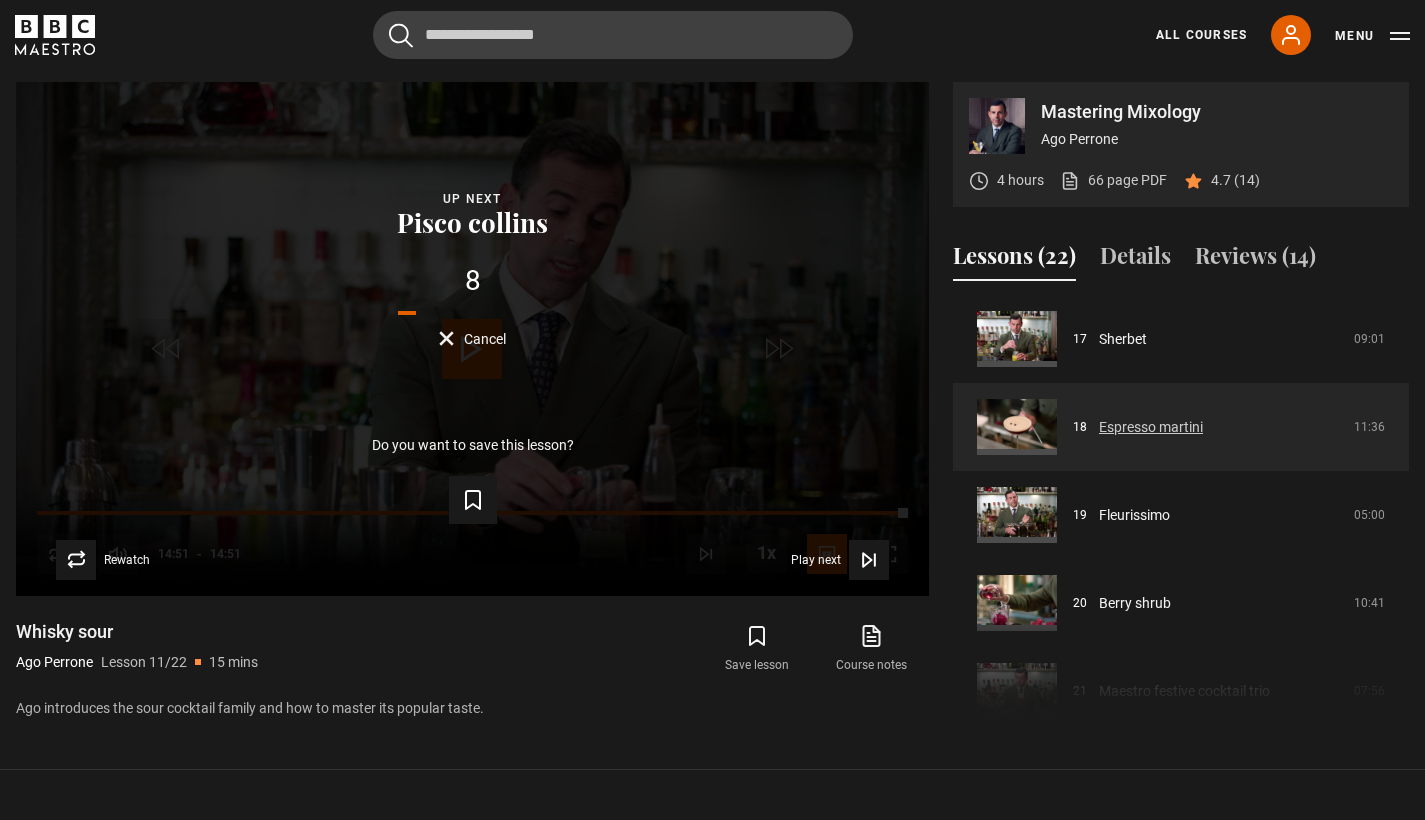 click on "Espresso martini" at bounding box center [1151, 427] 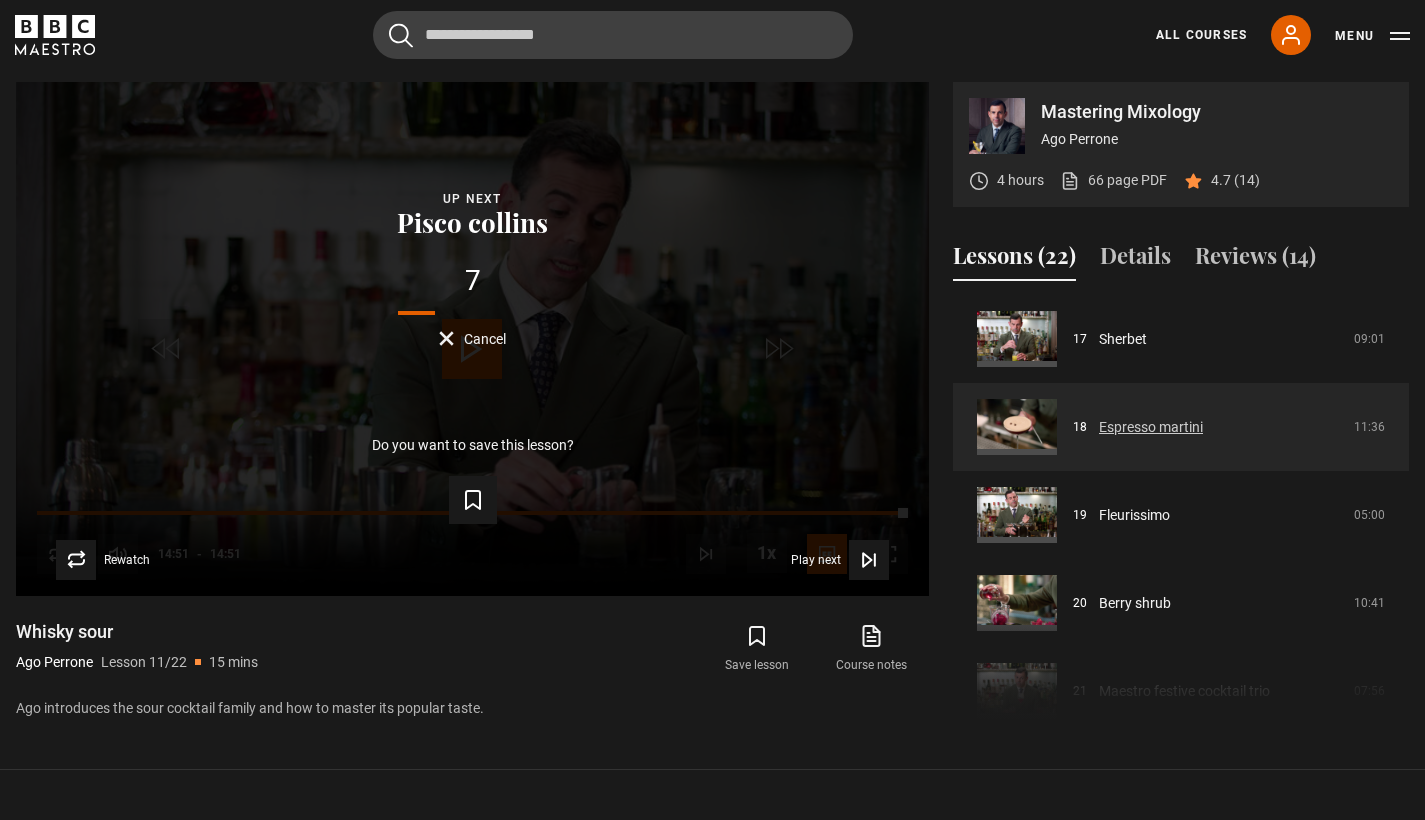click on "Espresso martini" at bounding box center (1151, 427) 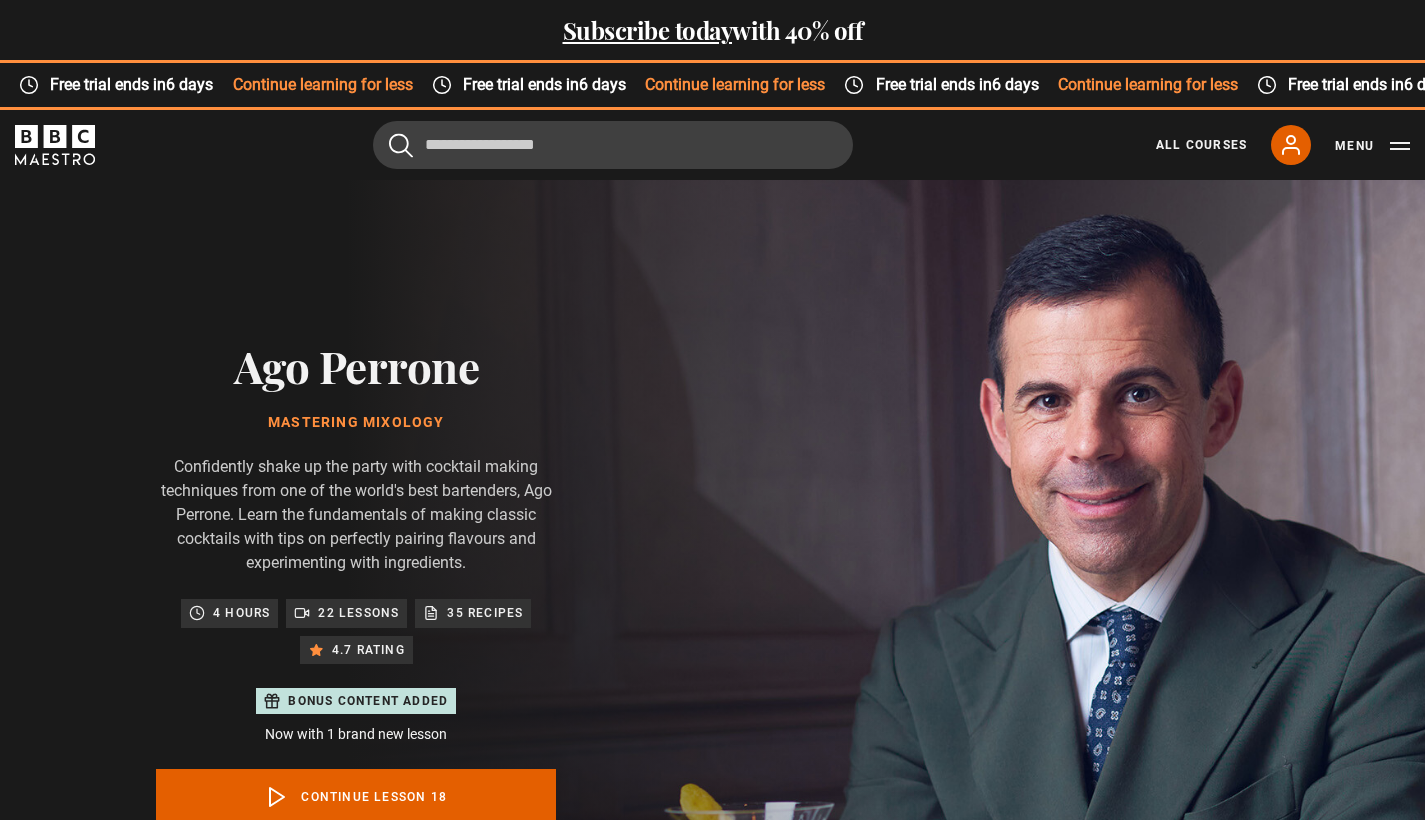 scroll, scrollTop: 1065, scrollLeft: 0, axis: vertical 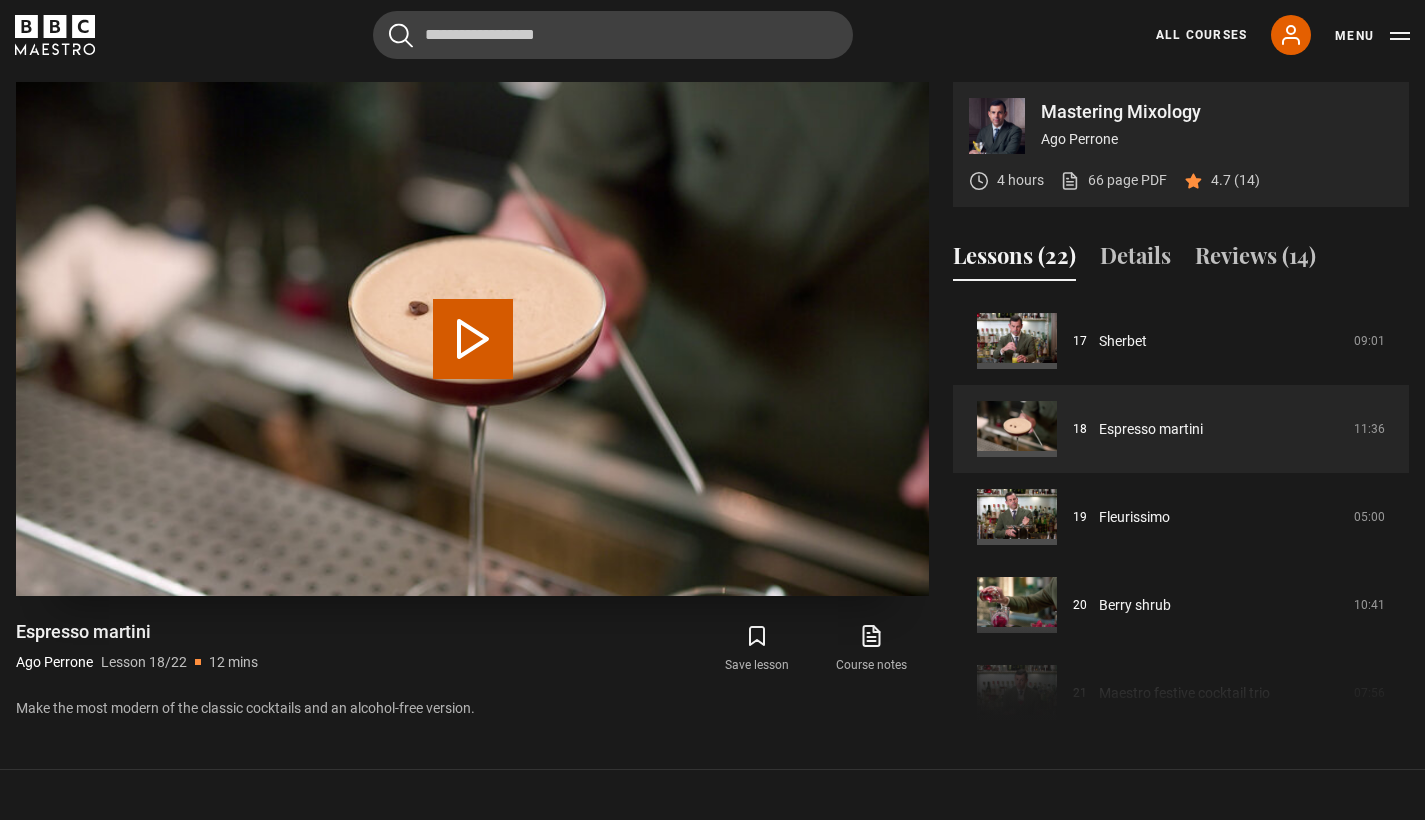 click on "Play Lesson Espresso martini" at bounding box center [473, 339] 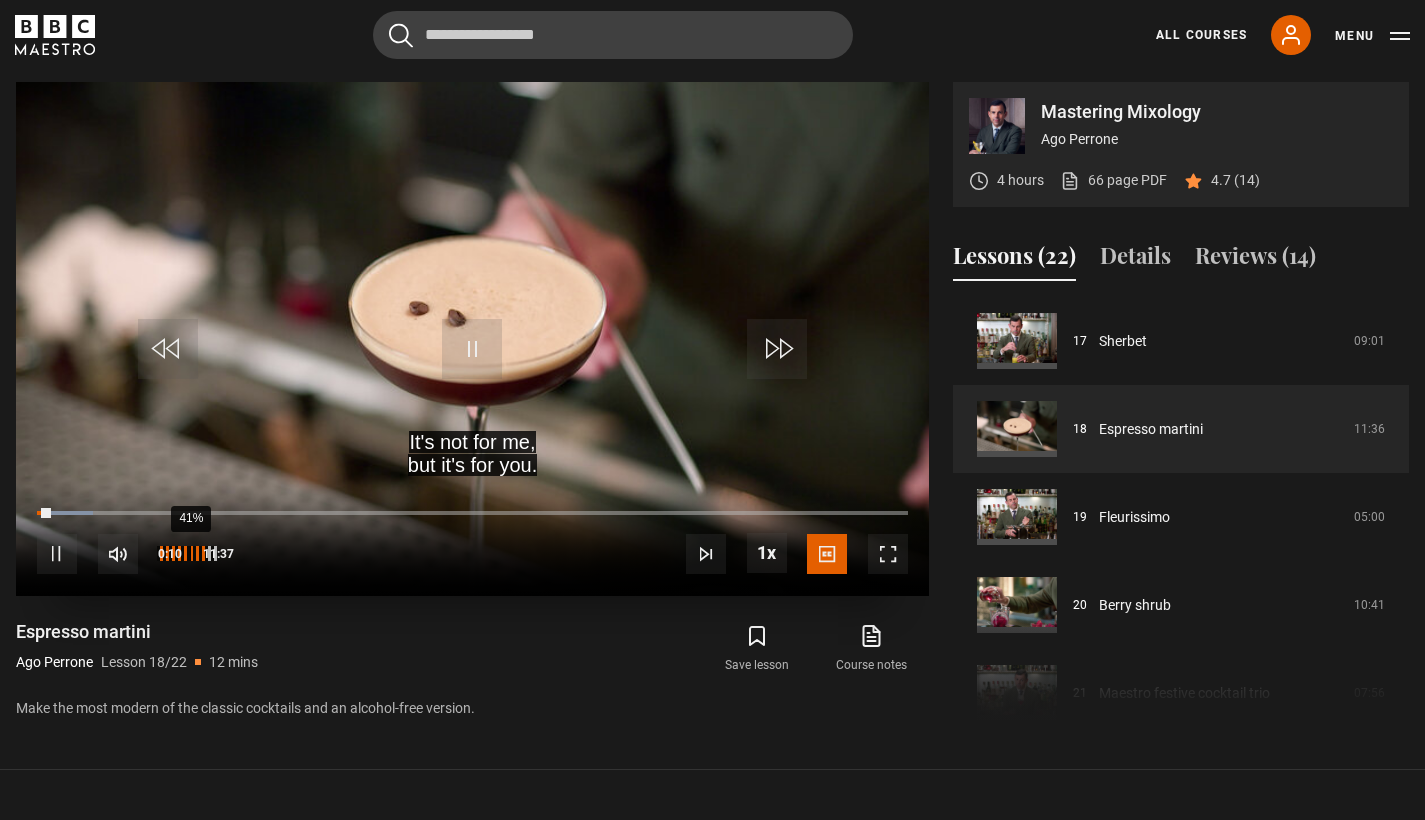 click on "41%" at bounding box center (190, 553) 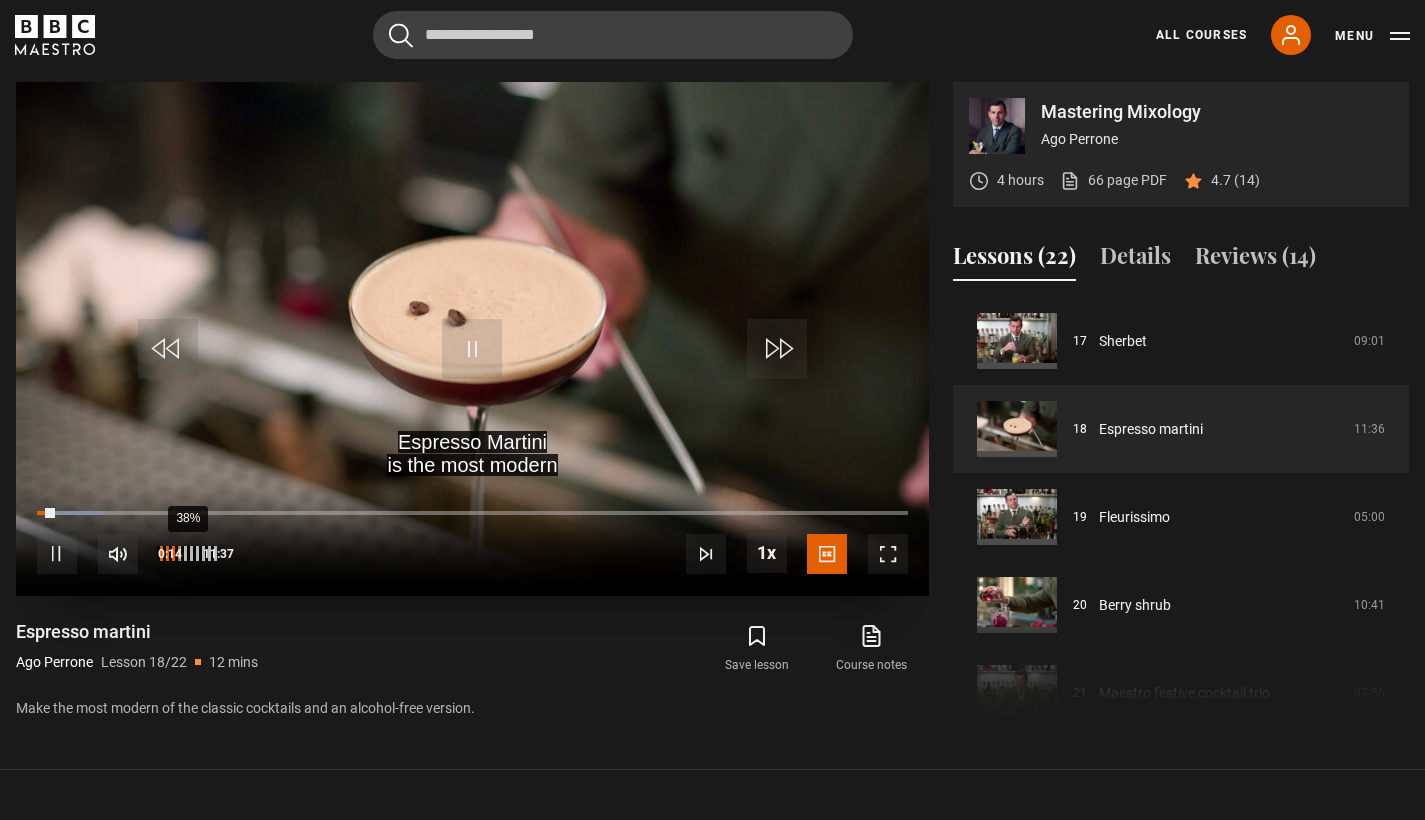 click on "38%" at bounding box center (187, 553) 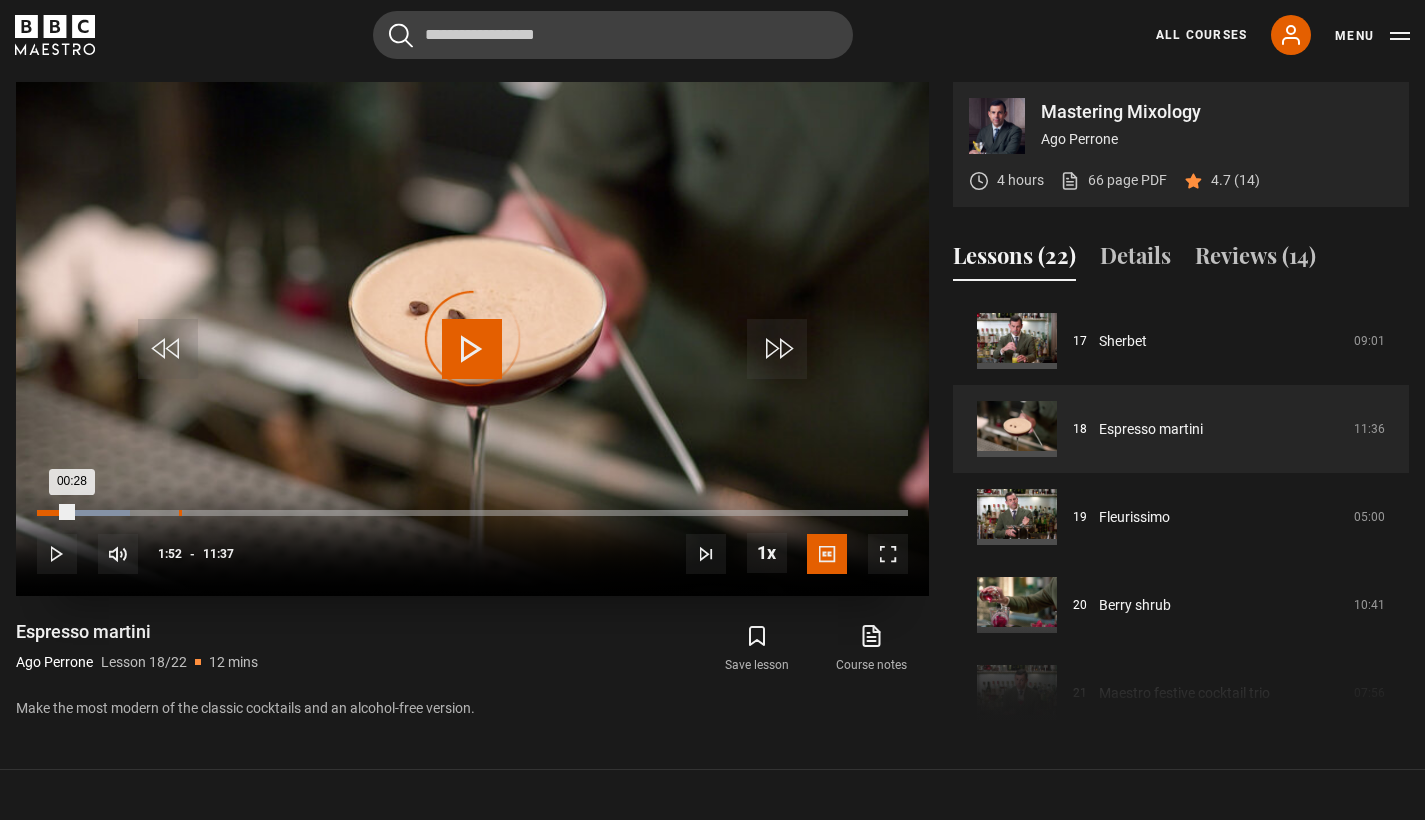 click on "01:53" at bounding box center (180, 513) 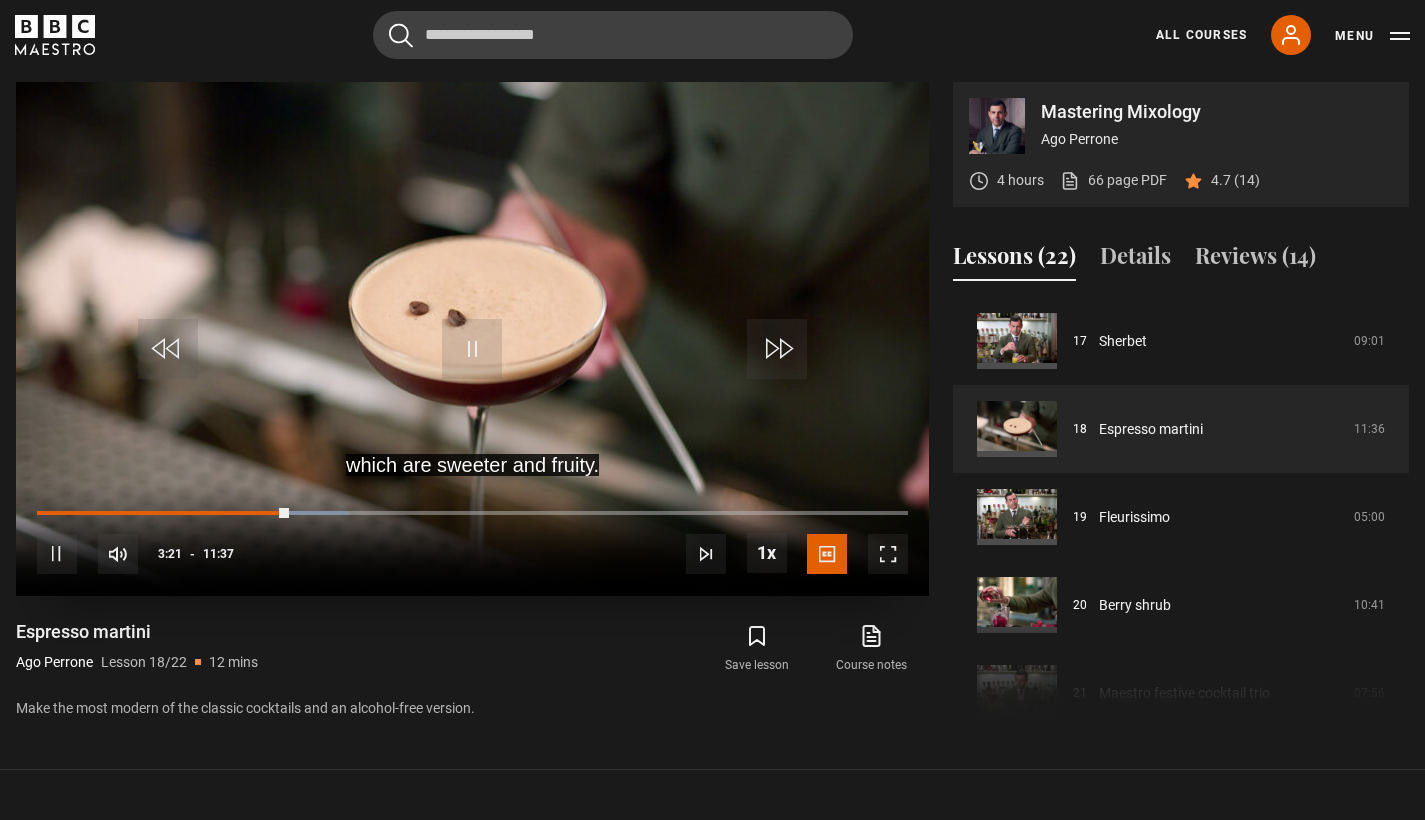 click on "10s Skip Back 10 seconds Pause 10s Skip Forward 10 seconds Loaded :  35.85% 04:18 03:21 Pause Mute 99% Current Time  3:21 - Duration  11:37
Ago Perrone
Lesson 18
Espresso martini
1x Playback Rate 2x 1.5x 1x , selected 0.5x Captions captions off English  Captions , selected" at bounding box center [472, 540] 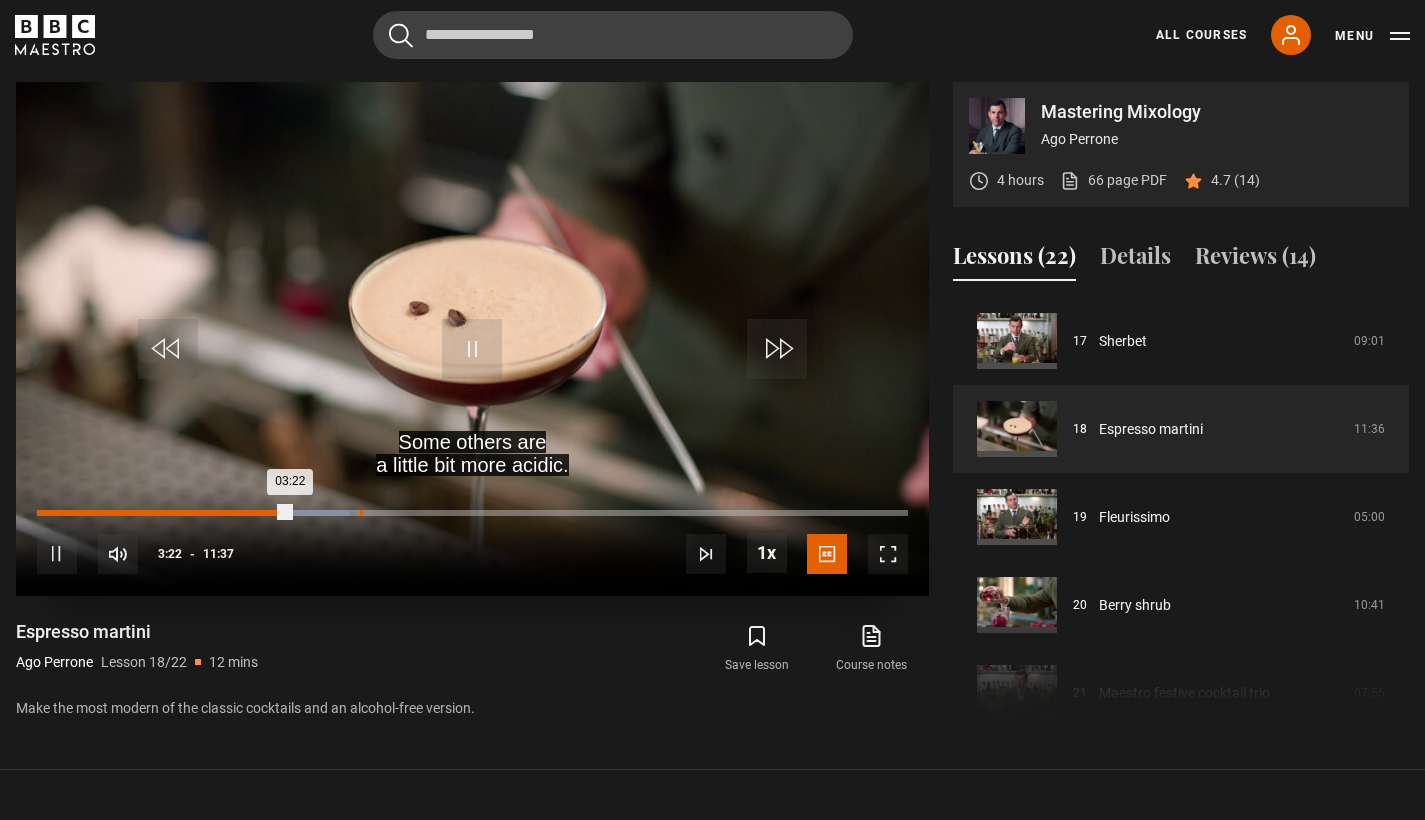 click on "04:18" at bounding box center [361, 513] 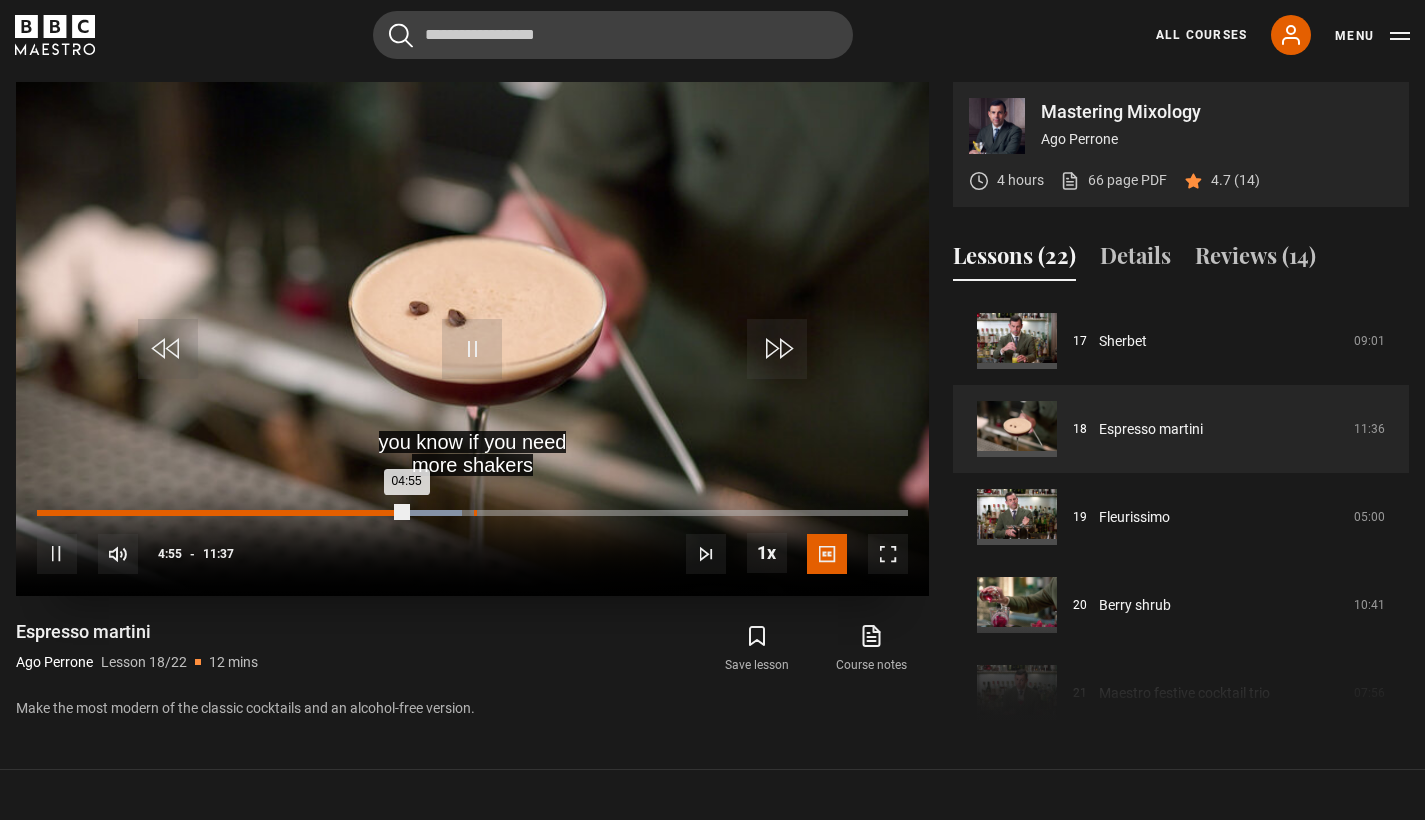 click on "05:49" at bounding box center (475, 513) 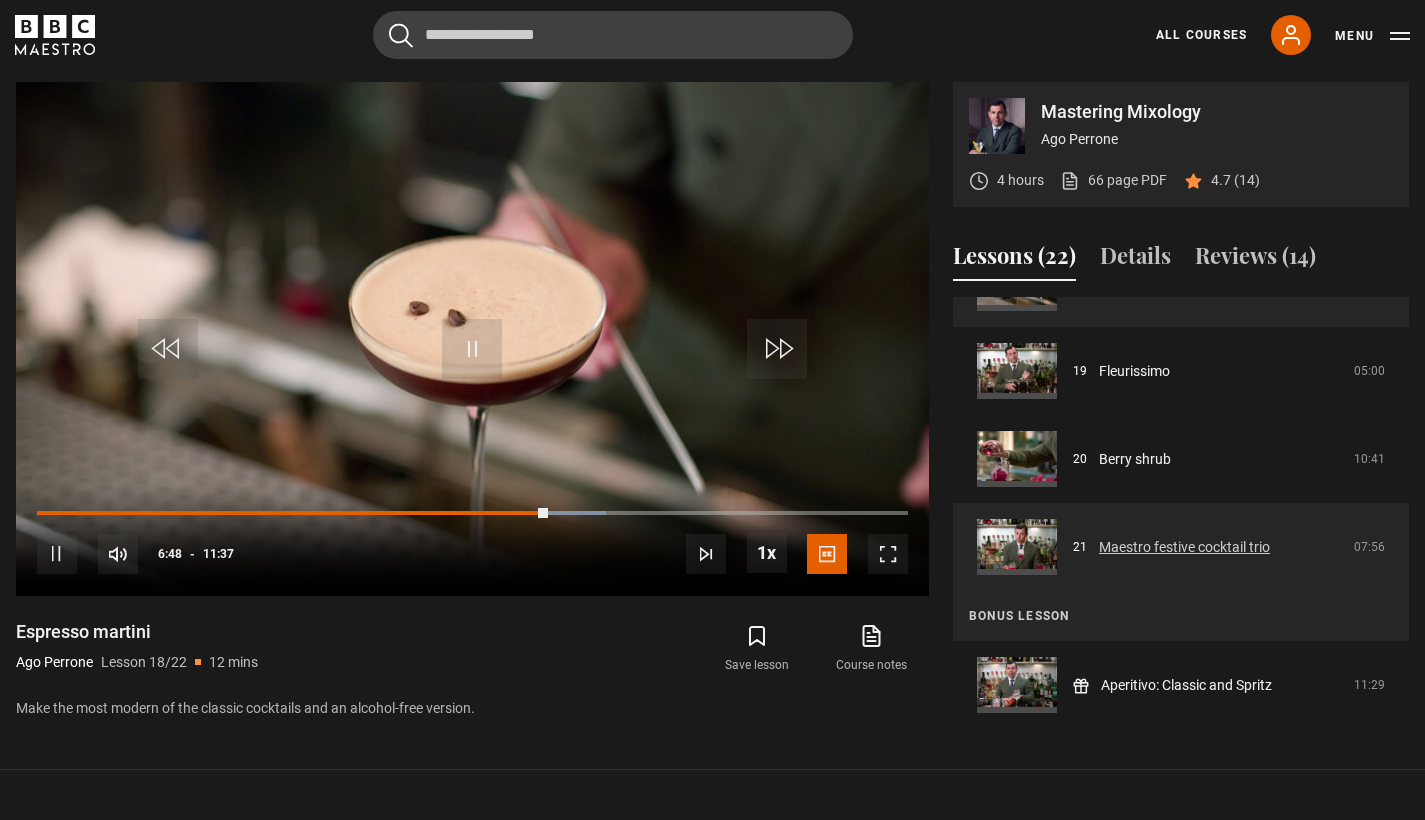 scroll, scrollTop: 1642, scrollLeft: 0, axis: vertical 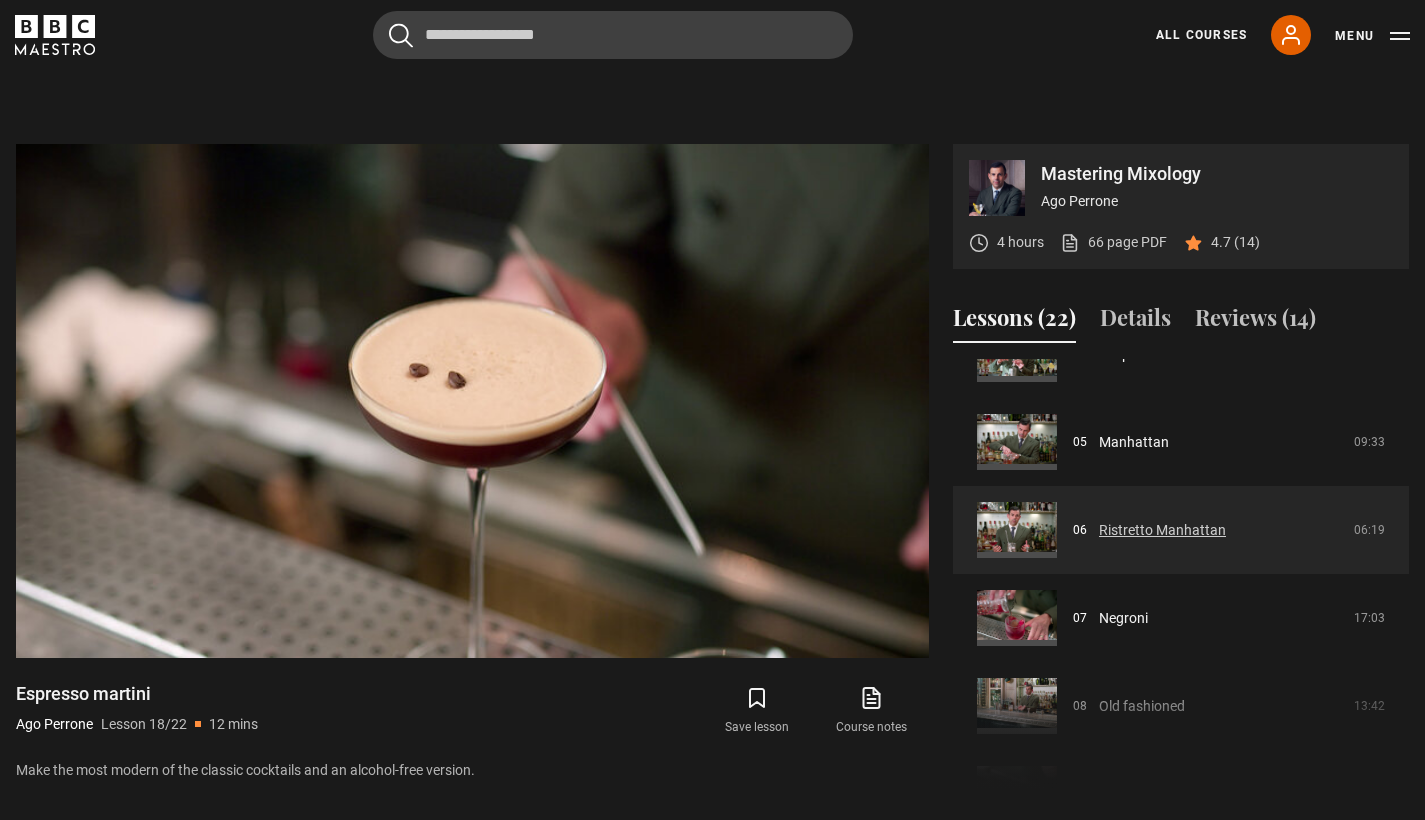 click on "Ristretto Manhattan" at bounding box center (1162, 530) 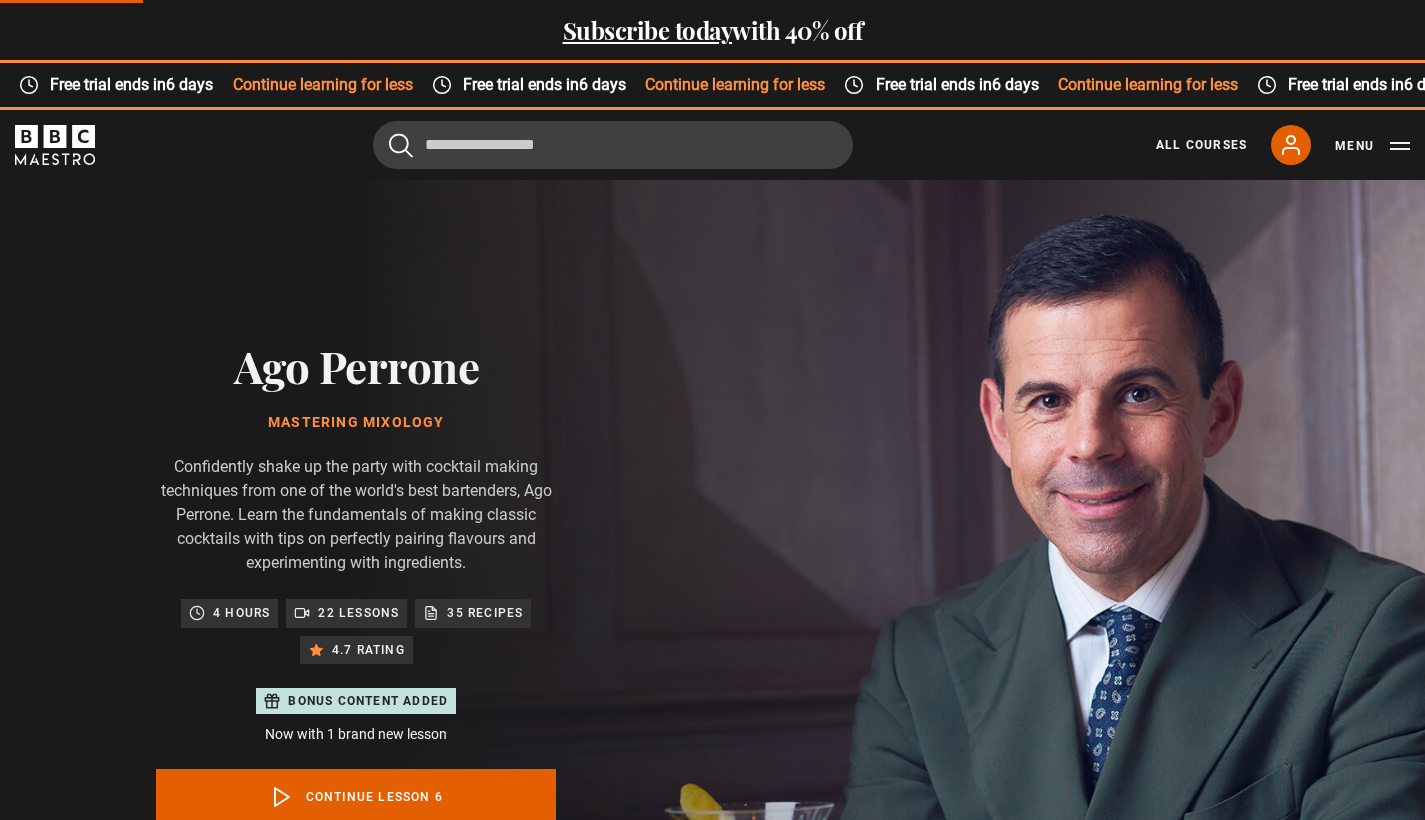 scroll, scrollTop: 1065, scrollLeft: 0, axis: vertical 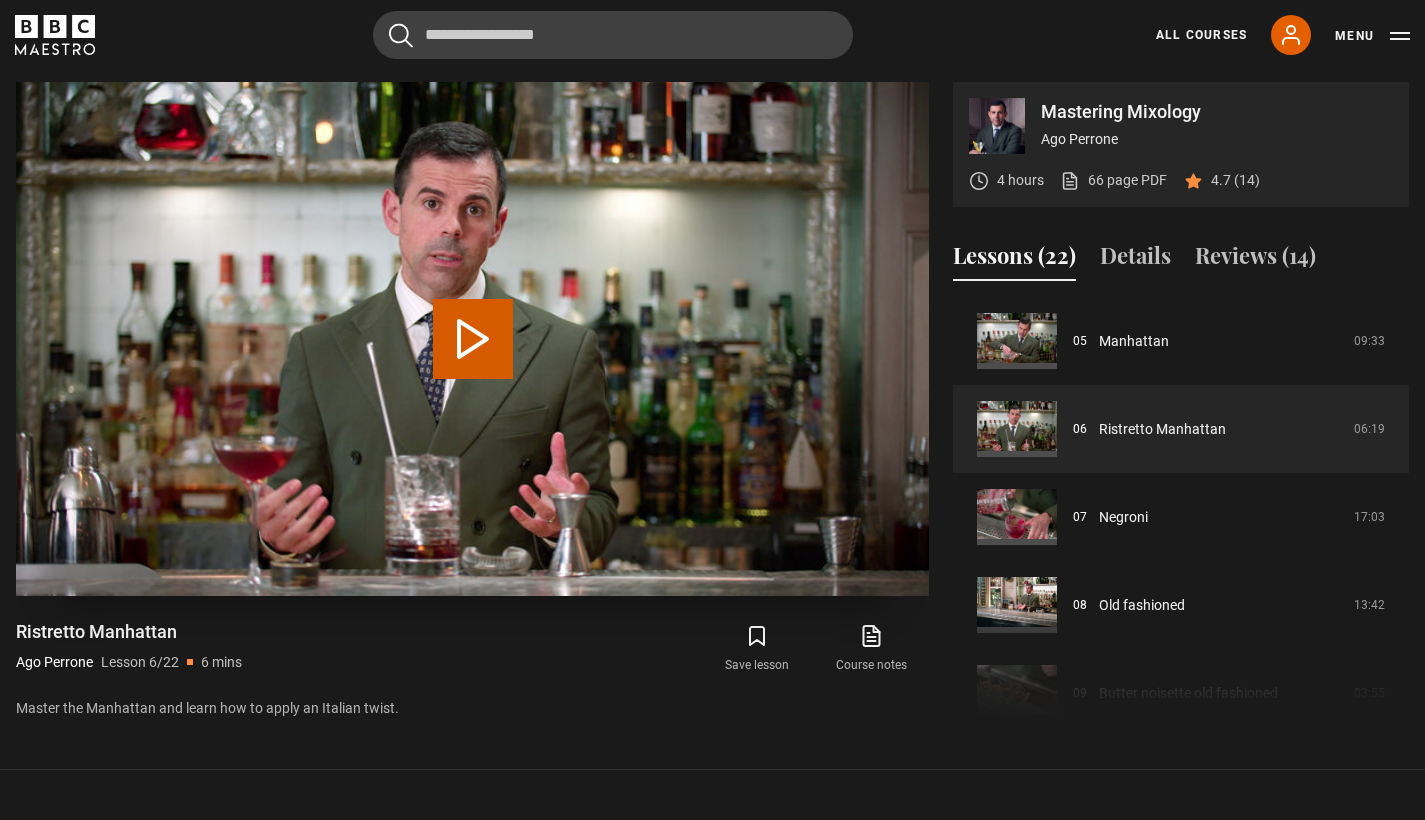 click on "Play Lesson Ristretto Manhattan" at bounding box center [473, 339] 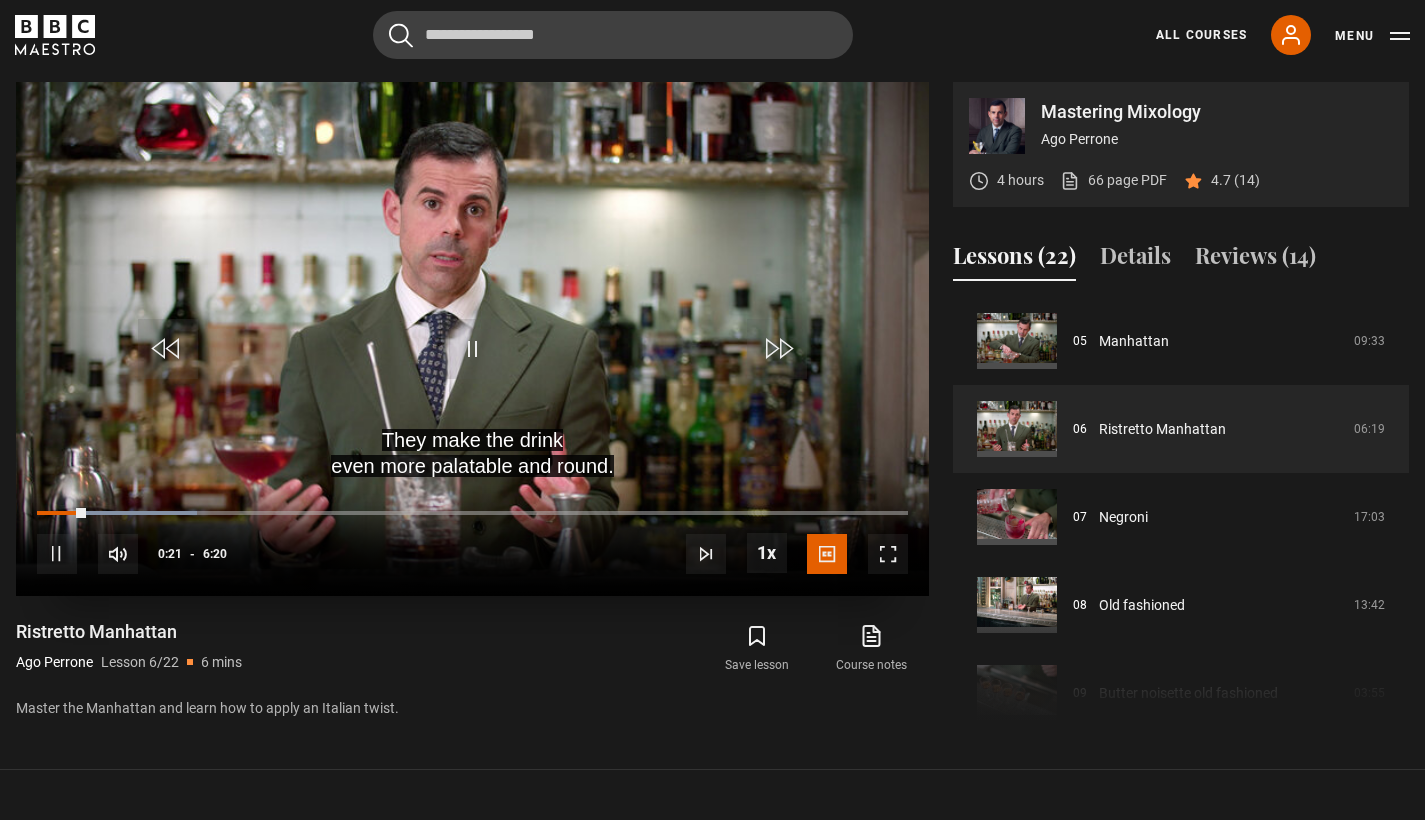 click at bounding box center [472, 349] 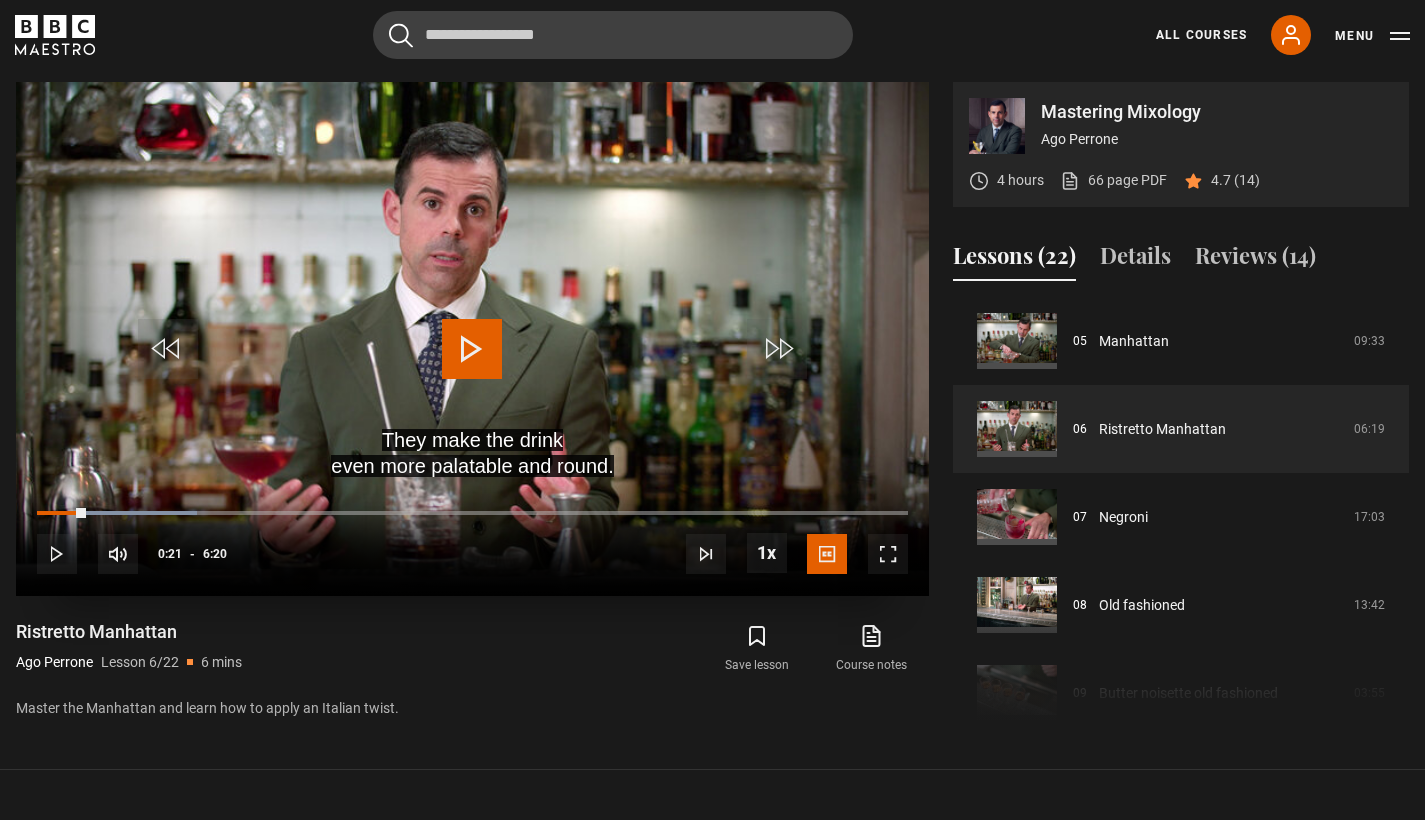 click at bounding box center (472, 349) 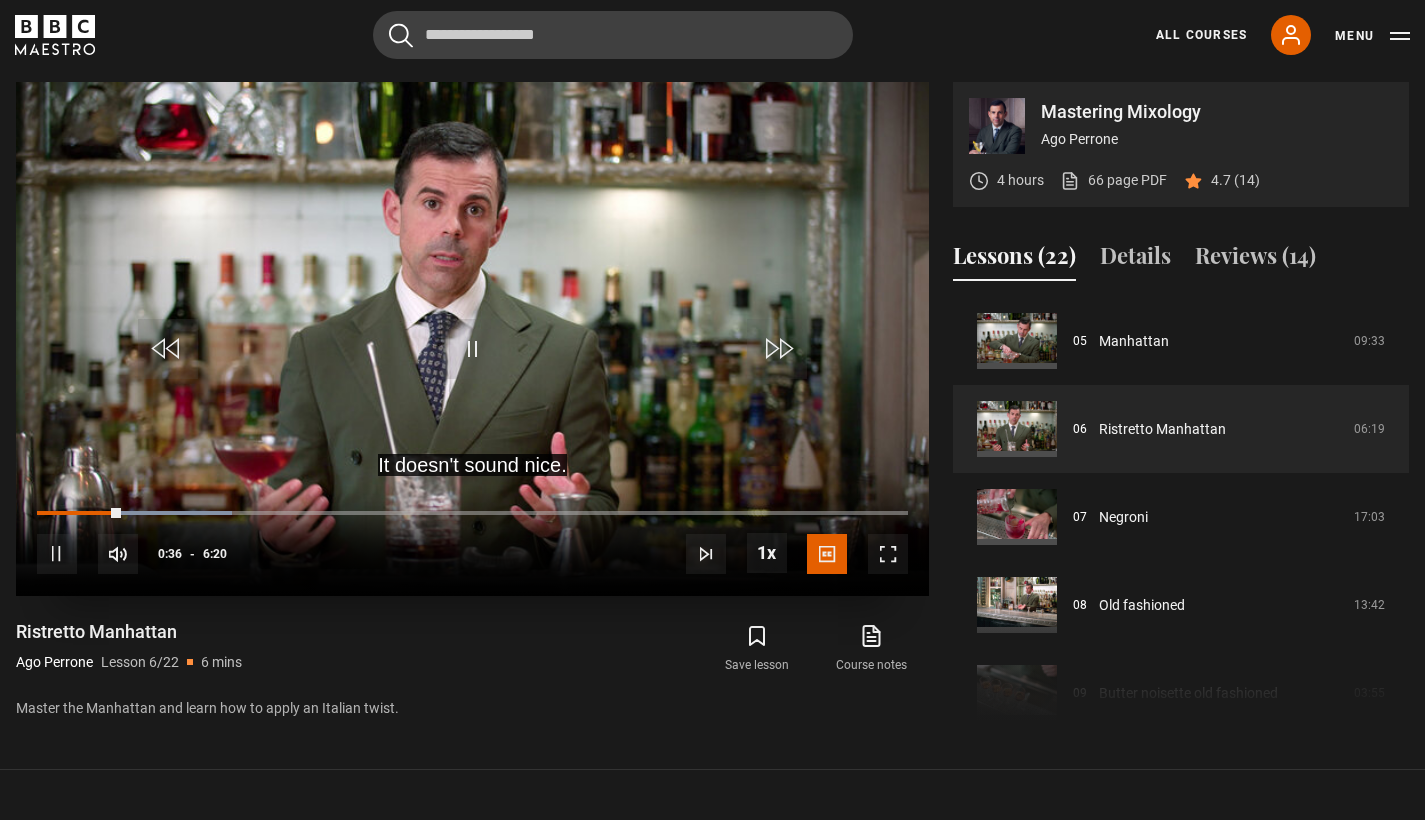 drag, startPoint x: 471, startPoint y: 338, endPoint x: 406, endPoint y: 469, distance: 146.23953 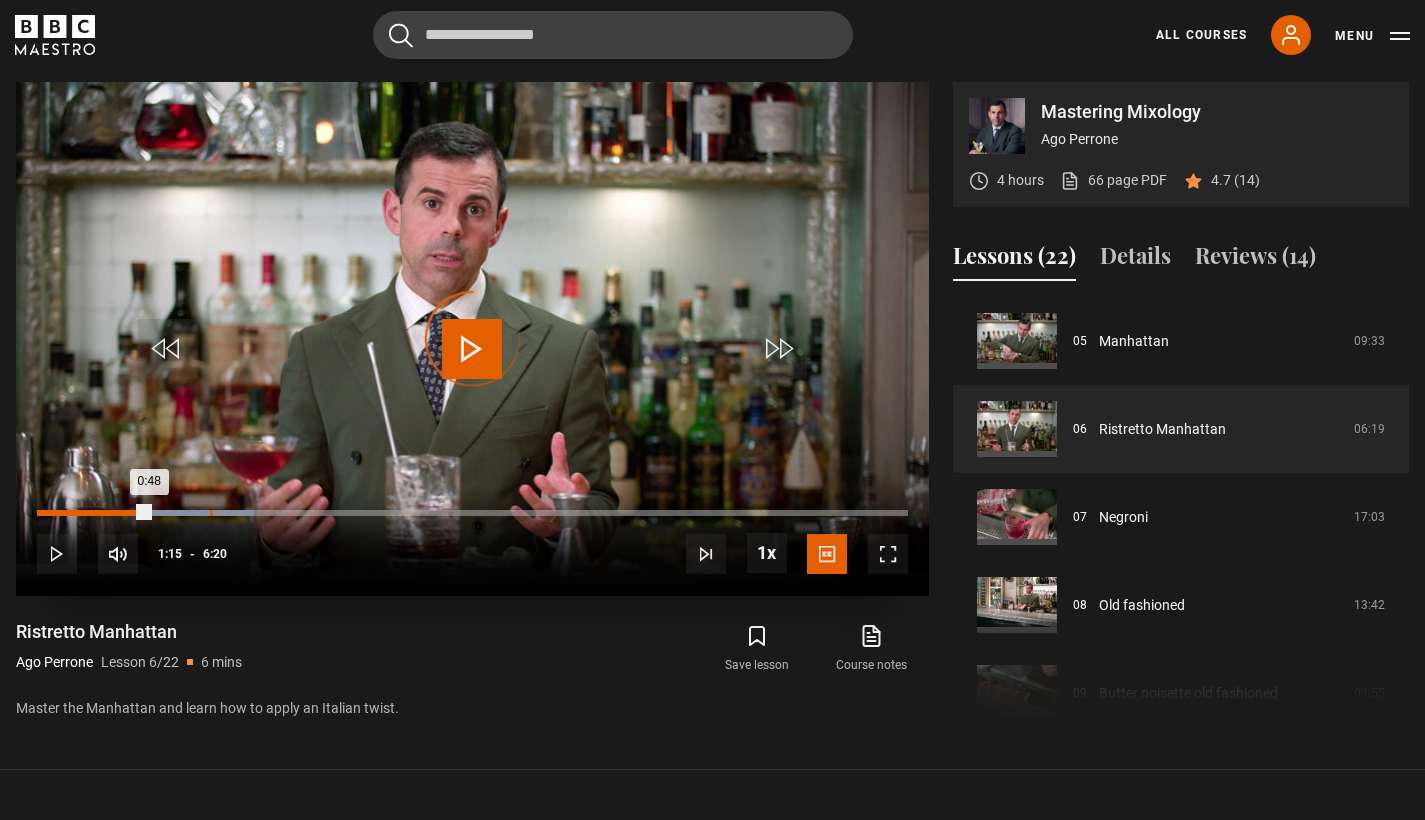 click on "1:15" at bounding box center (211, 513) 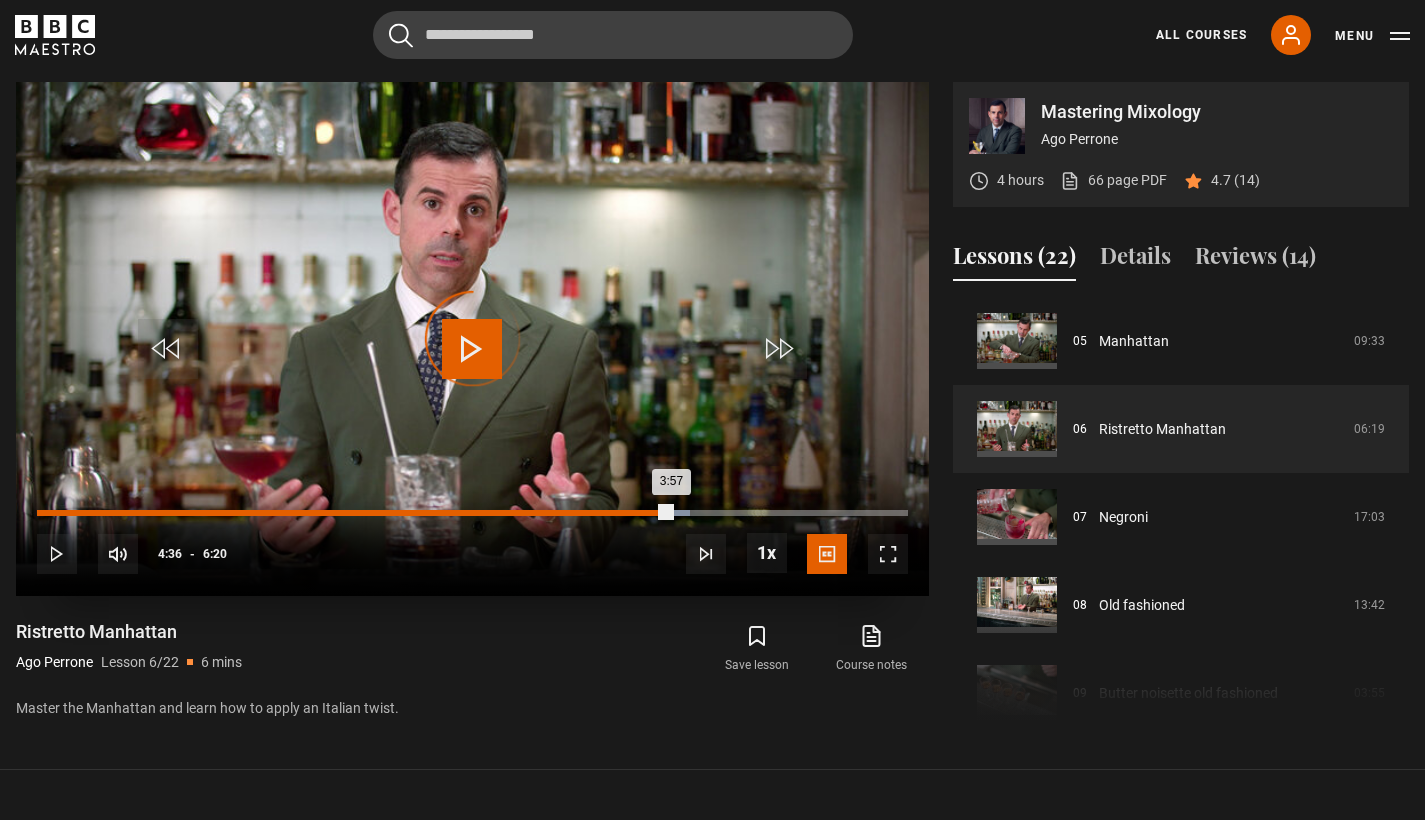 click on "Loaded :  74.92% 4:36 3:57" at bounding box center (472, 513) 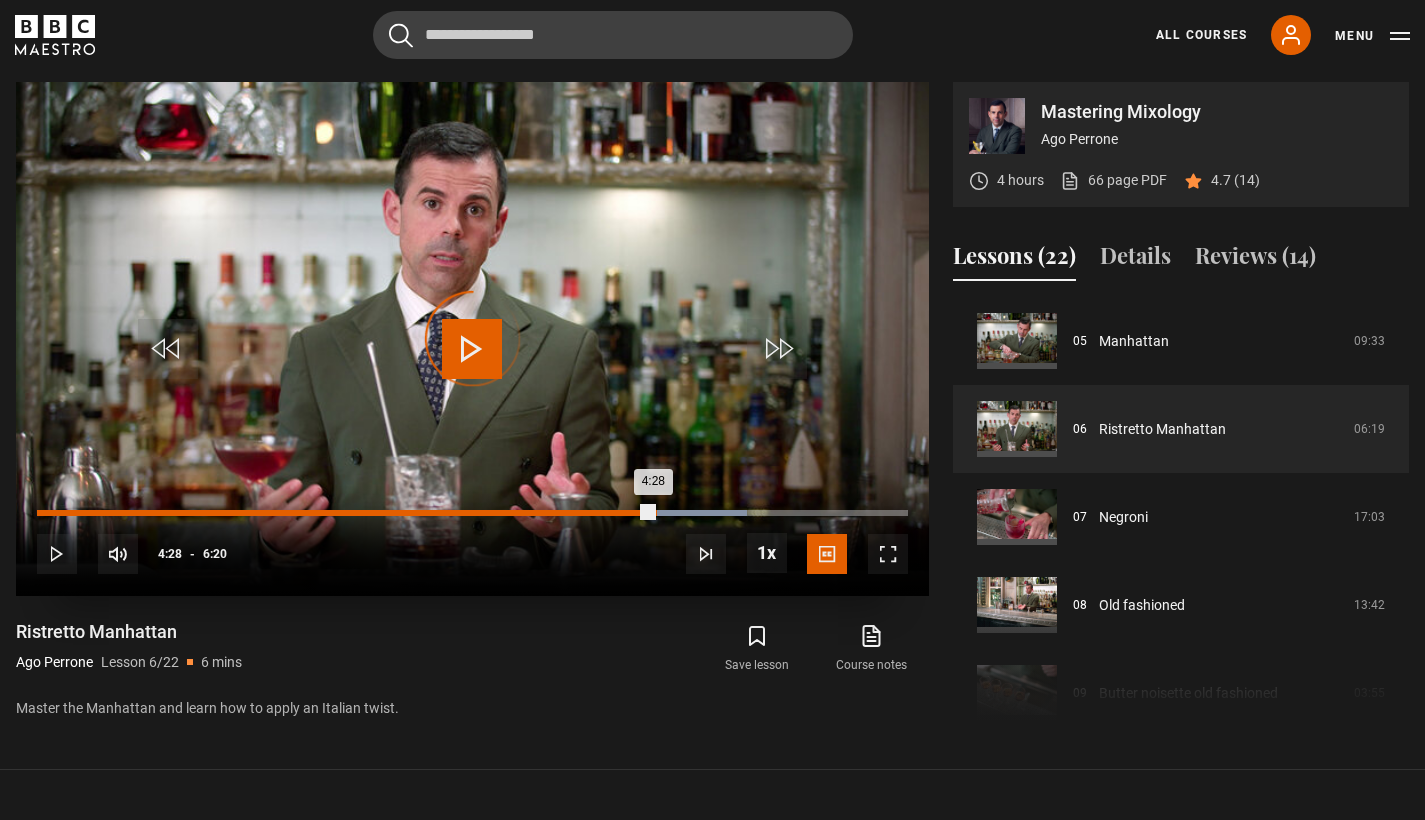 click on "Loaded :  81.50% 4:29 4:28" at bounding box center (472, 513) 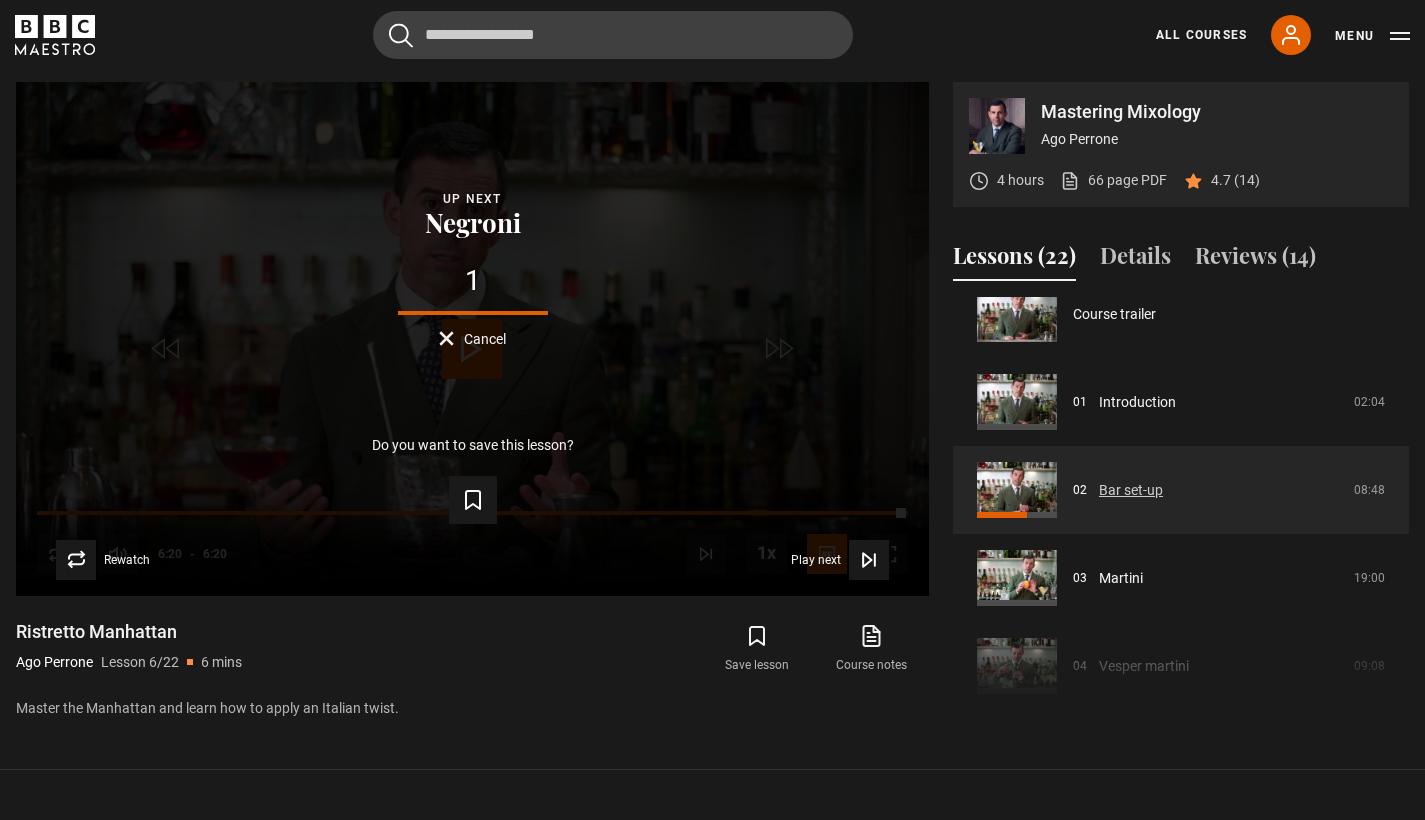 scroll, scrollTop: 26, scrollLeft: 0, axis: vertical 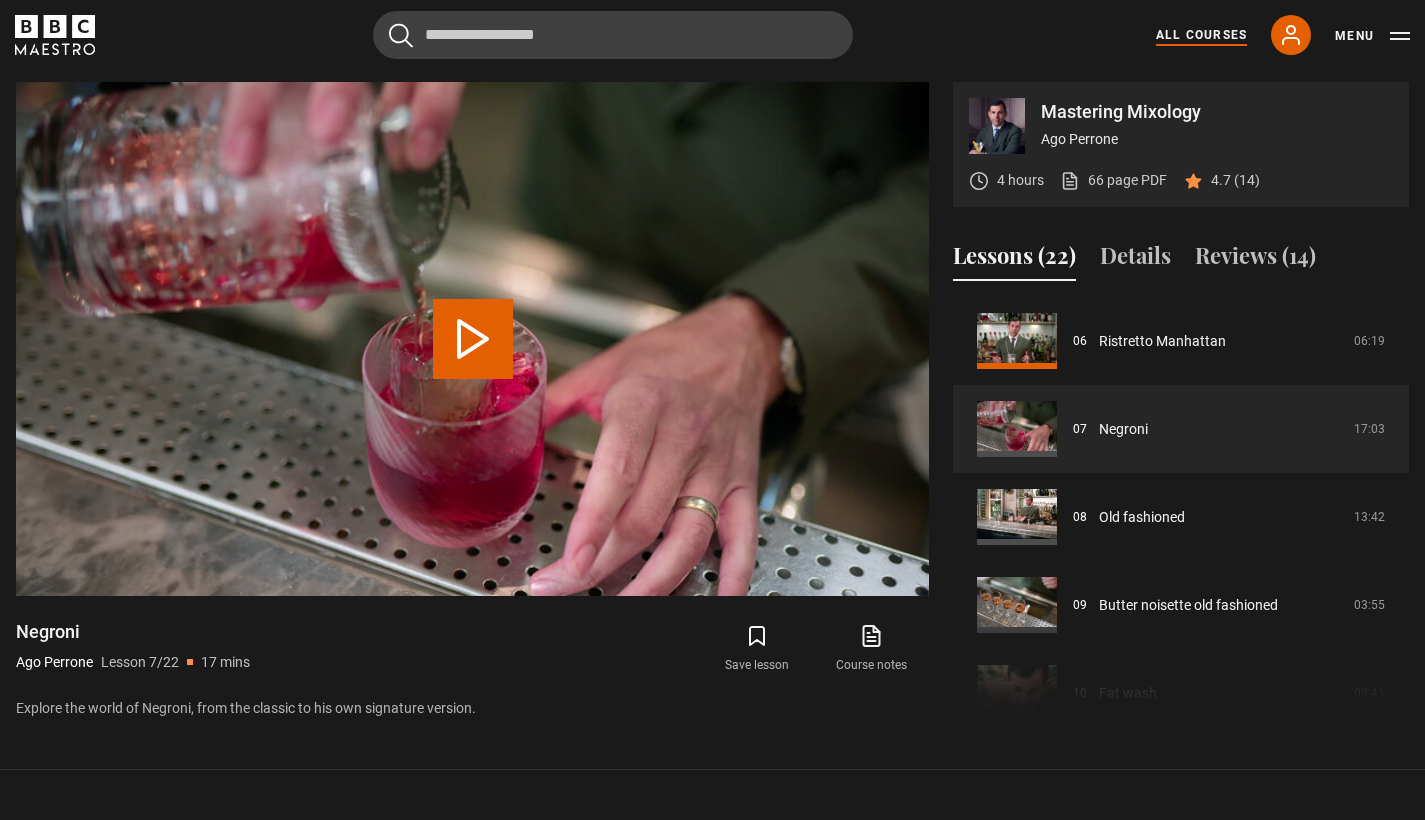 click on "All Courses" at bounding box center (1201, 35) 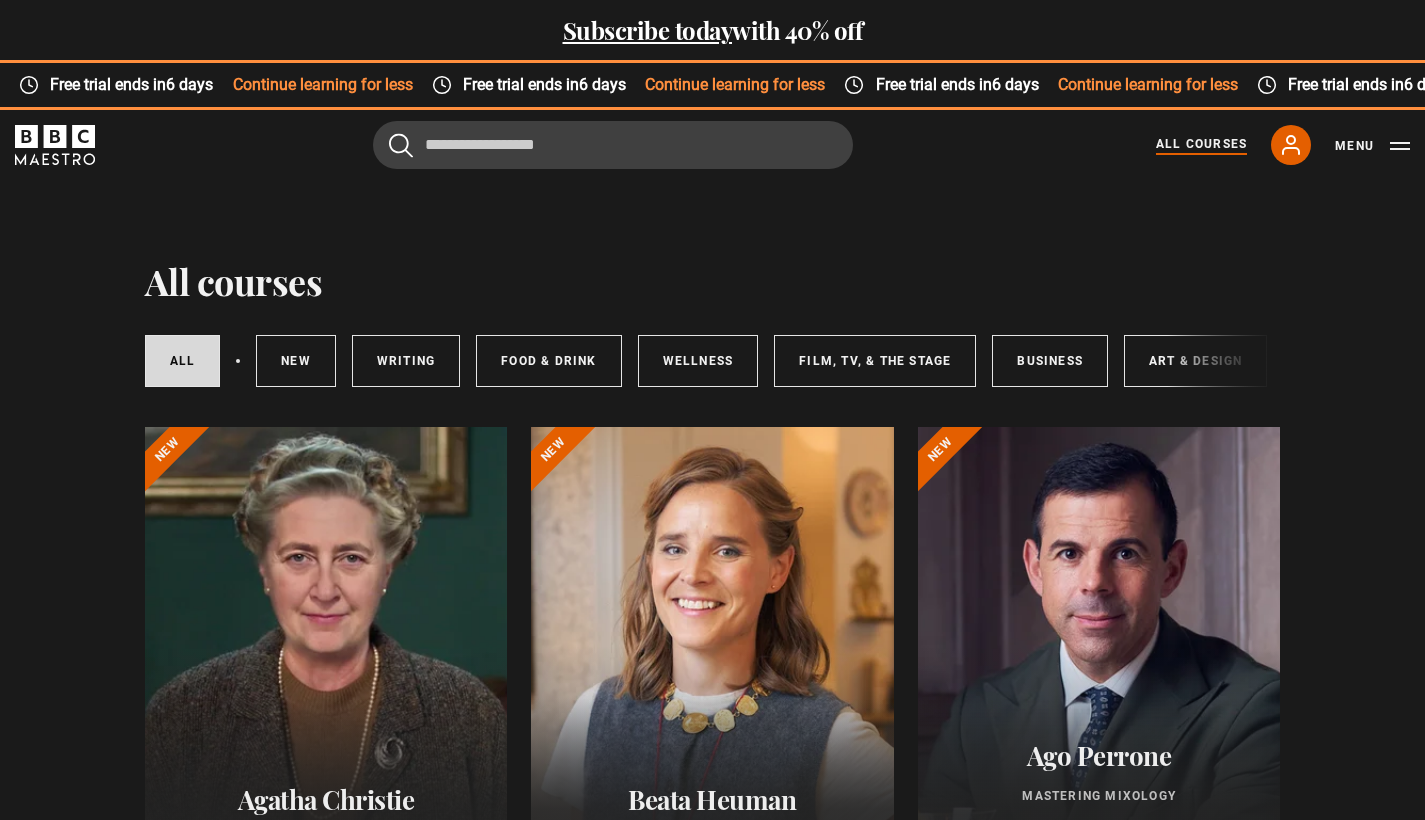 scroll, scrollTop: 0, scrollLeft: 0, axis: both 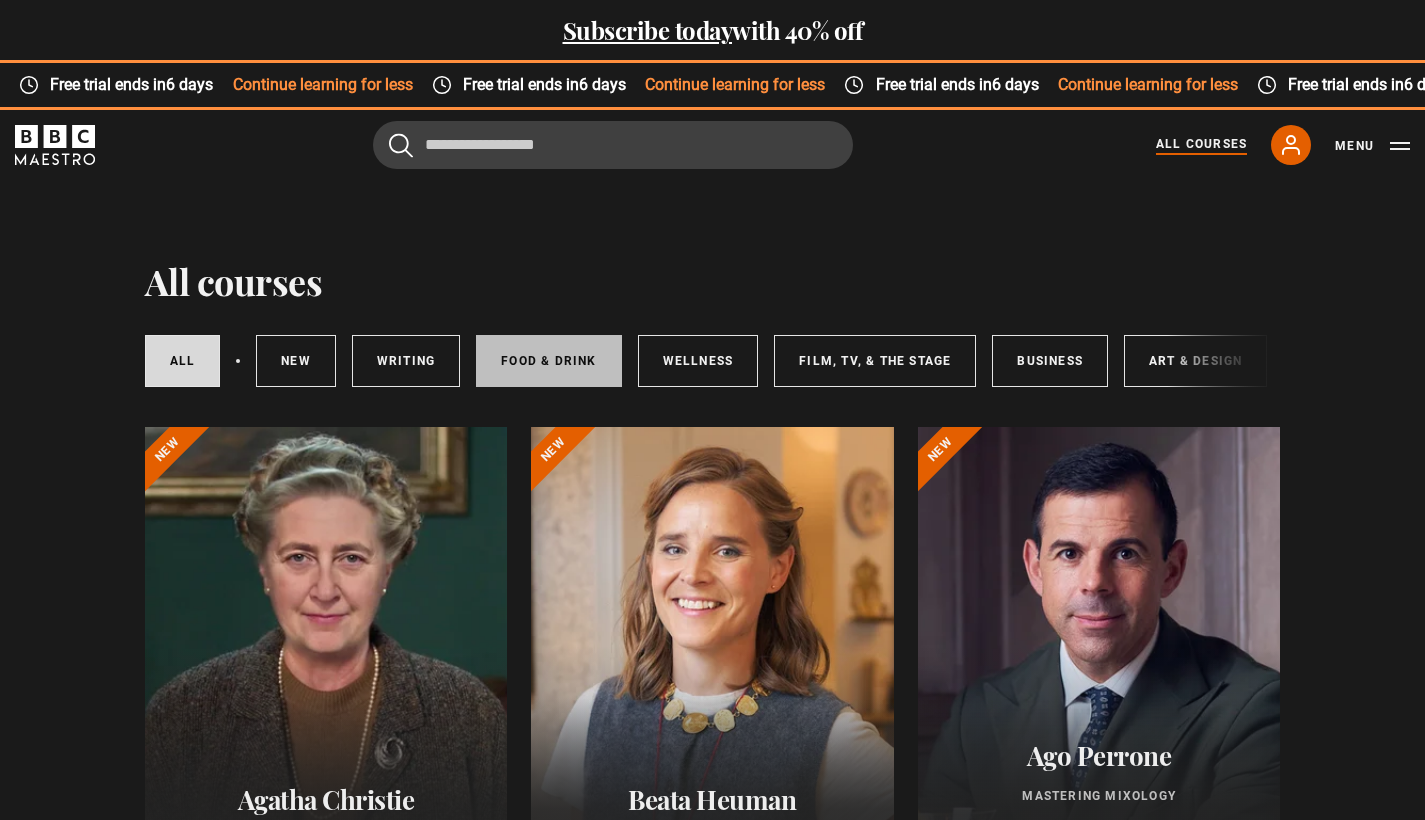 click on "Food & Drink" at bounding box center [548, 361] 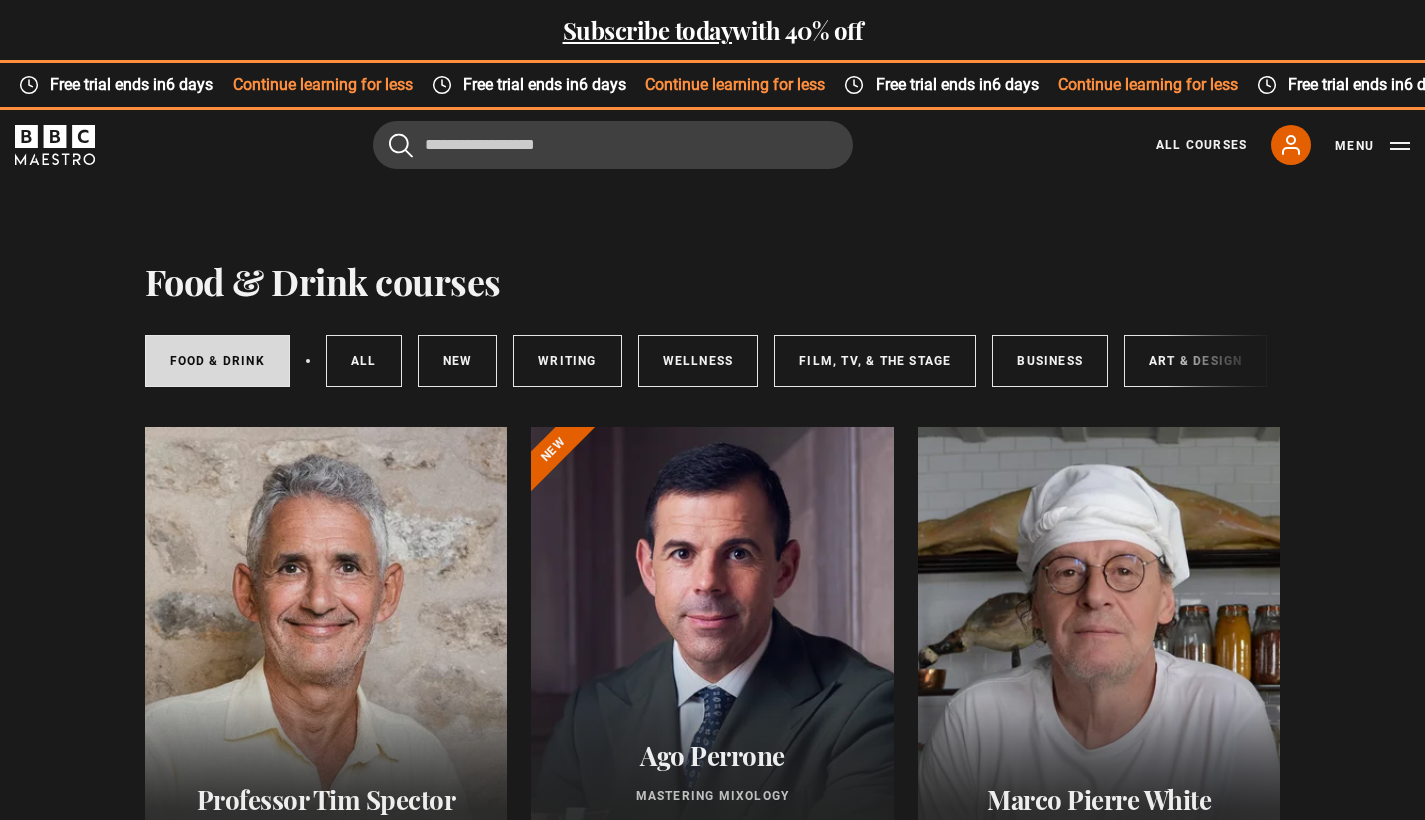 scroll, scrollTop: 0, scrollLeft: 0, axis: both 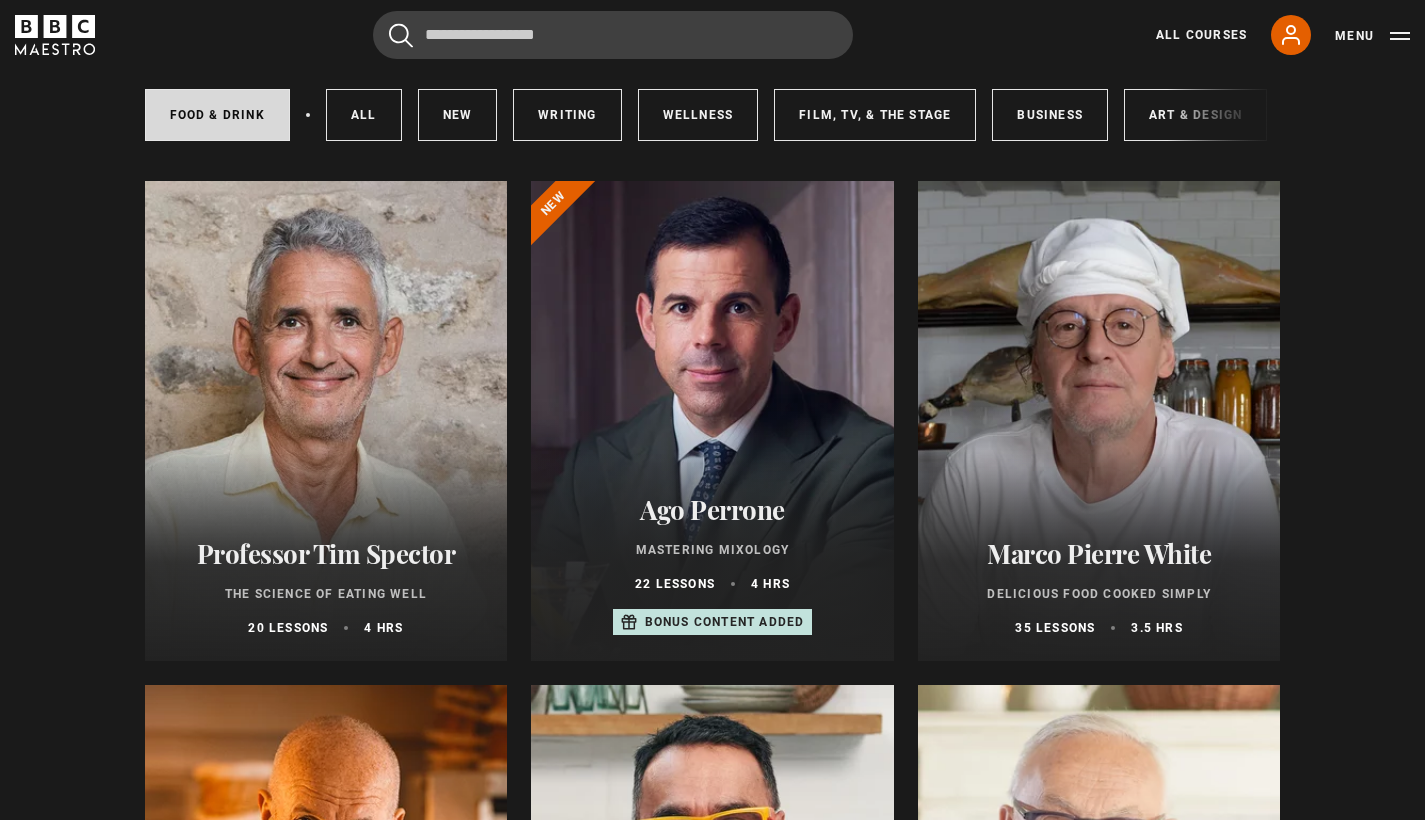 click at bounding box center (1099, 421) 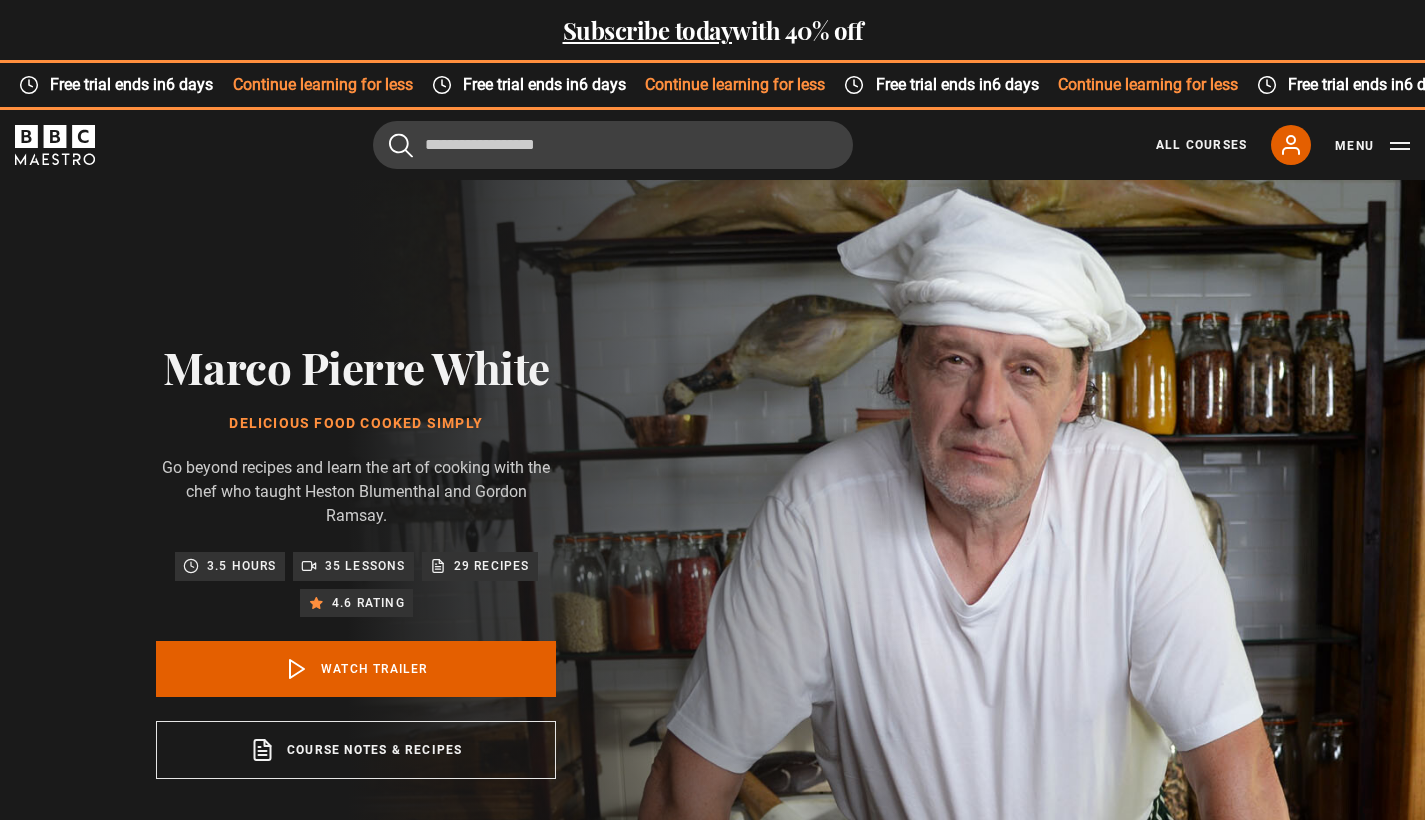 scroll, scrollTop: 0, scrollLeft: 0, axis: both 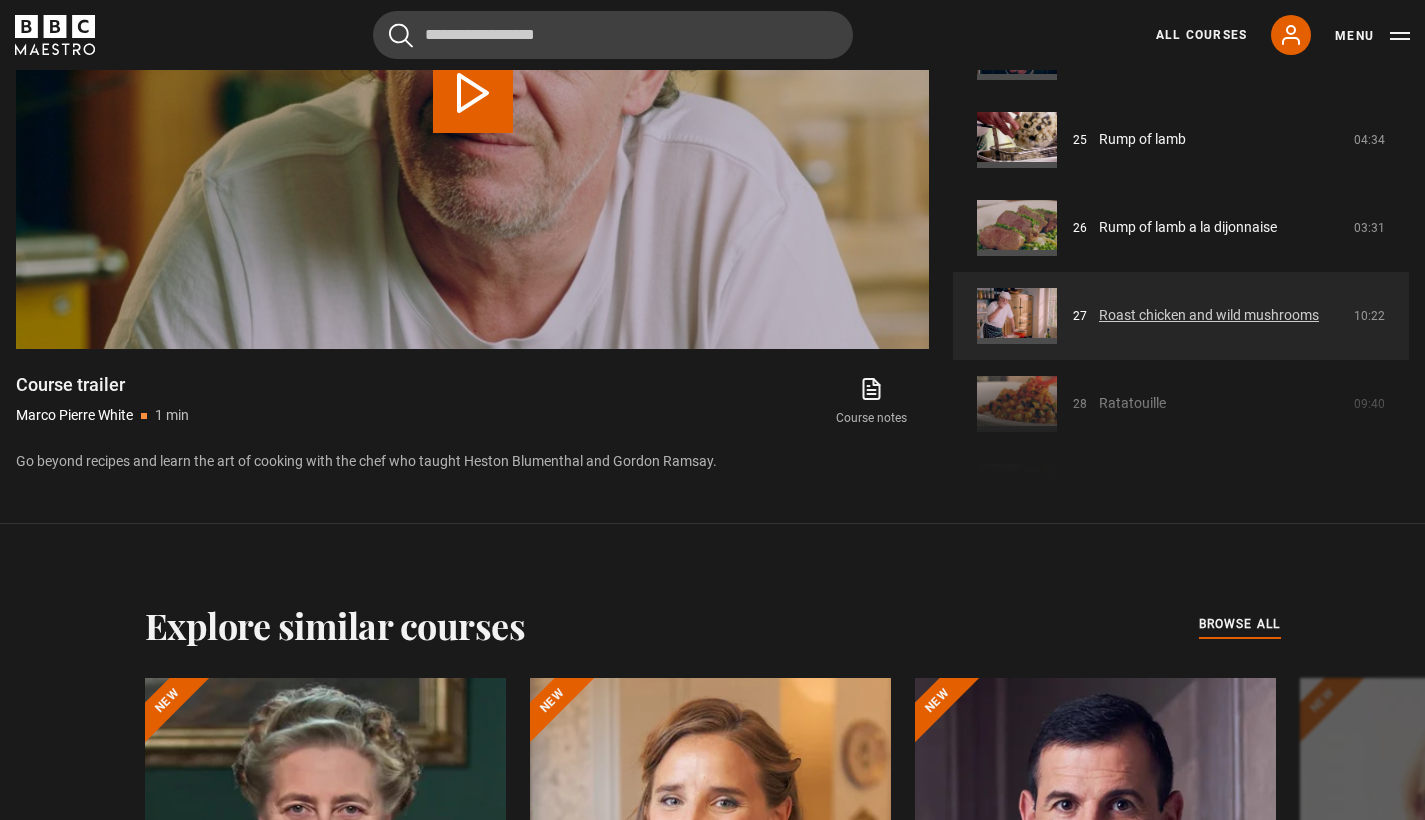 click on "Roast chicken and wild mushrooms" at bounding box center (1209, 315) 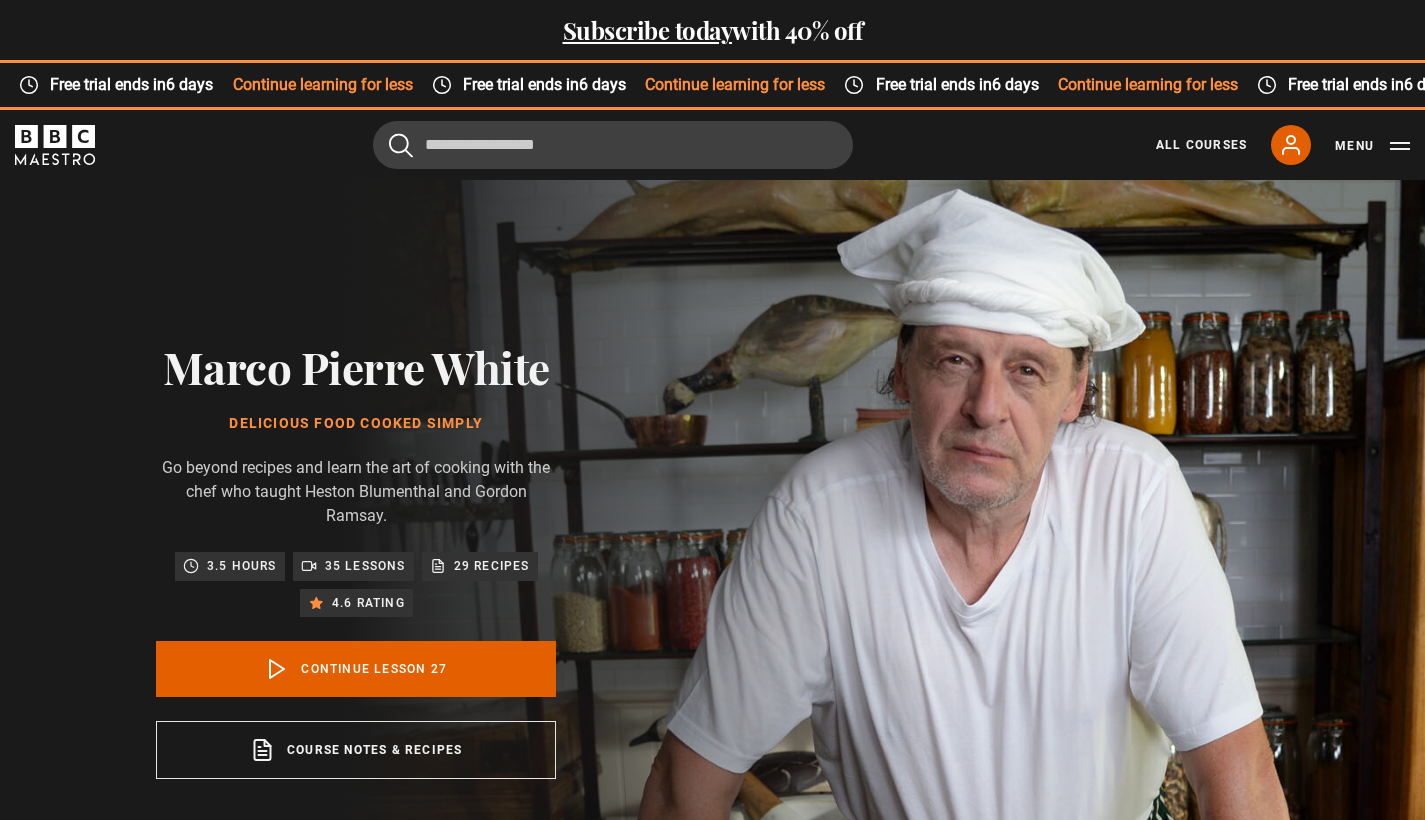 scroll, scrollTop: 940, scrollLeft: 0, axis: vertical 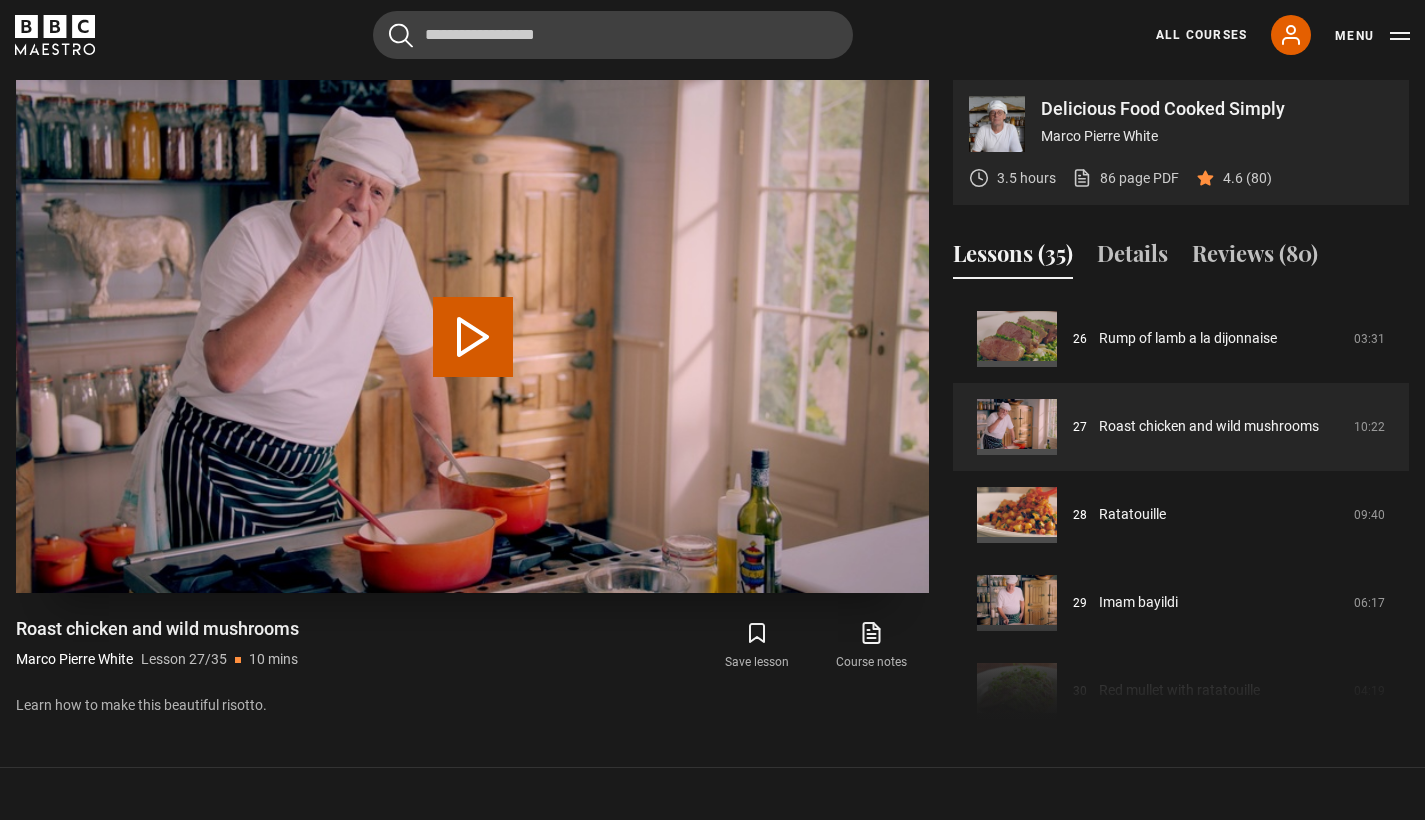 click on "Play Lesson Roast chicken and wild mushrooms" at bounding box center (473, 337) 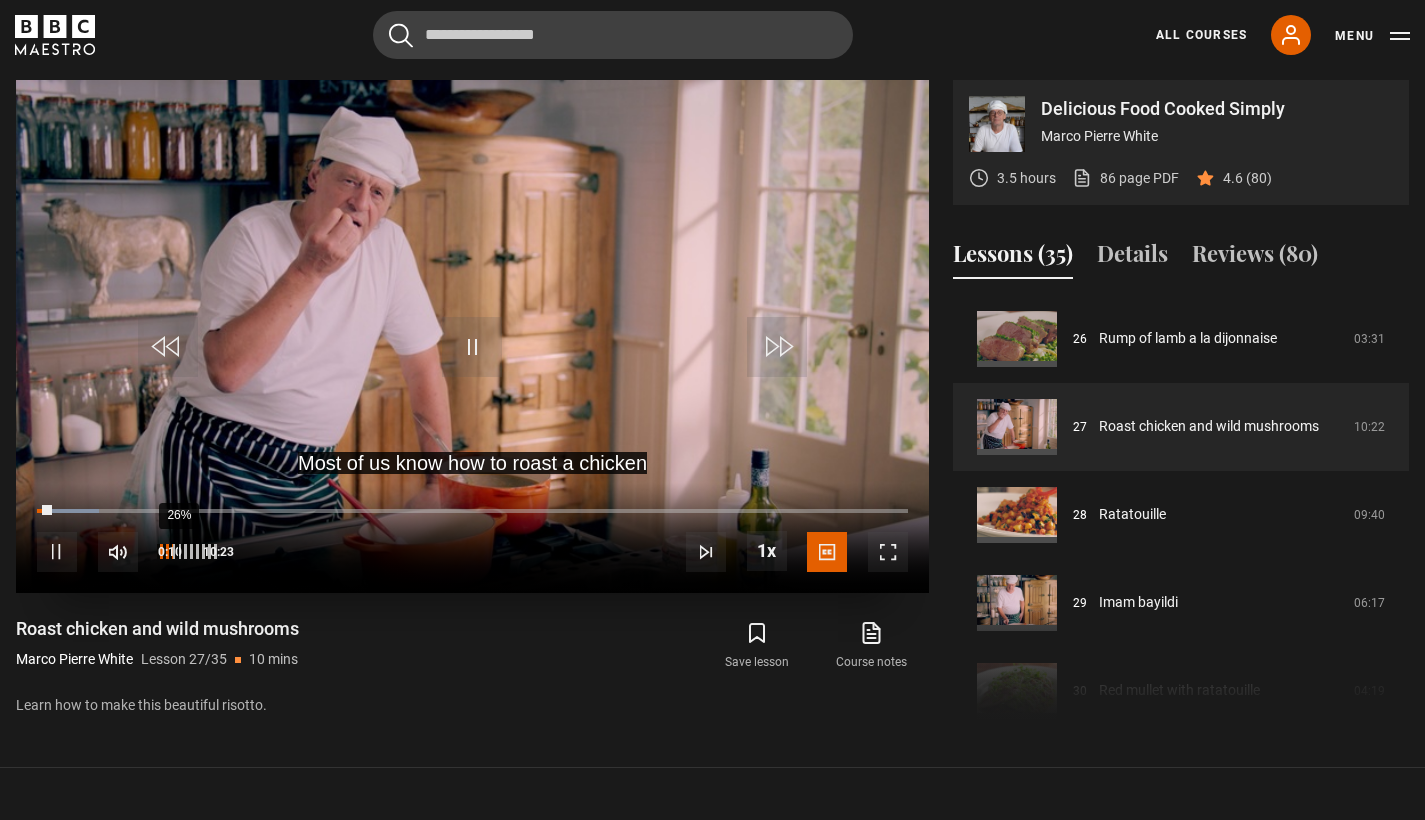 click on "26%" at bounding box center (178, 551) 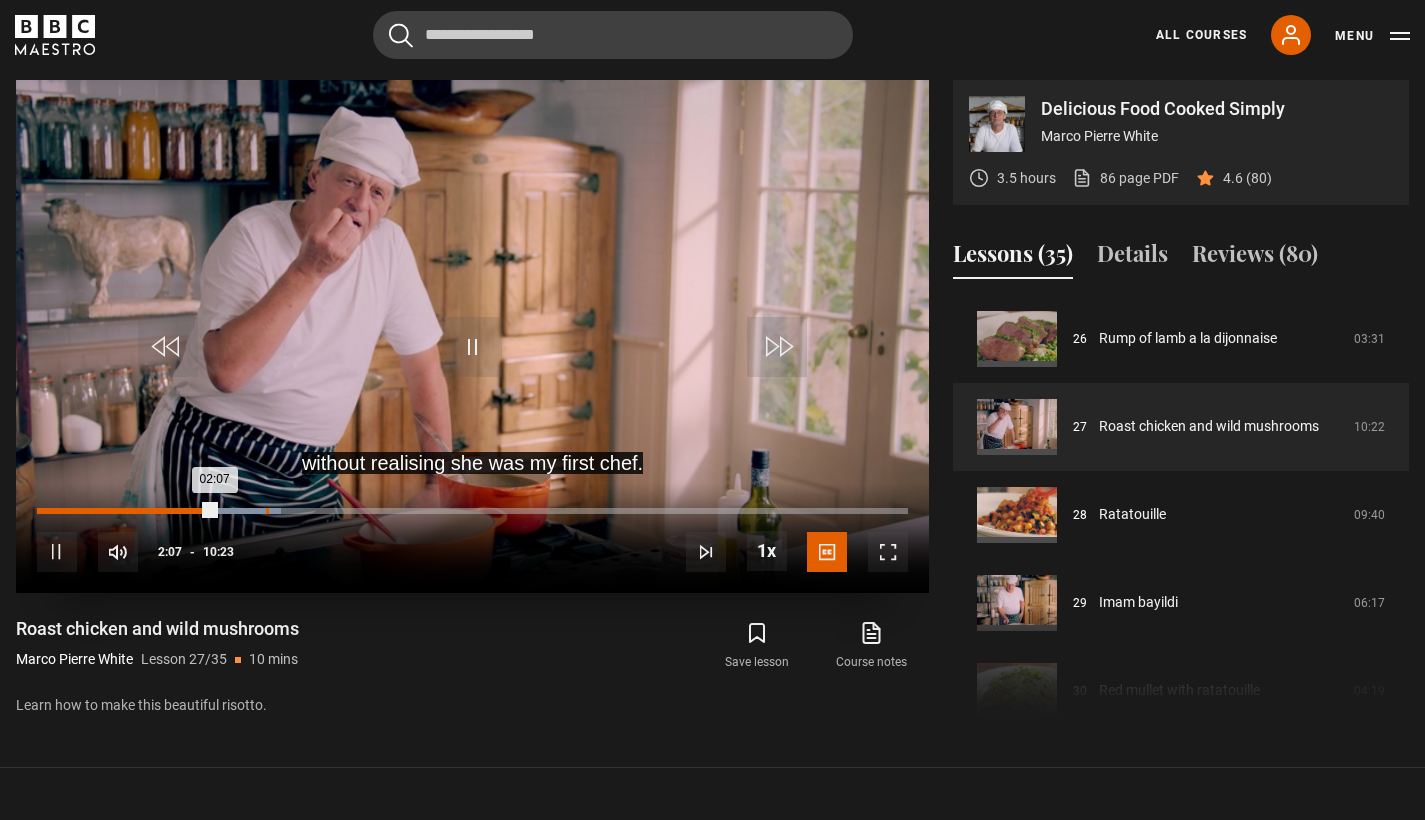 click on "02:43" at bounding box center (267, 511) 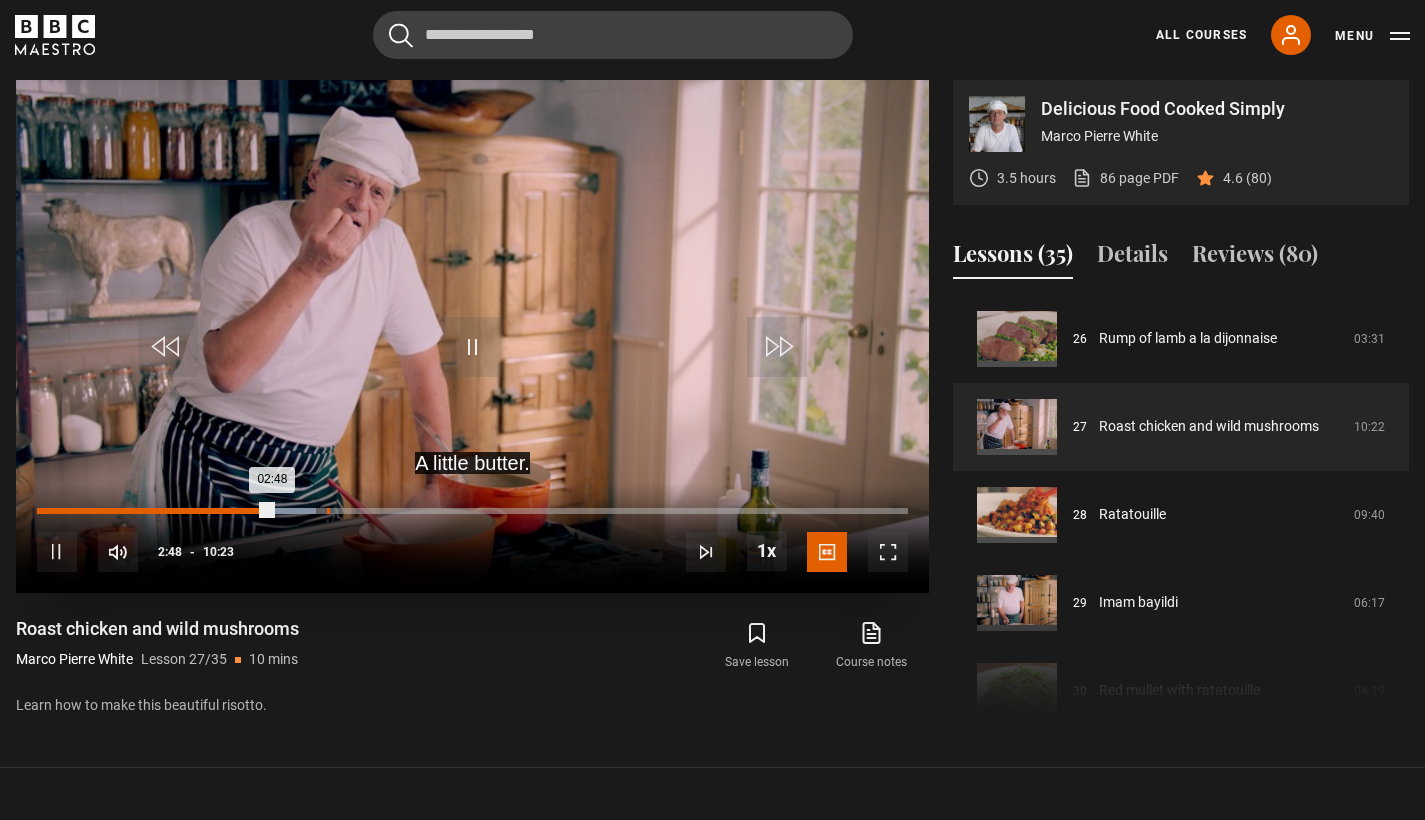 click on "Loaded :  32.07% 03:27 02:48" at bounding box center (472, 511) 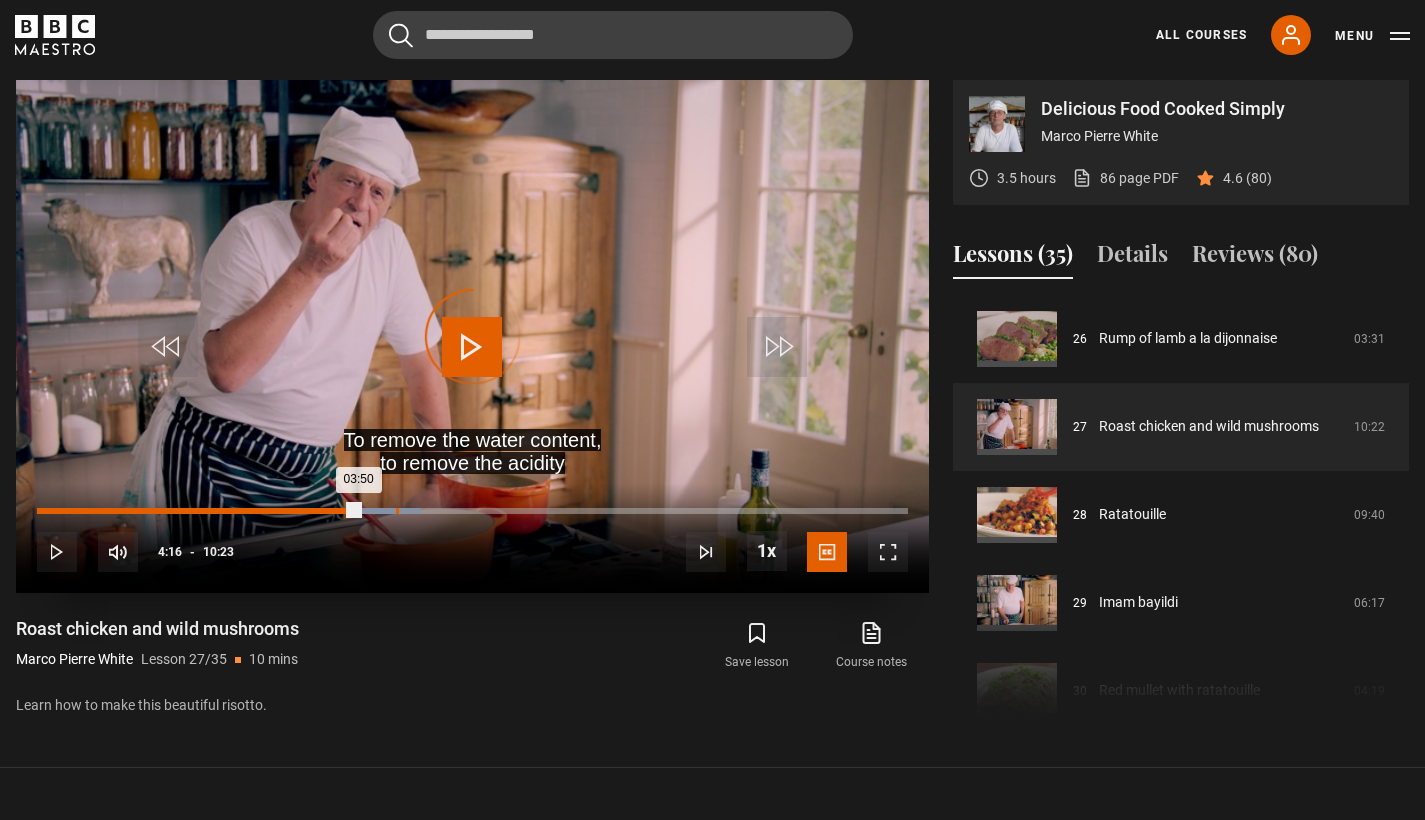 click on "04:16" at bounding box center [397, 511] 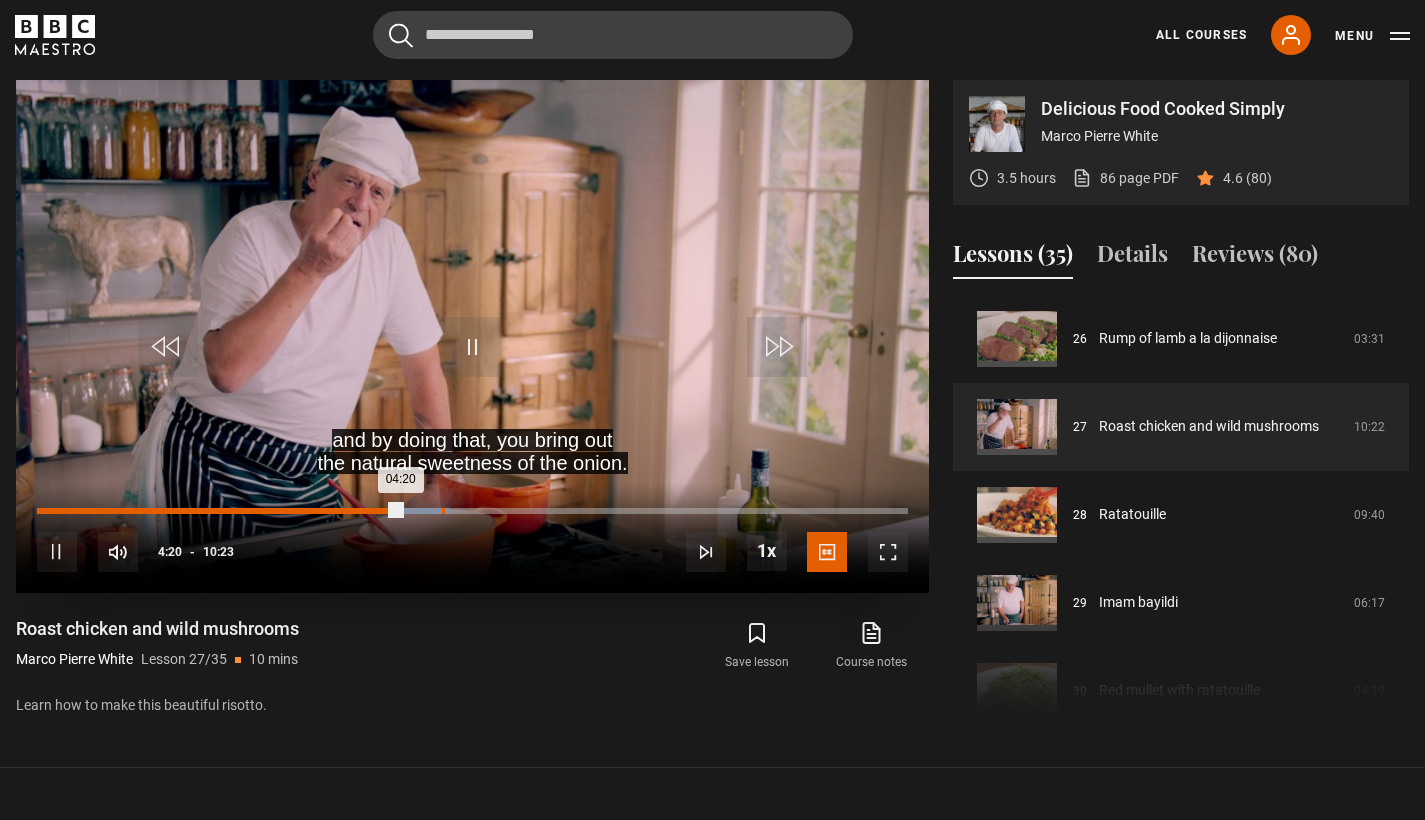 click on "04:49" at bounding box center [443, 511] 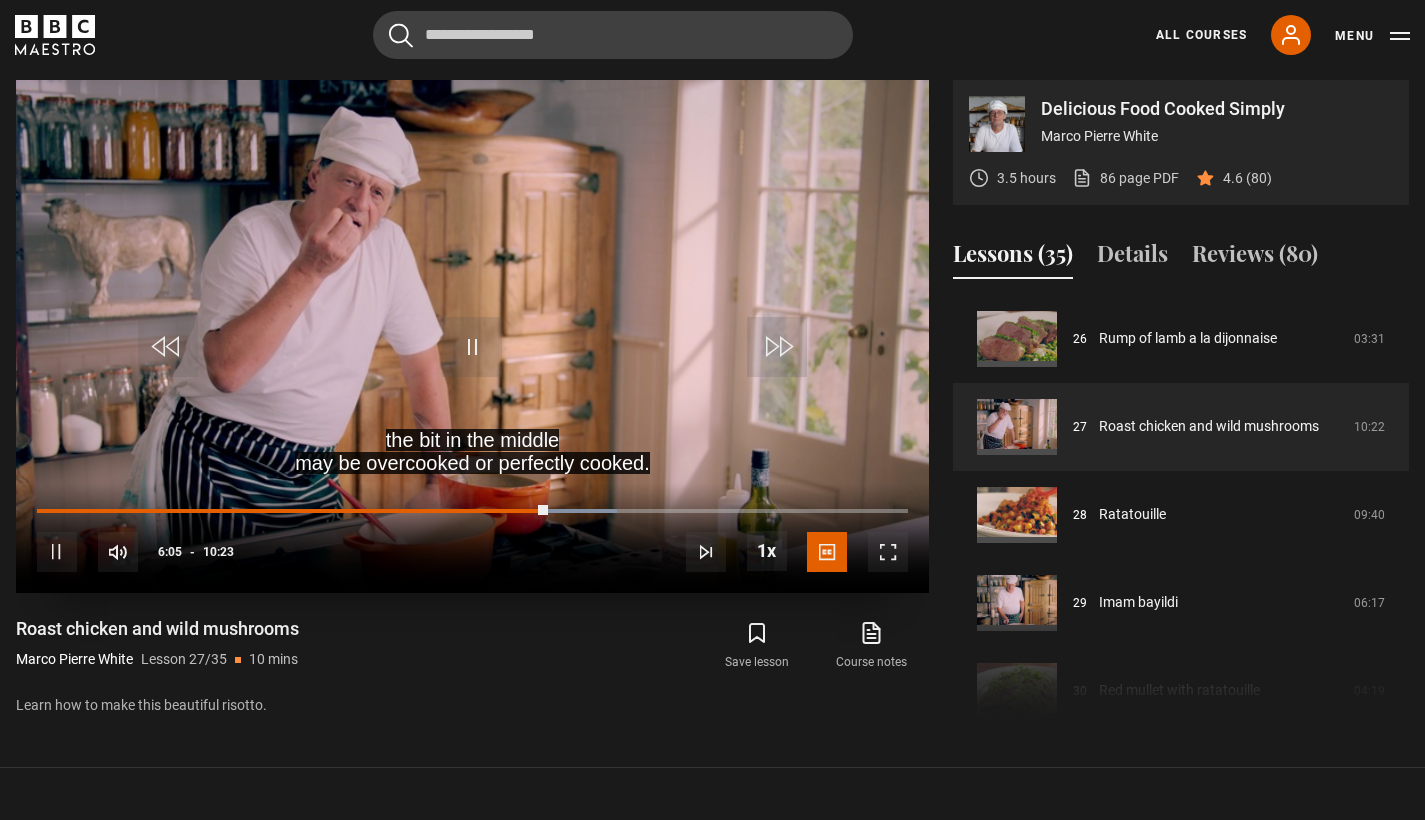 click on "10s Skip Back 10 seconds Pause 10s Skip Forward 10 seconds Loaded :  66.60% 06:19 06:05 Pause Mute 100% Current Time  6:05 - Duration  10:23
Marco Pierre White
Lesson 27
Roast chicken and wild mushrooms
1x Playback Rate 2x 1.5x 1x , selected 0.5x Captions captions off English  Captions , selected" at bounding box center [472, 538] 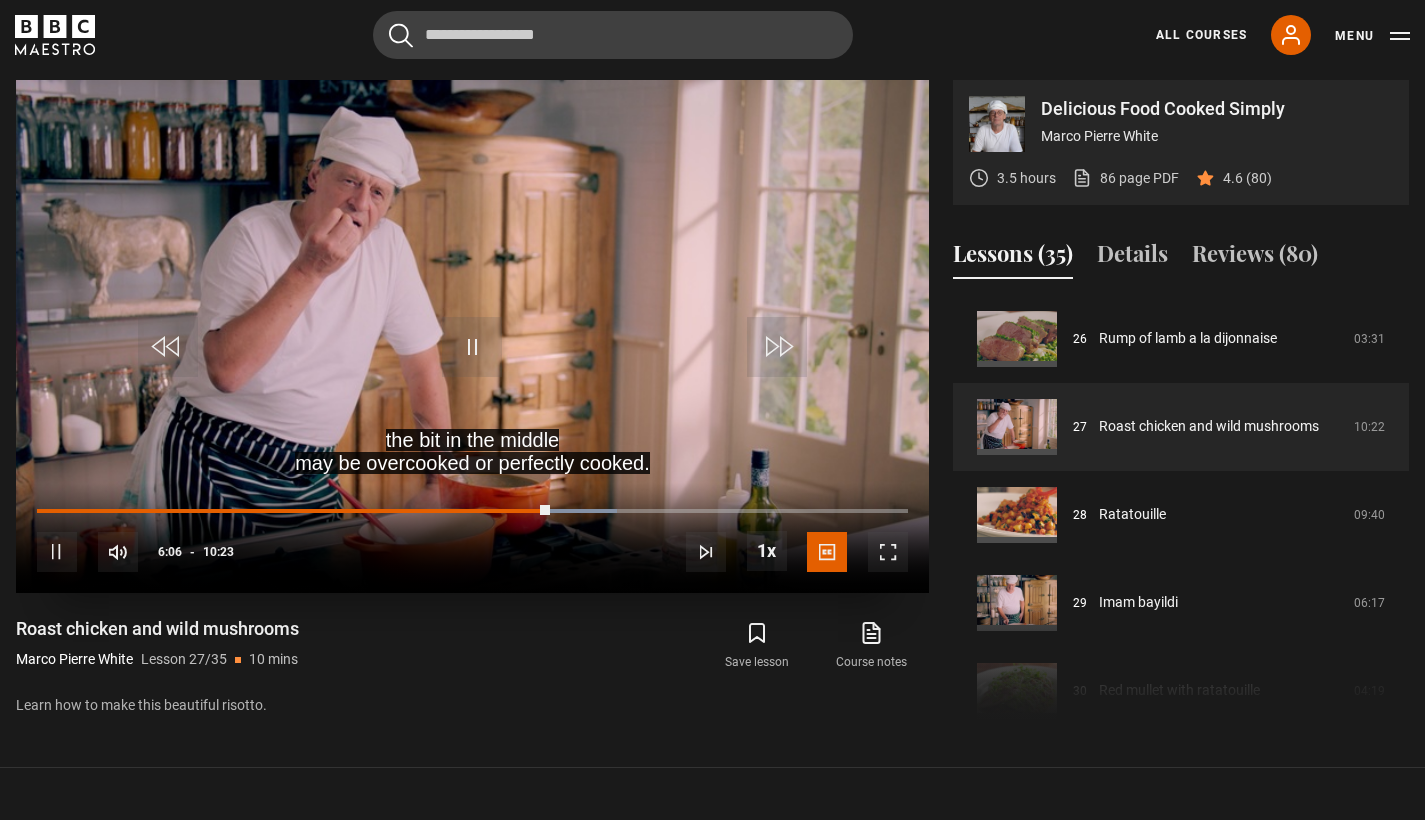 click on "10s Skip Back 10 seconds Pause 10s Skip Forward 10 seconds Loaded :  66.60% 06:19 06:06 Pause Mute 100% Current Time  6:06 - Duration  10:23
Marco Pierre White
Lesson 27
Roast chicken and wild mushrooms
1x Playback Rate 2x 1.5x 1x , selected 0.5x Captions captions off English  Captions , selected" at bounding box center [472, 538] 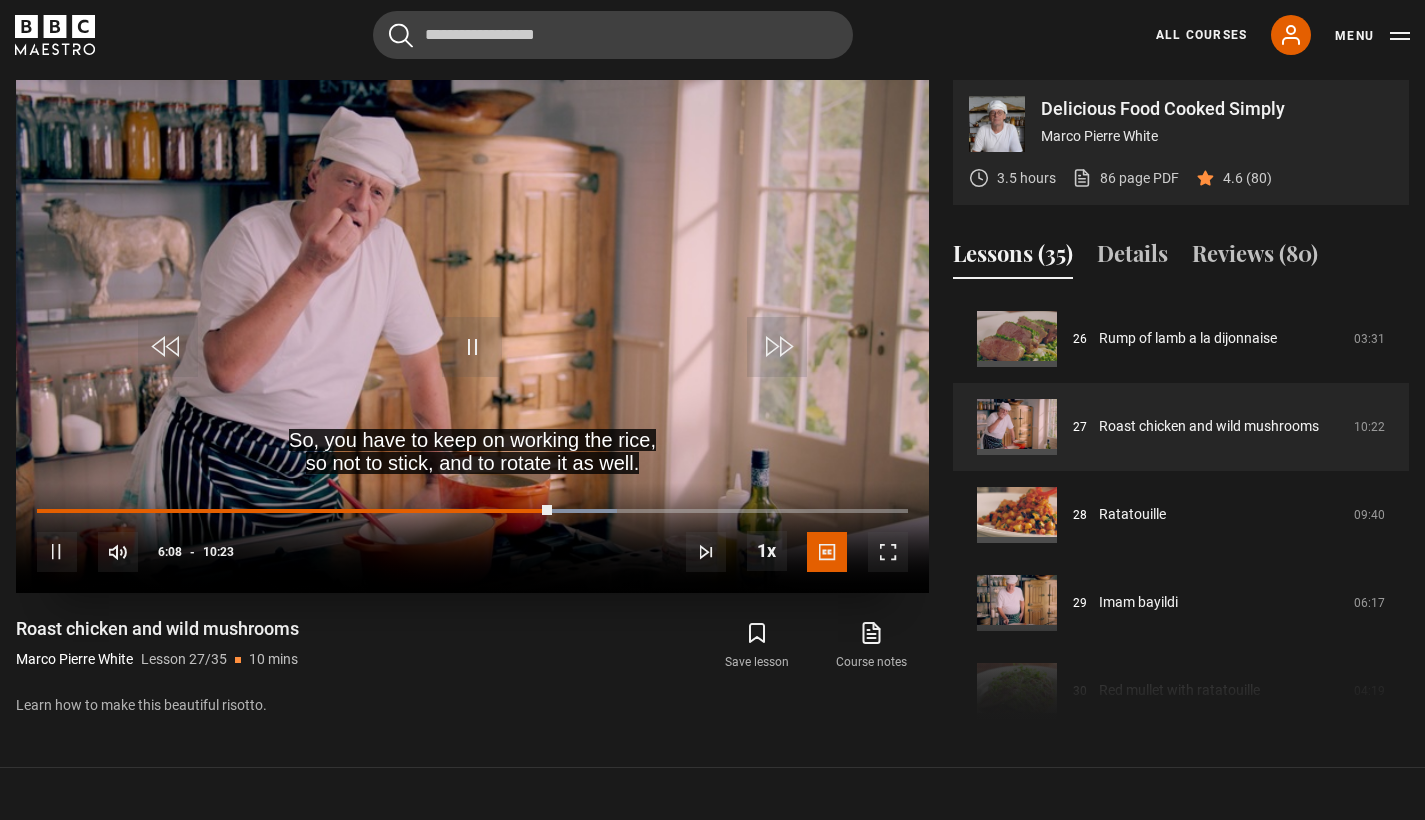 click on "10s Skip Back 10 seconds Pause 10s Skip Forward 10 seconds Loaded :  66.60% 06:44 06:08 Pause Mute 100% Current Time  6:08 - Duration  10:23
Marco Pierre White
Lesson 27
Roast chicken and wild mushrooms
1x Playback Rate 2x 1.5x 1x , selected 0.5x Captions captions off English  Captions , selected" at bounding box center [472, 538] 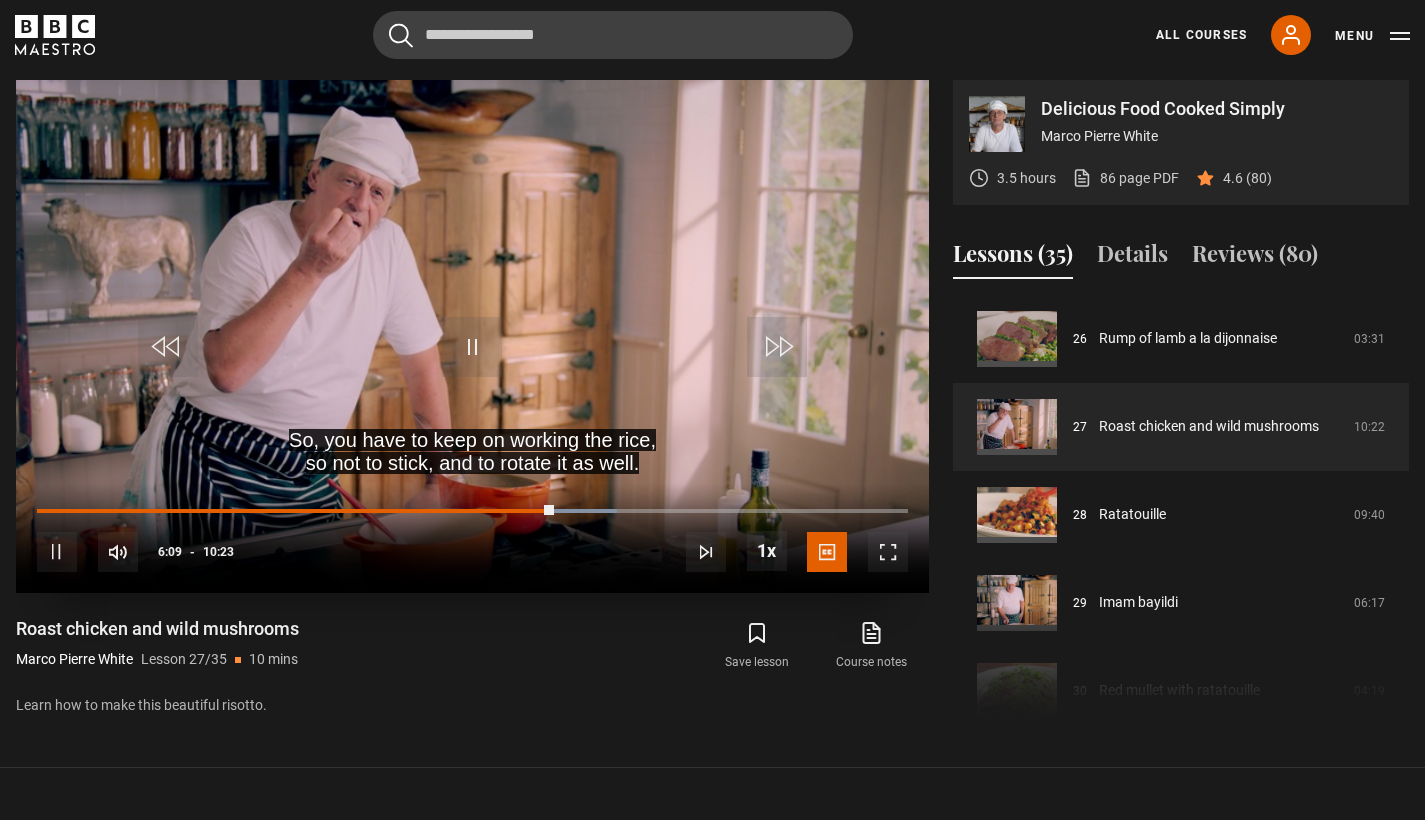 click on "10s Skip Back 10 seconds Pause 10s Skip Forward 10 seconds Loaded :  66.60% 06:47 06:09 Pause Mute 100% Current Time  6:09 - Duration  10:23
Marco Pierre White
Lesson 27
Roast chicken and wild mushrooms
1x Playback Rate 2x 1.5x 1x , selected 0.5x Captions captions off English  Captions , selected" at bounding box center (472, 538) 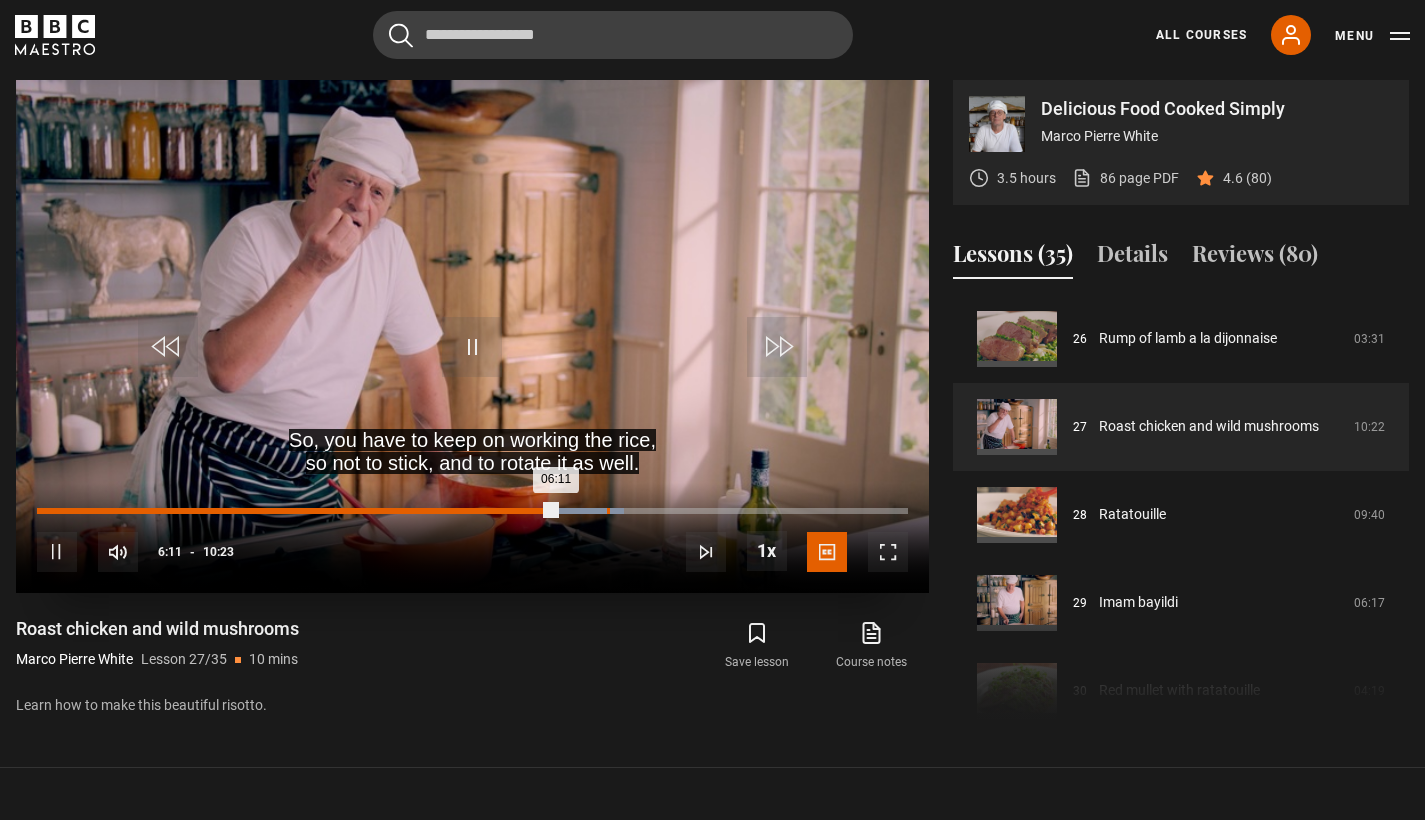 click on "06:47" at bounding box center (608, 511) 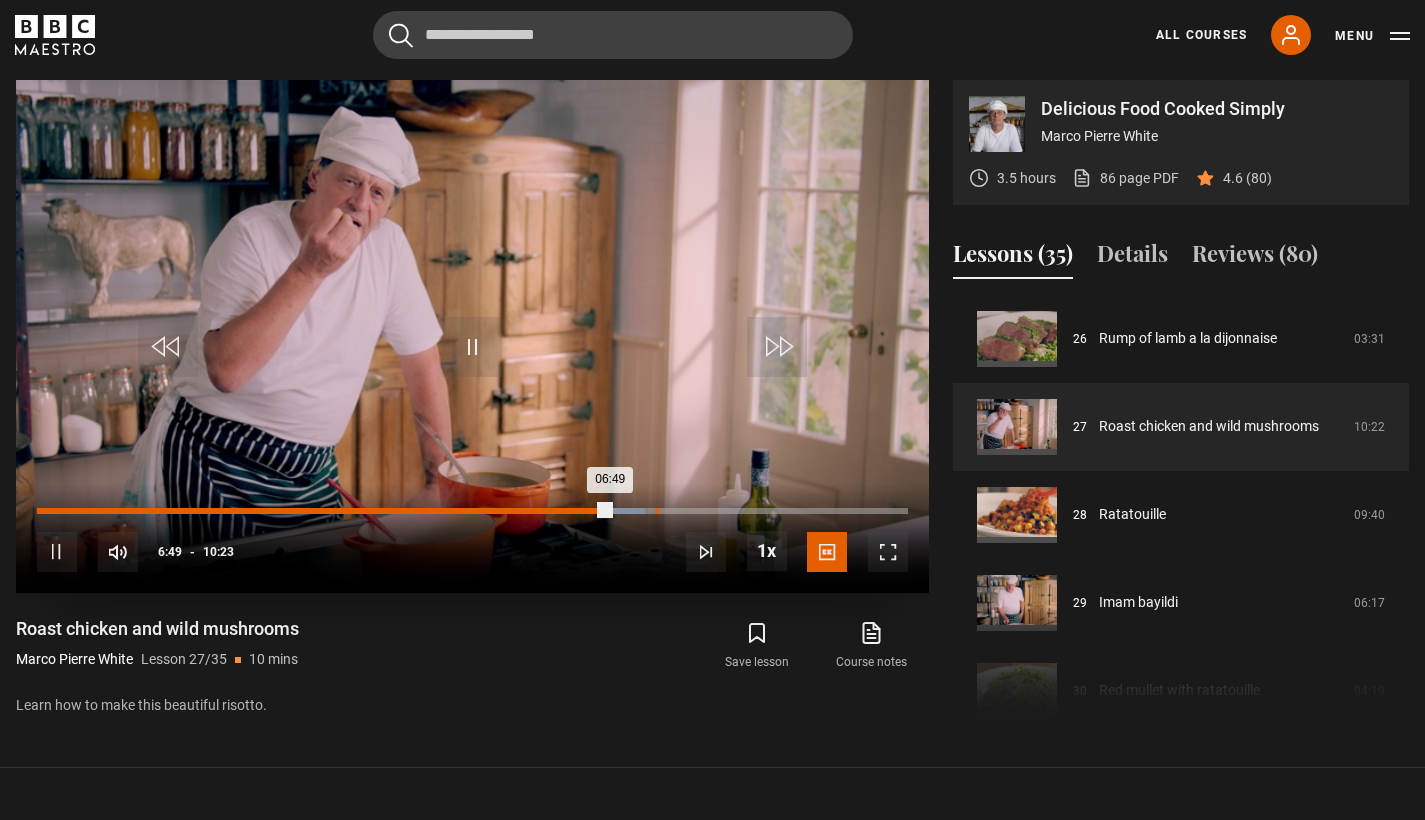 click on "07:22" at bounding box center [657, 511] 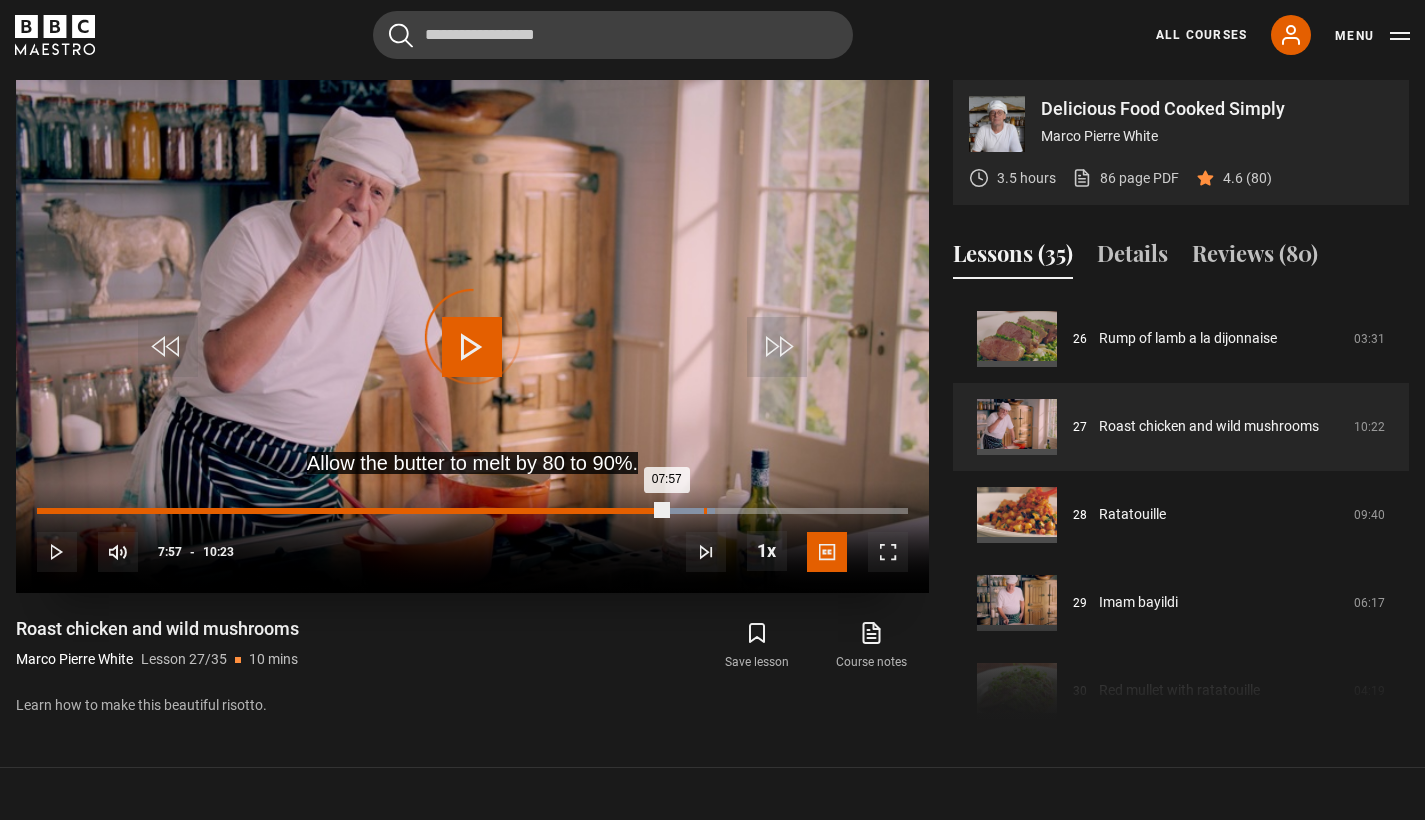 click on "07:57" at bounding box center [705, 511] 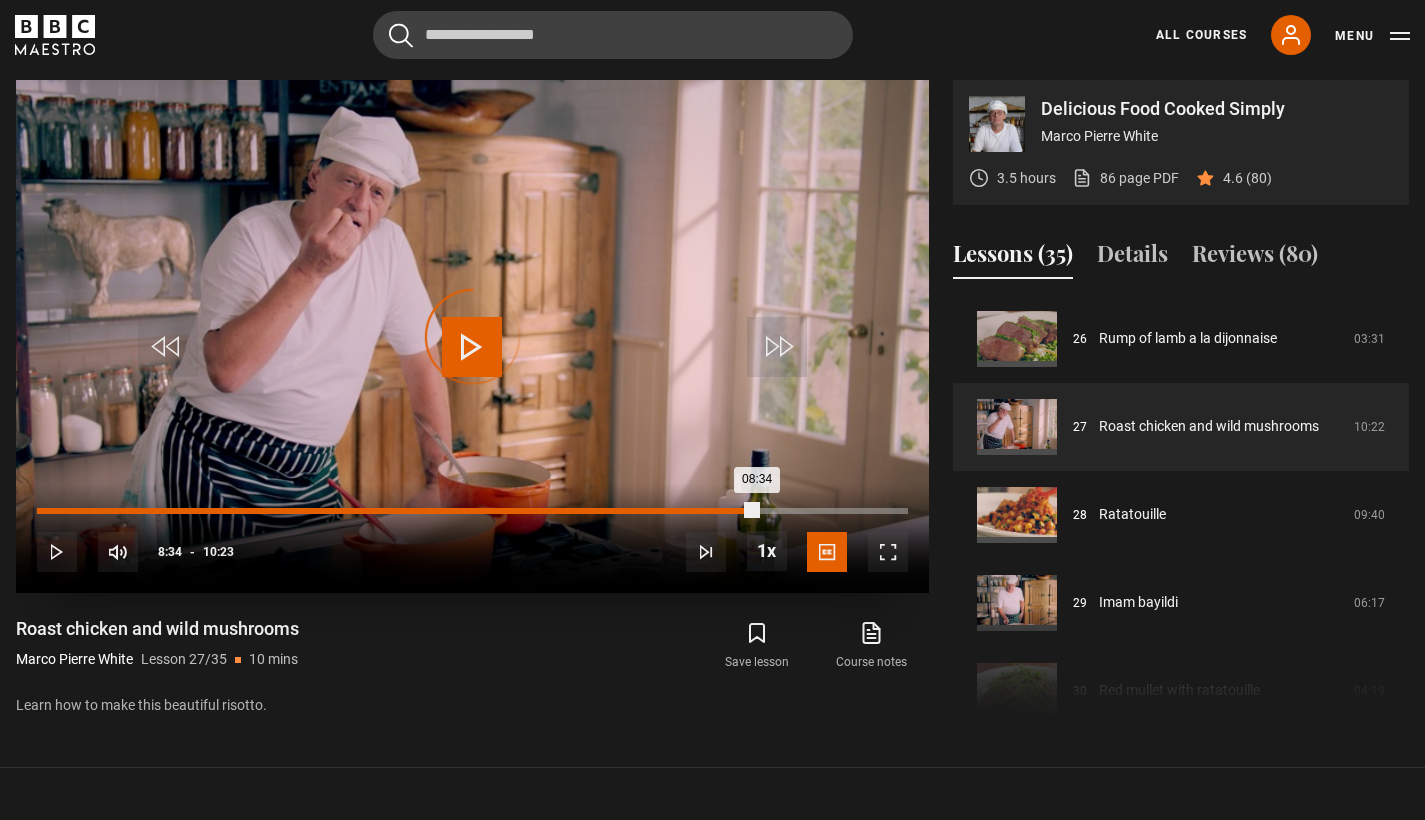 click on "Loaded :  78.58% 08:34 08:34" at bounding box center [472, 511] 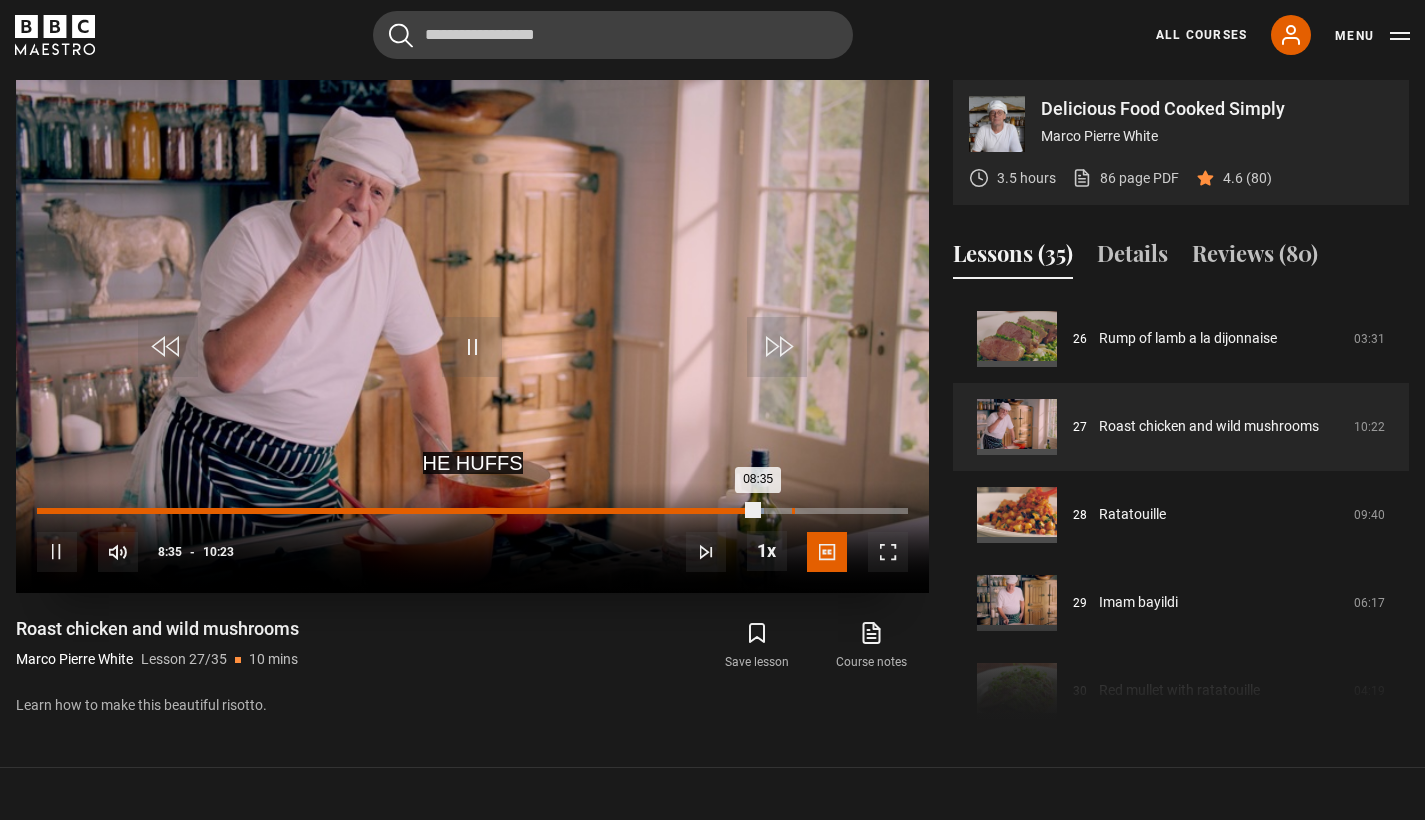 click on "09:00" at bounding box center [793, 511] 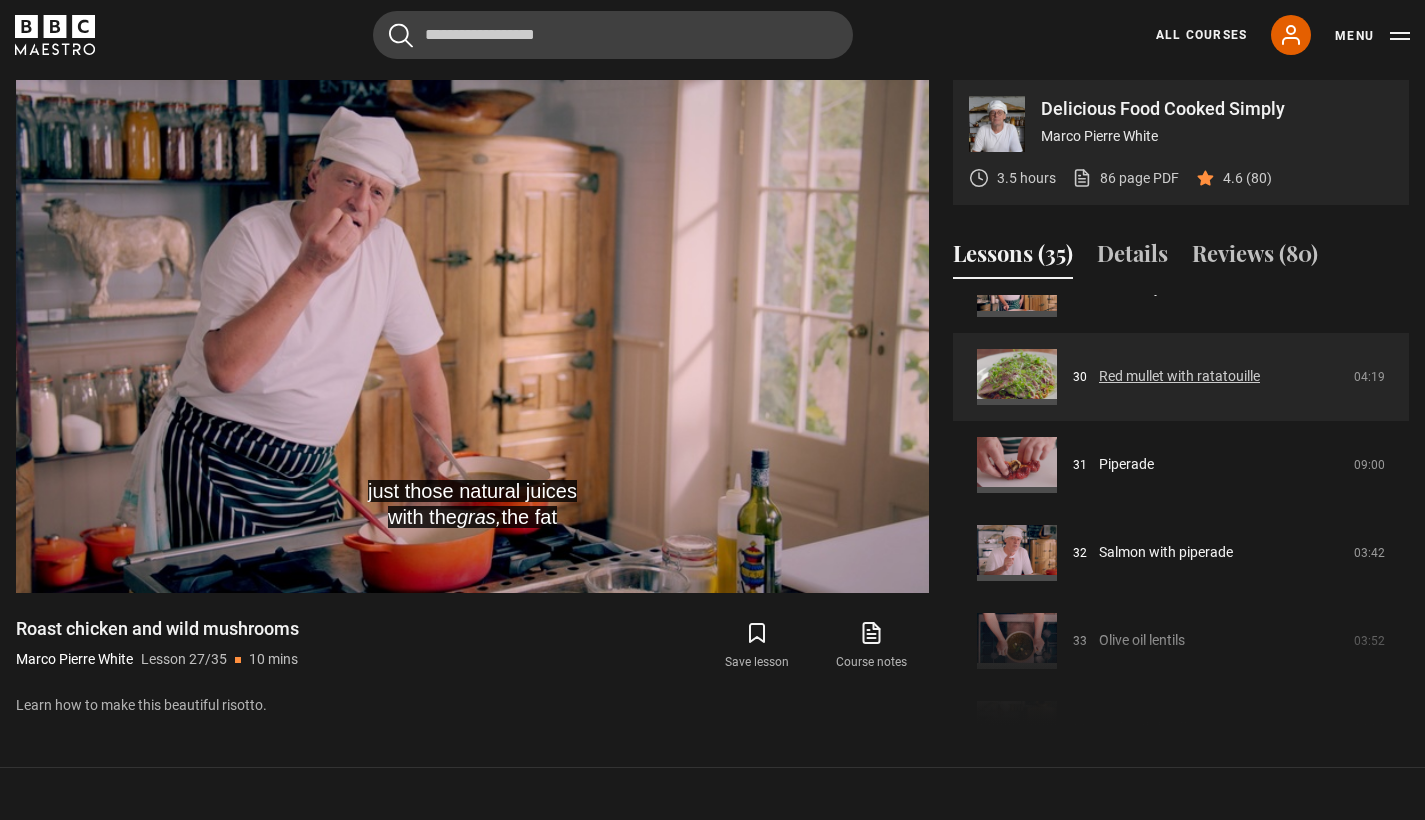 scroll, scrollTop: 2604, scrollLeft: 0, axis: vertical 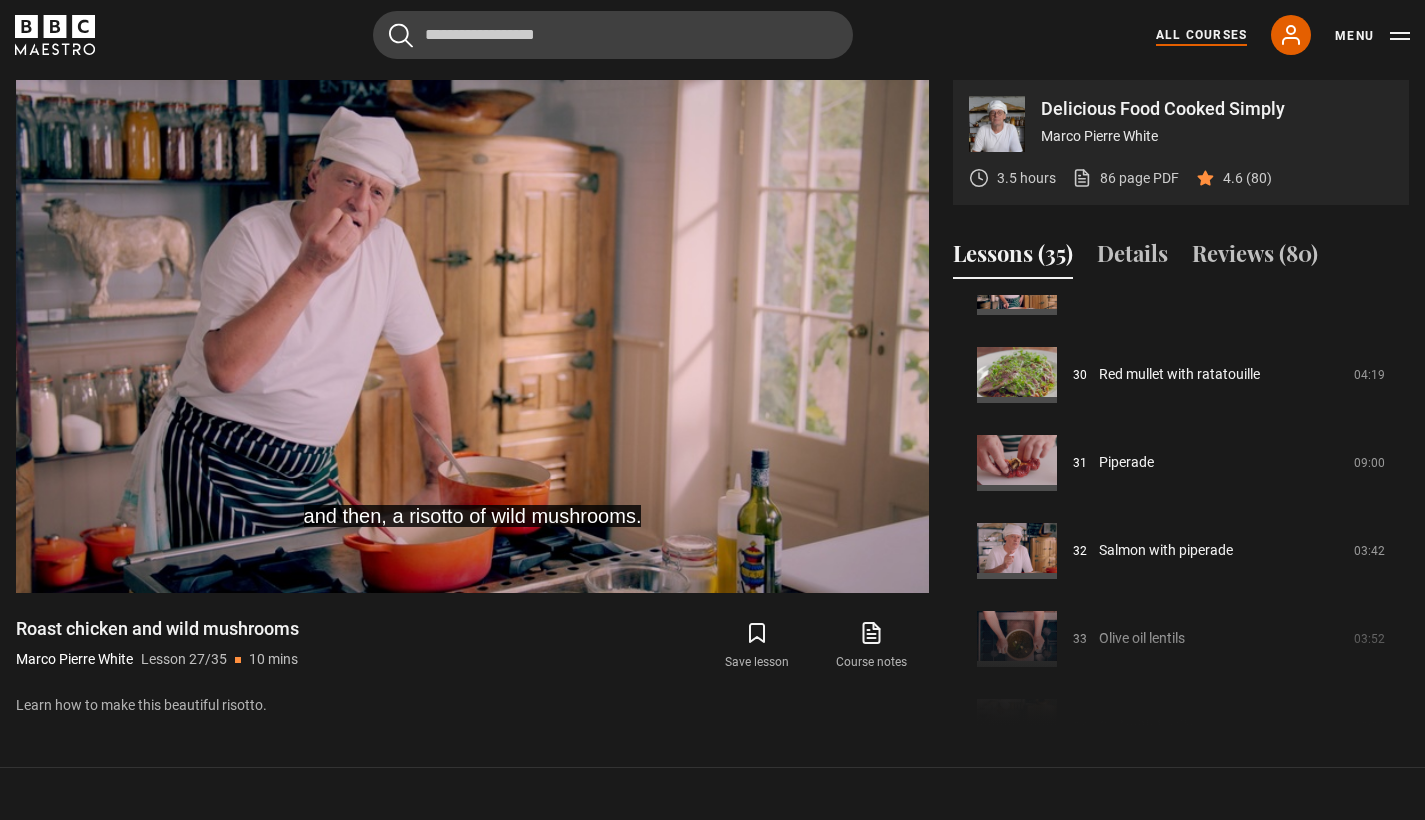 click on "All Courses" at bounding box center (1201, 35) 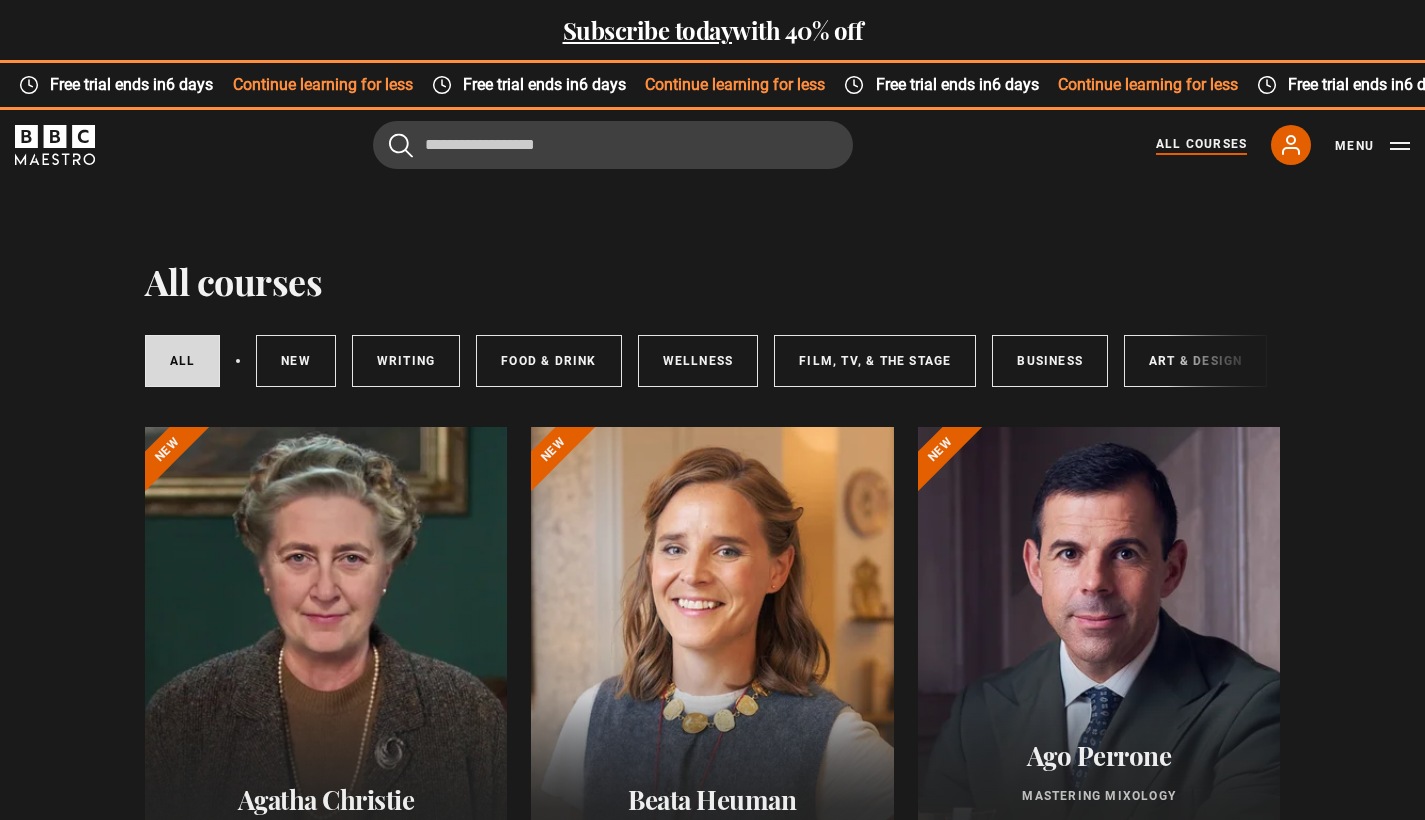 scroll, scrollTop: 0, scrollLeft: 0, axis: both 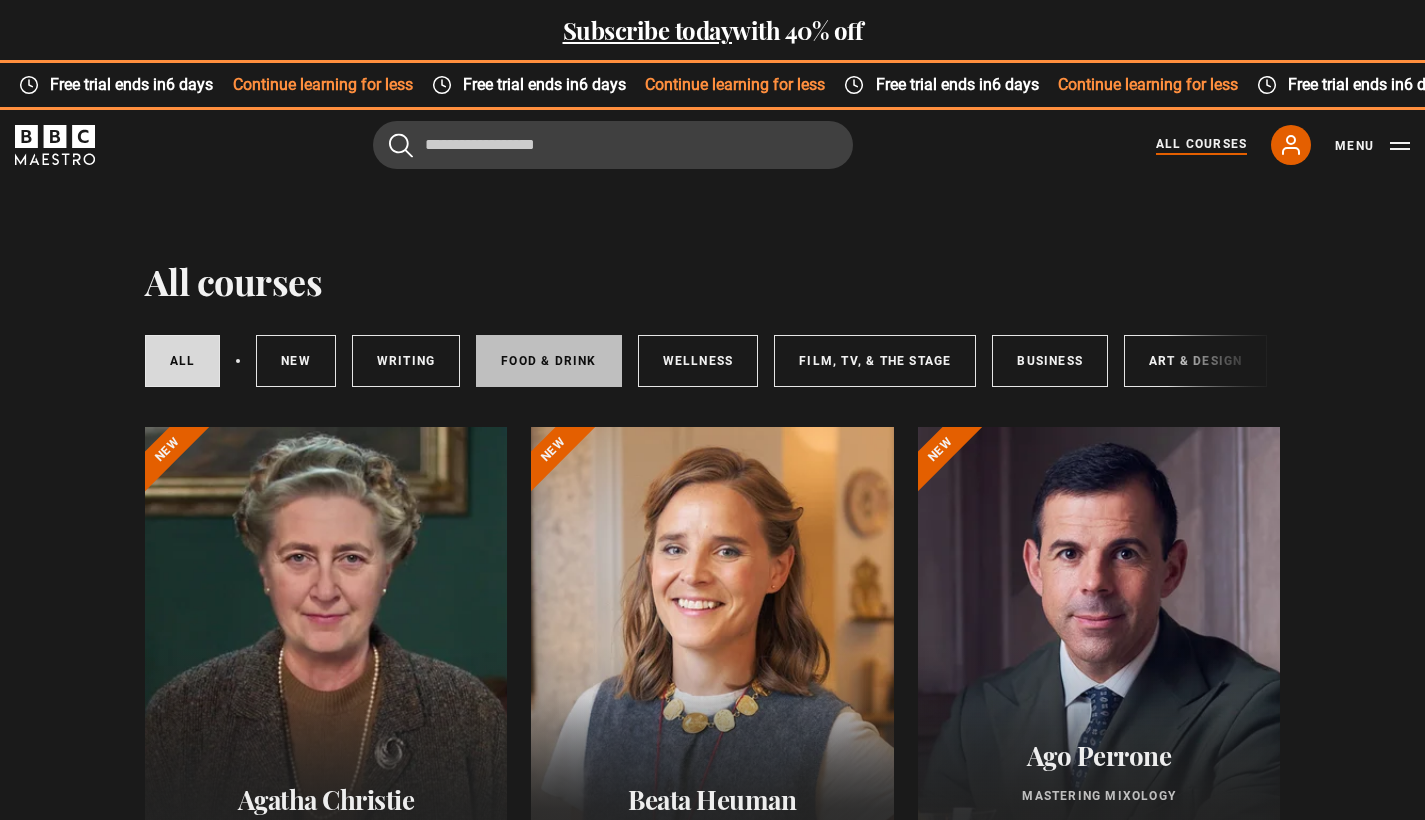 click on "Food & Drink" at bounding box center (548, 361) 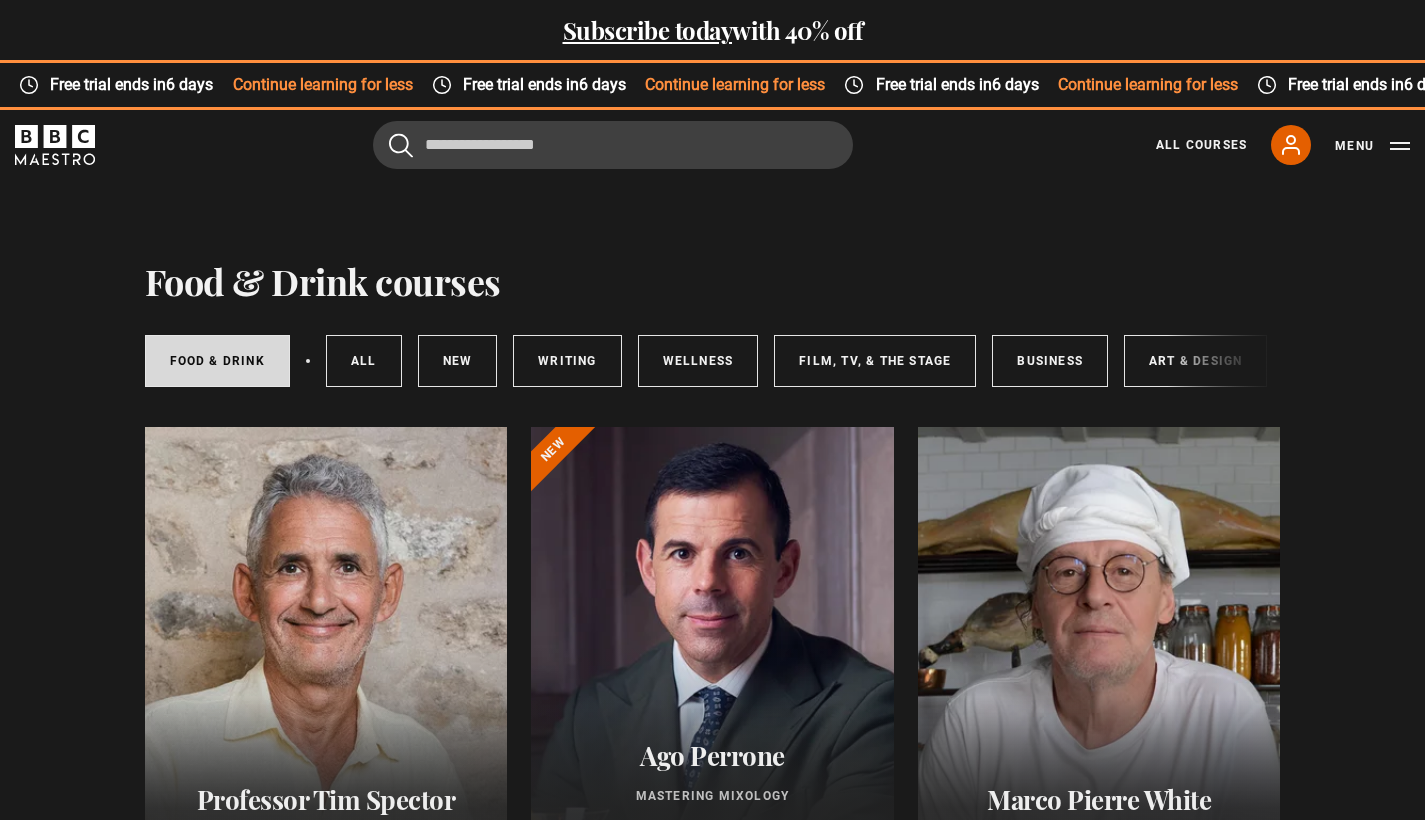 scroll, scrollTop: 0, scrollLeft: 0, axis: both 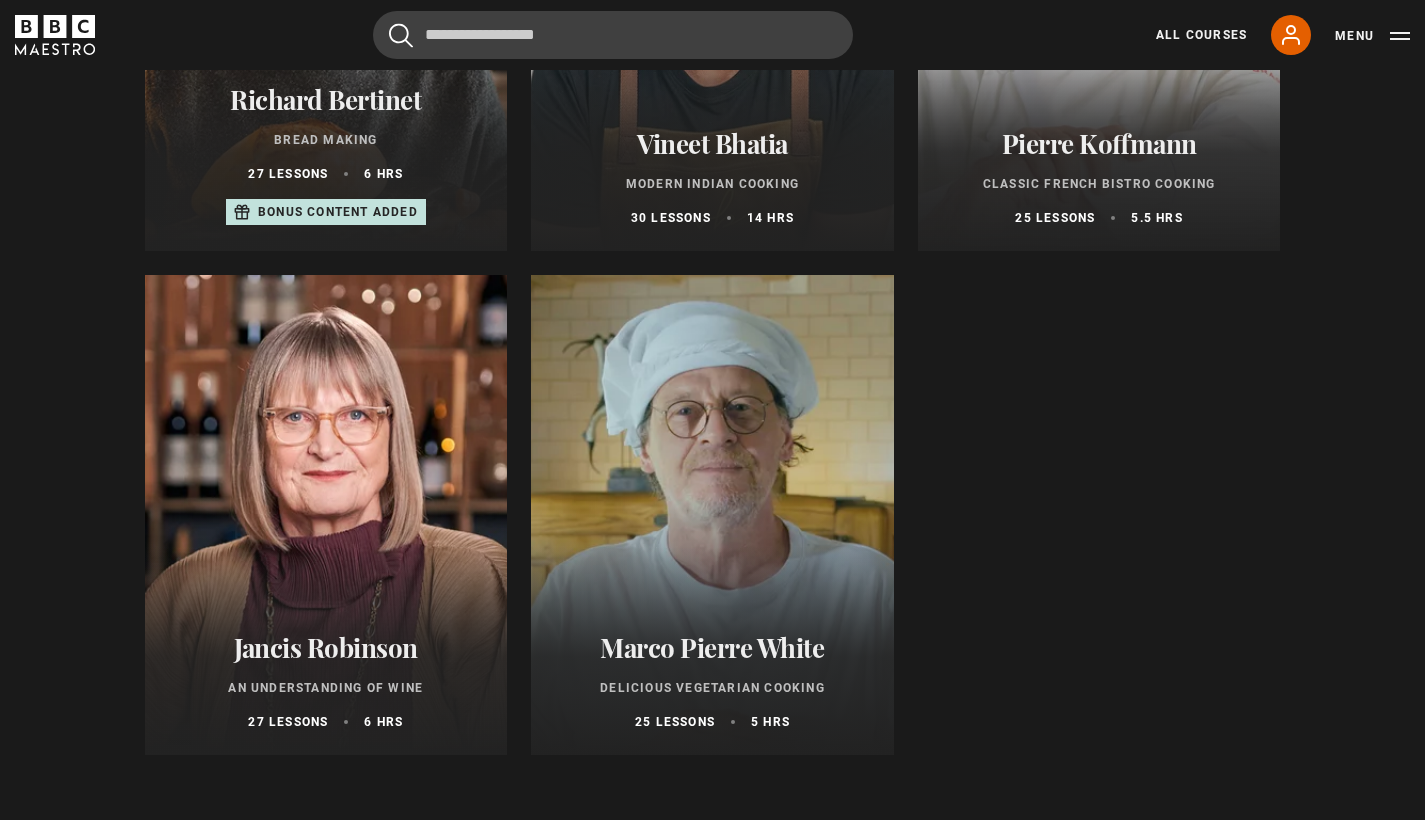 click at bounding box center (712, 515) 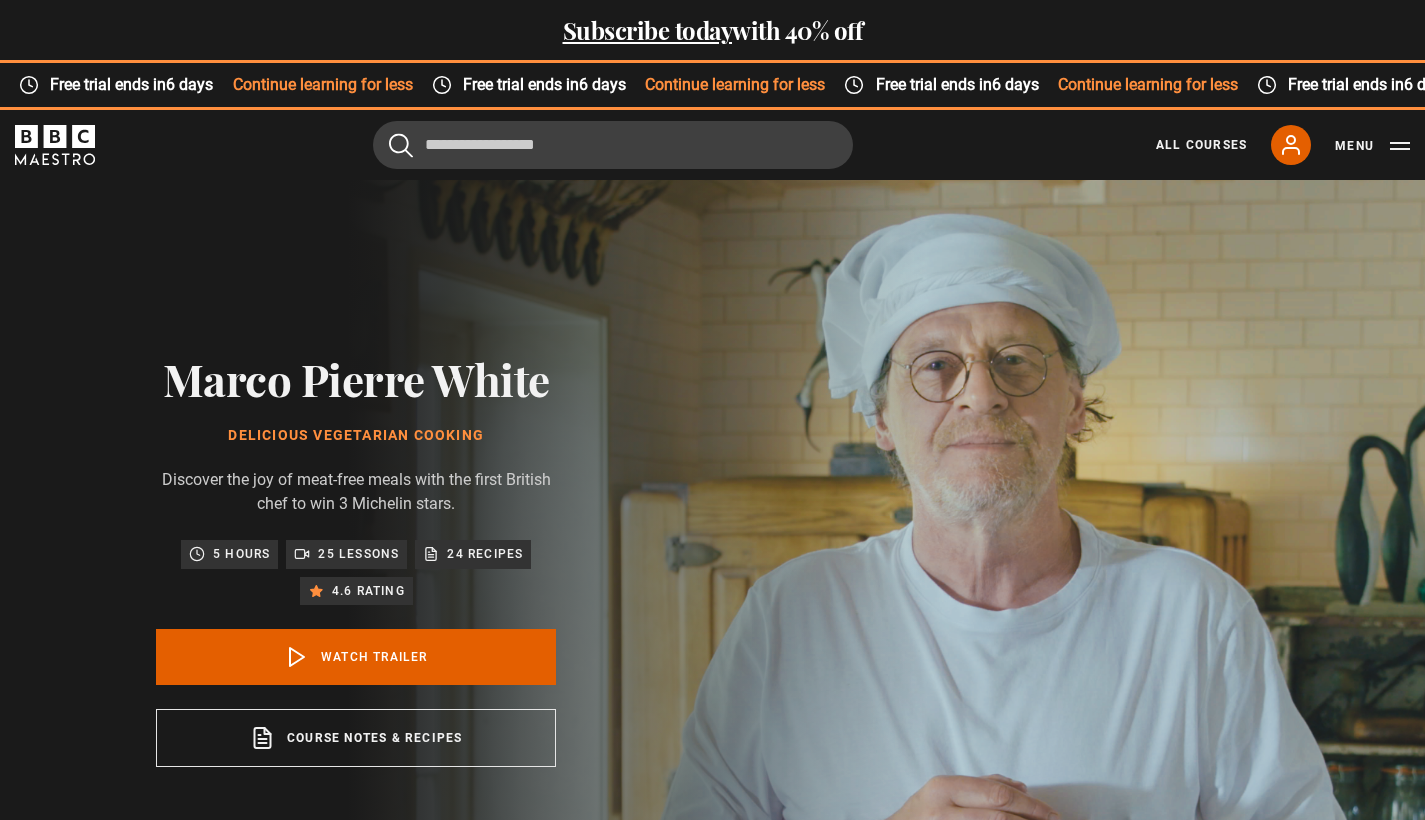 scroll, scrollTop: 0, scrollLeft: 0, axis: both 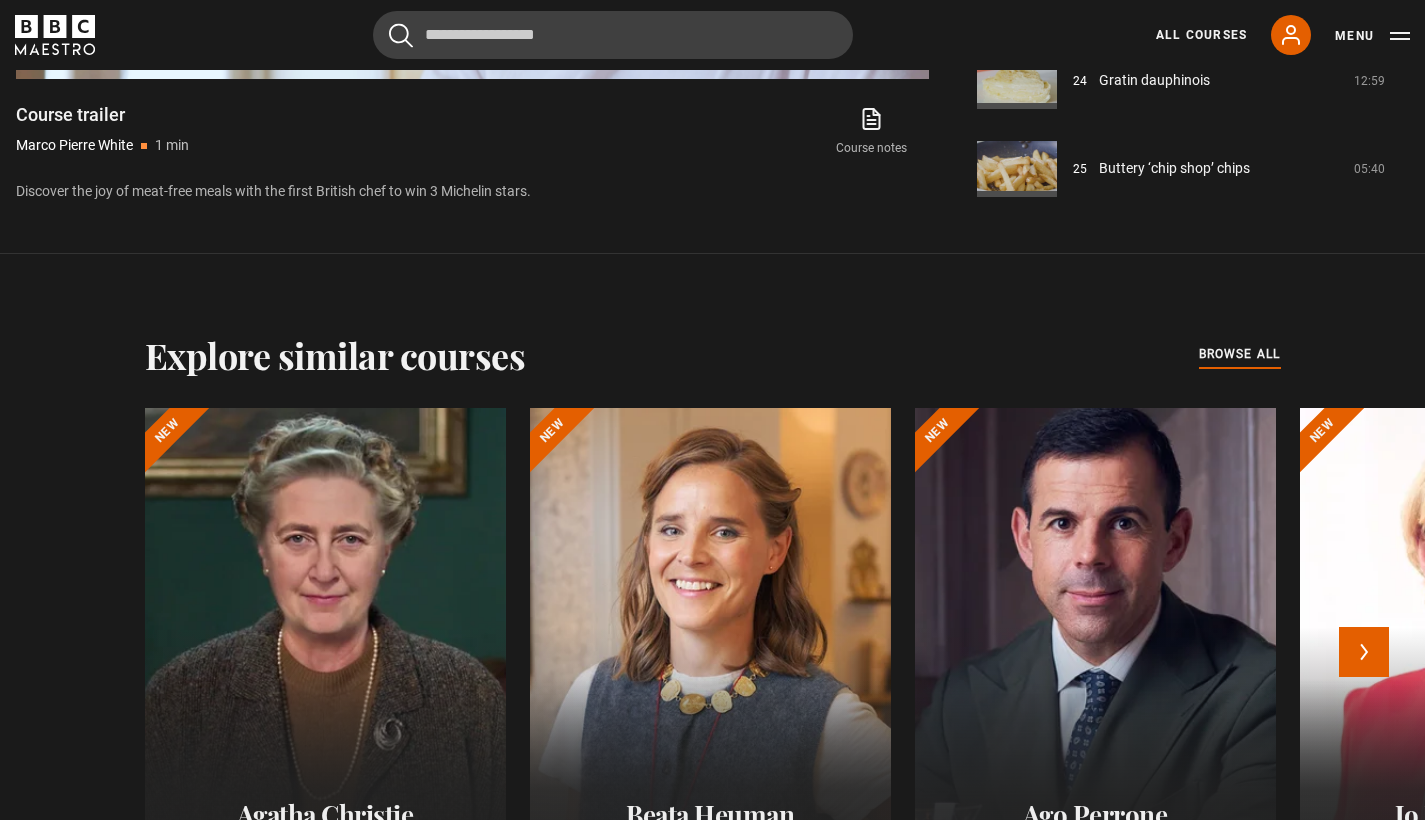 click at bounding box center (1095, 648) 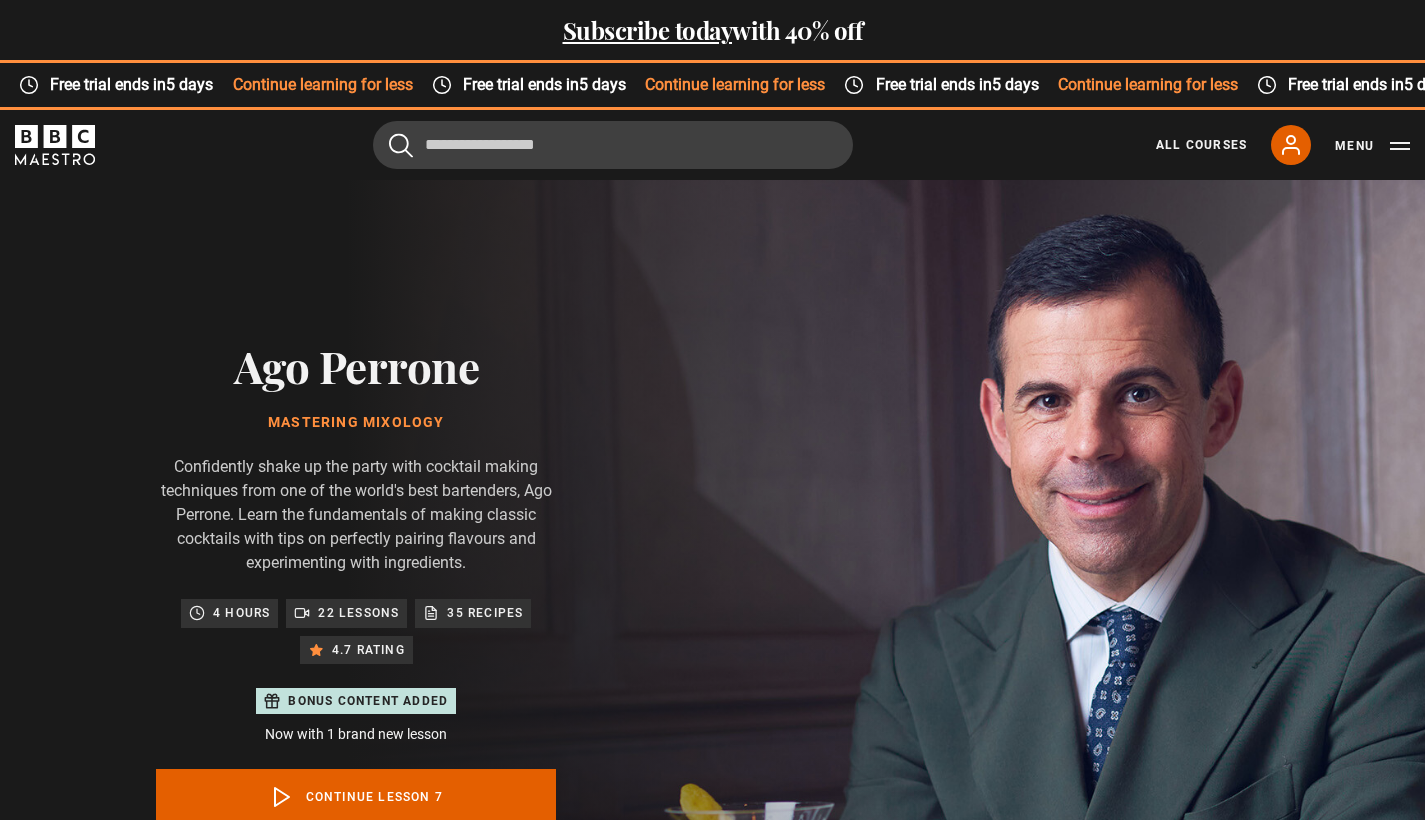 scroll, scrollTop: 1065, scrollLeft: 0, axis: vertical 